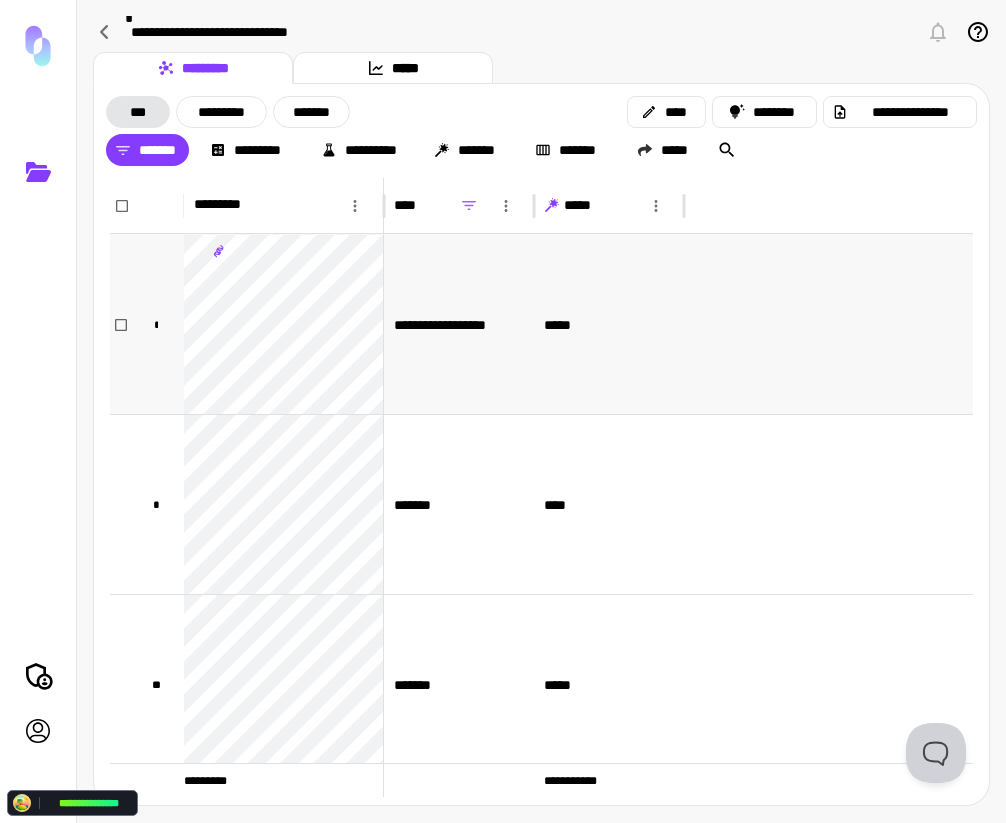 scroll, scrollTop: 0, scrollLeft: 0, axis: both 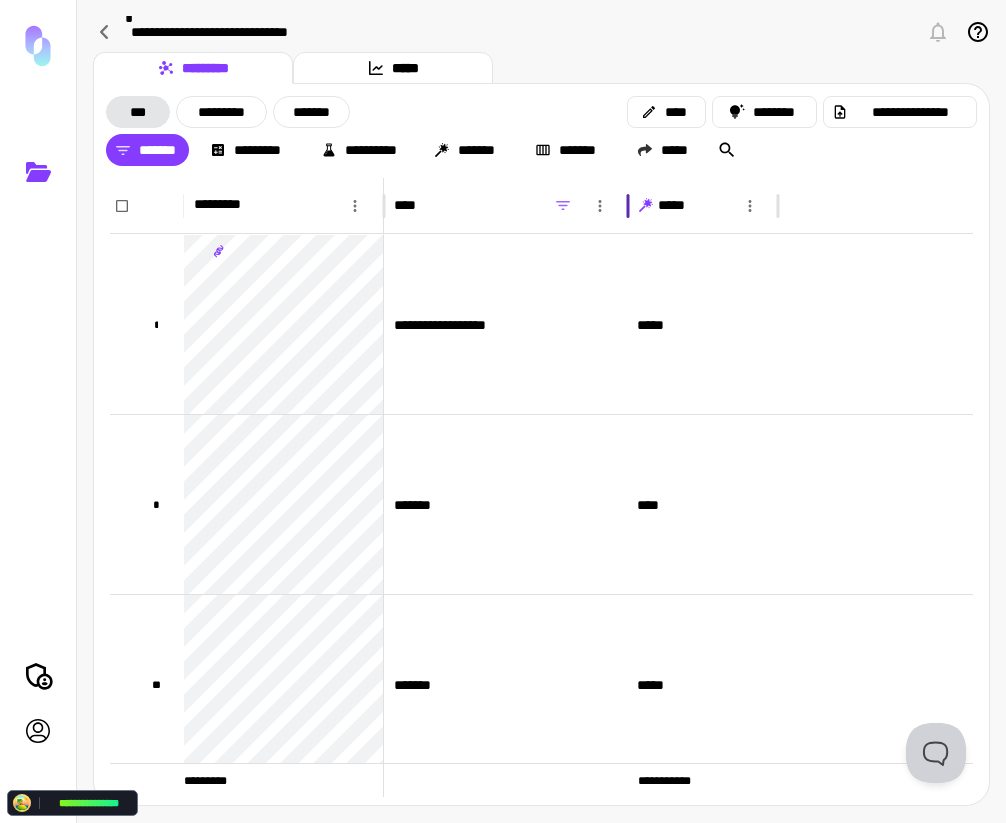 drag, startPoint x: 535, startPoint y: 193, endPoint x: 634, endPoint y: 196, distance: 99.04544 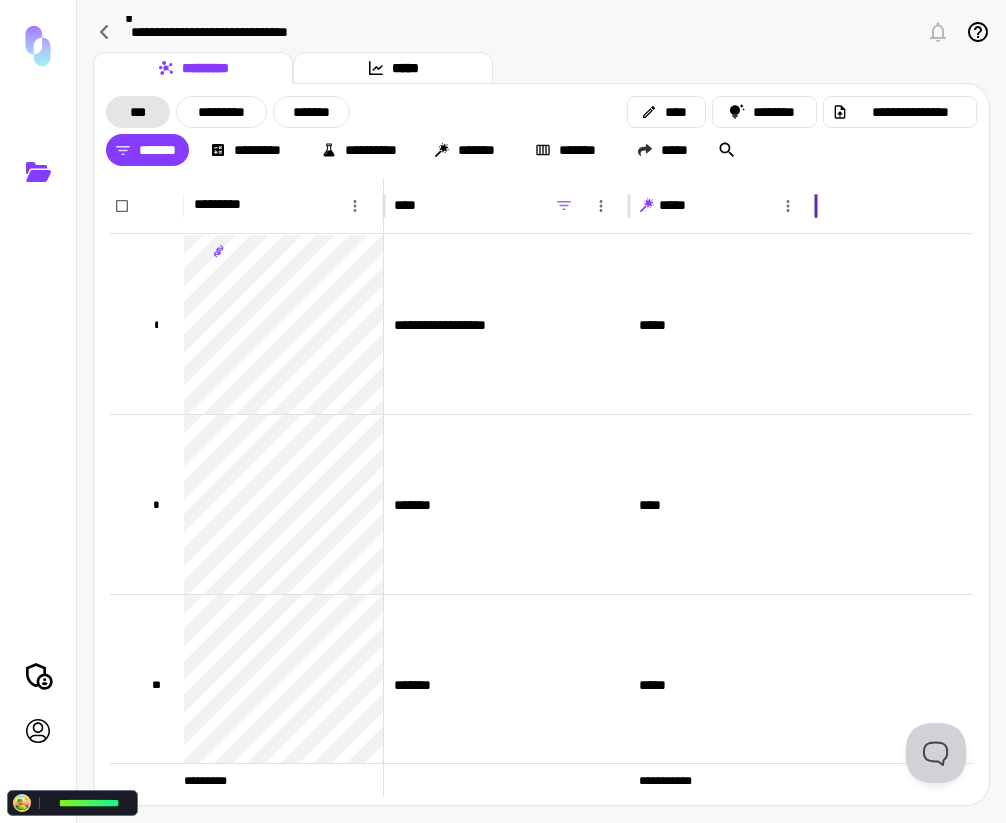 drag, startPoint x: 785, startPoint y: 195, endPoint x: 820, endPoint y: 191, distance: 35.22783 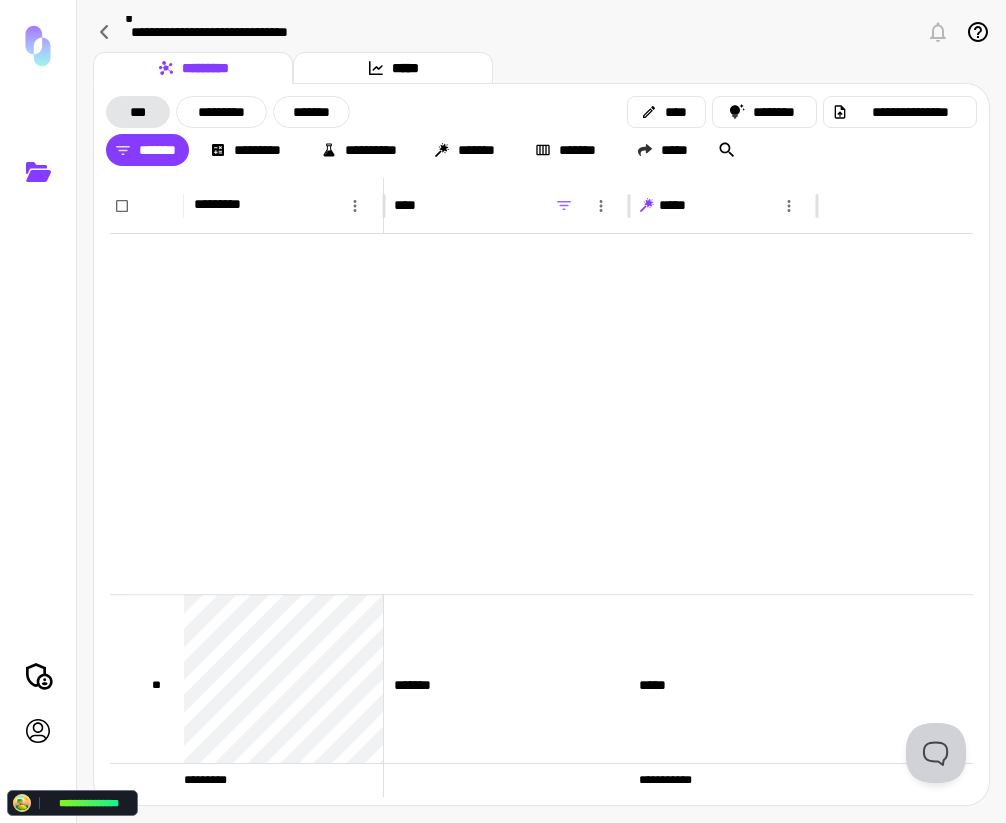 scroll, scrollTop: 392, scrollLeft: 0, axis: vertical 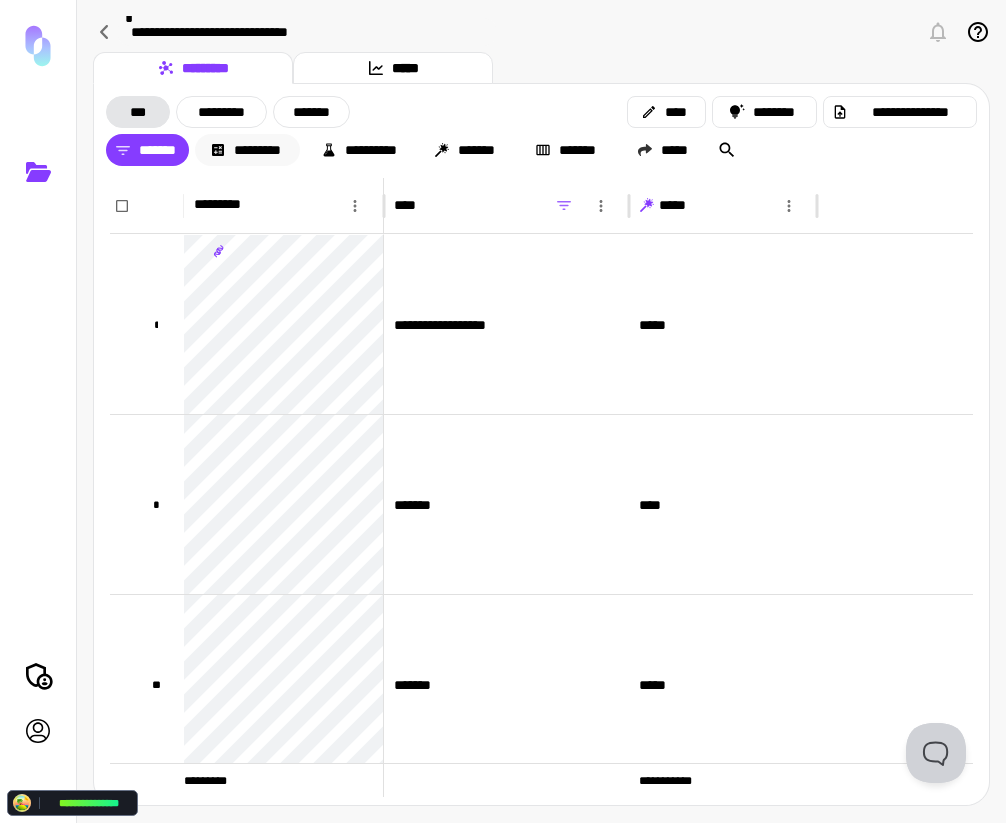 click on "*********" at bounding box center (247, 150) 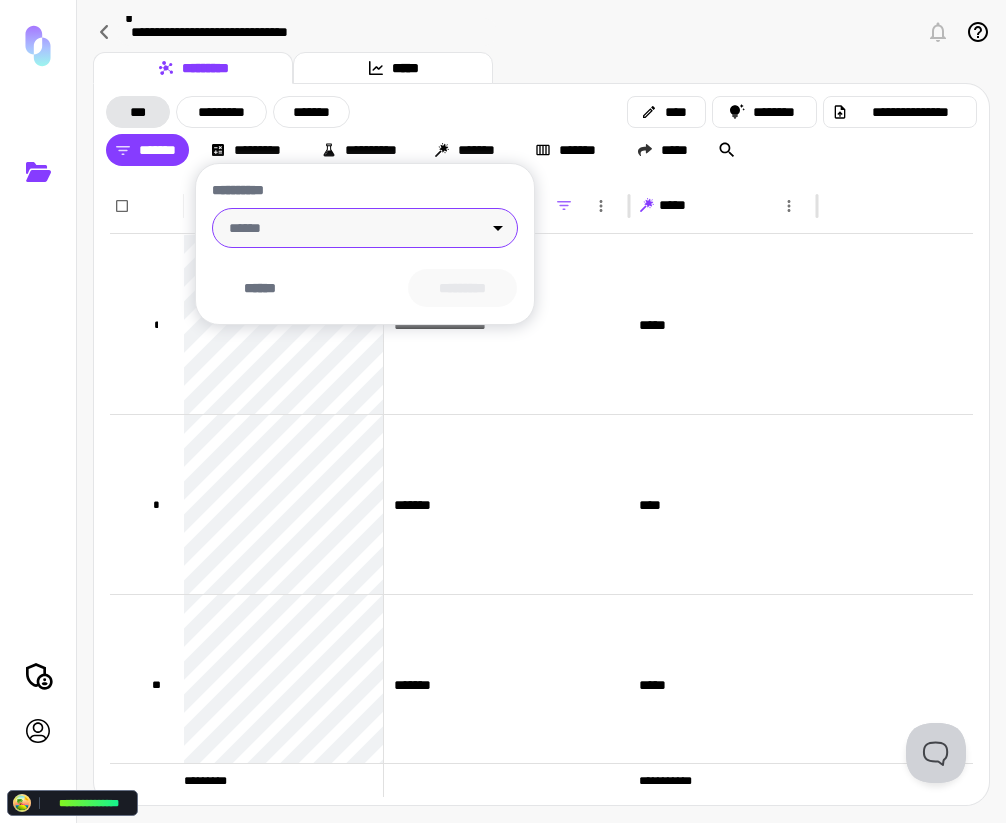 click on "**********" at bounding box center (503, 411) 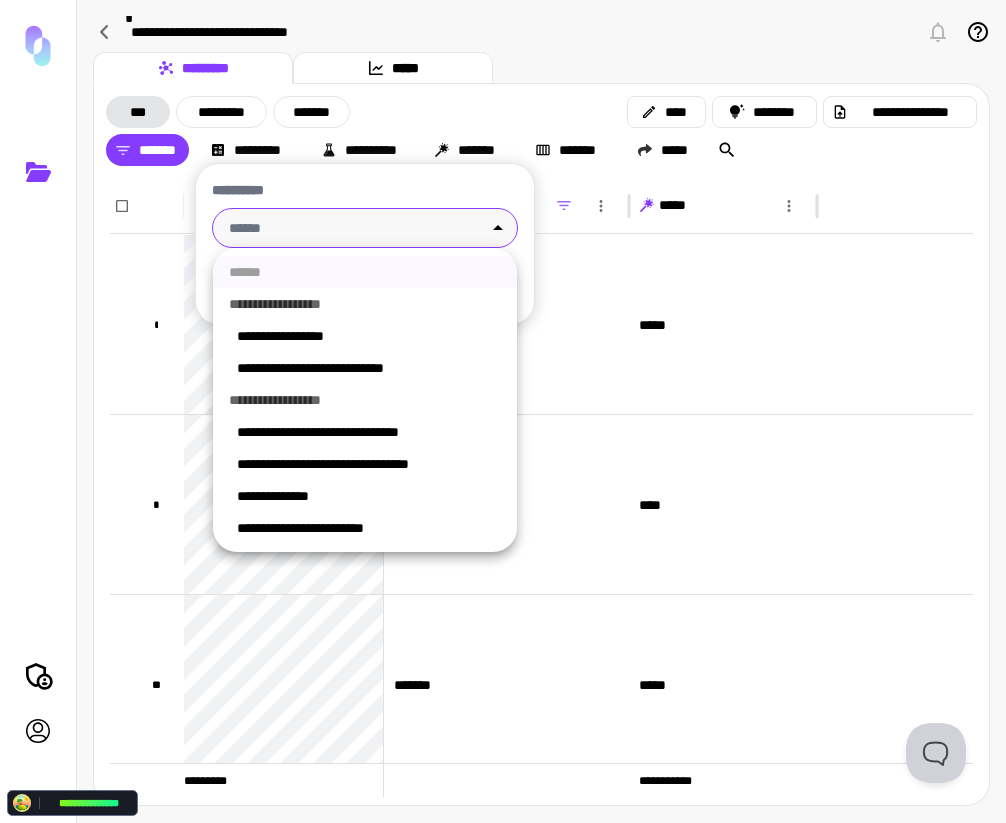 drag, startPoint x: 243, startPoint y: 204, endPoint x: 253, endPoint y: 193, distance: 14.866069 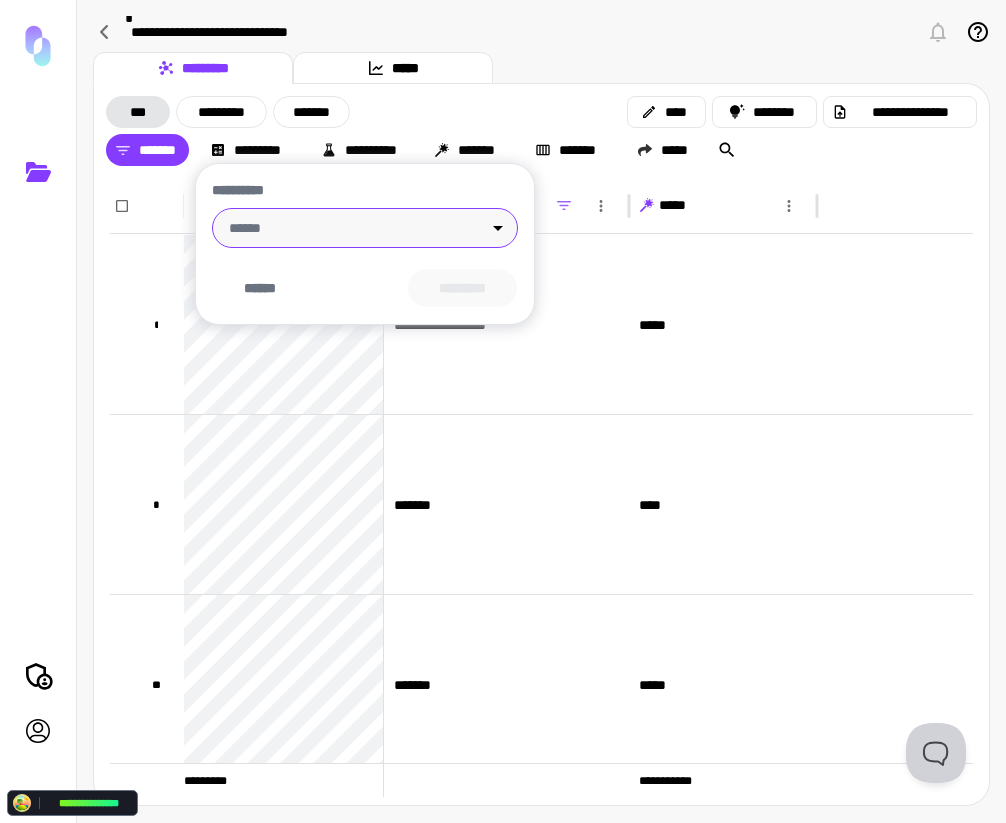 click on "**********" at bounding box center (503, 411) 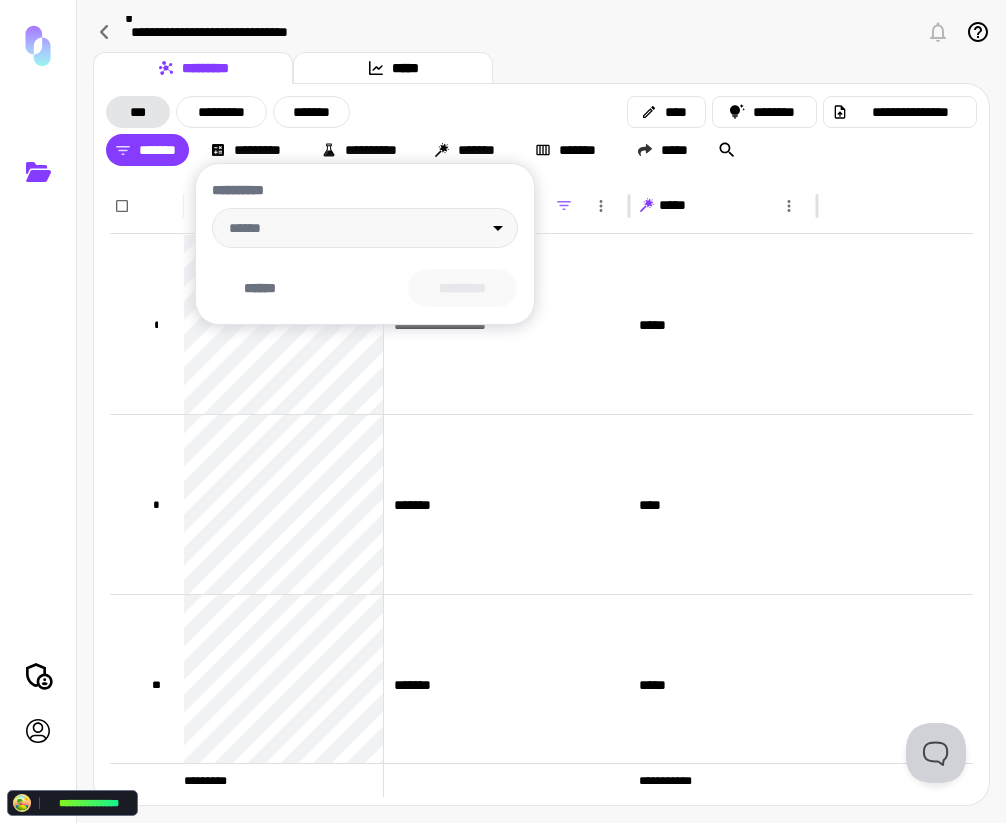 click at bounding box center [503, 411] 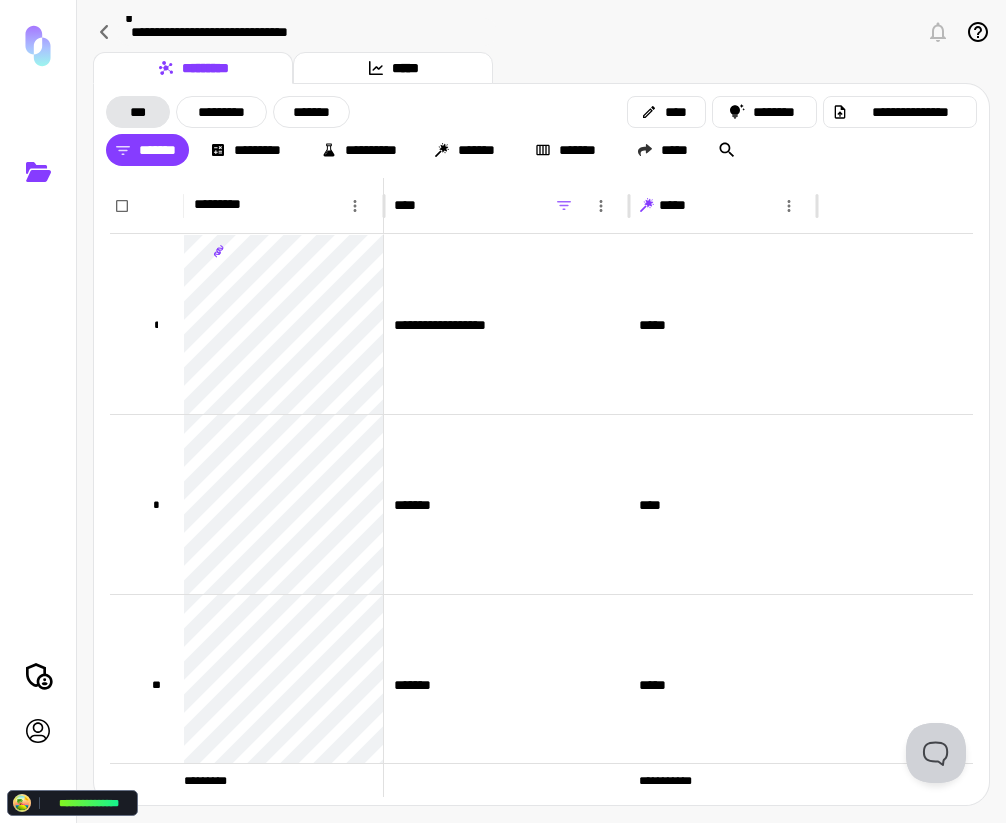 click on "**********" at bounding box center (360, 150) 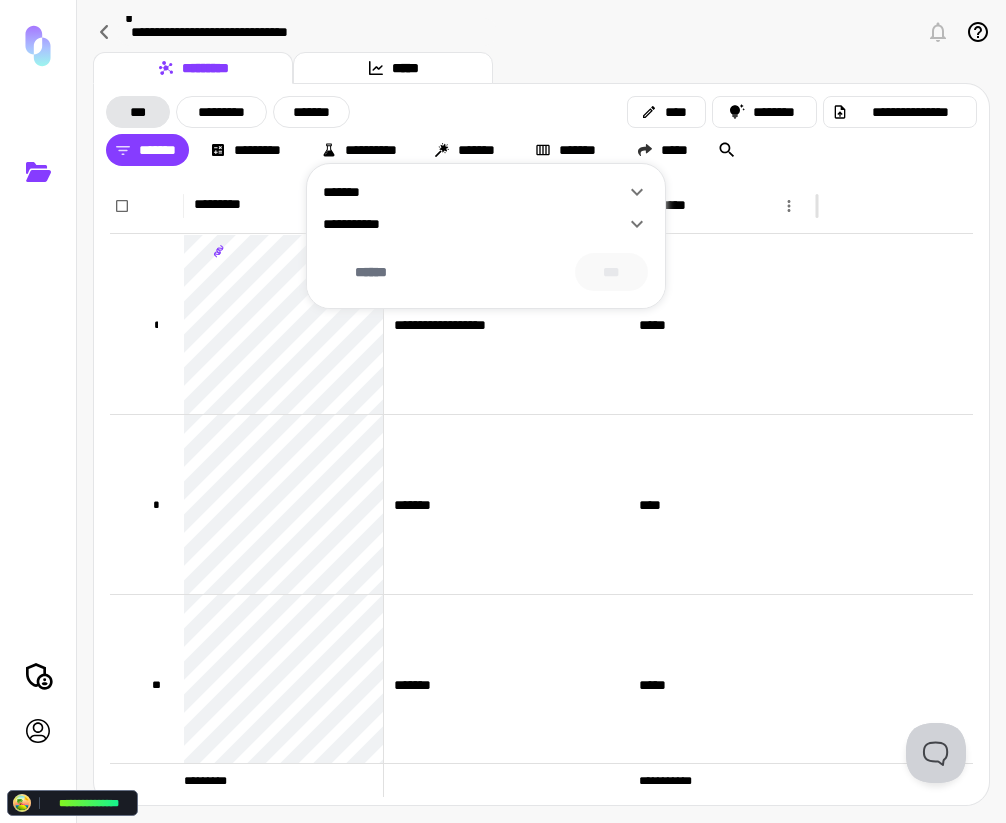 click on "*******" at bounding box center [474, 192] 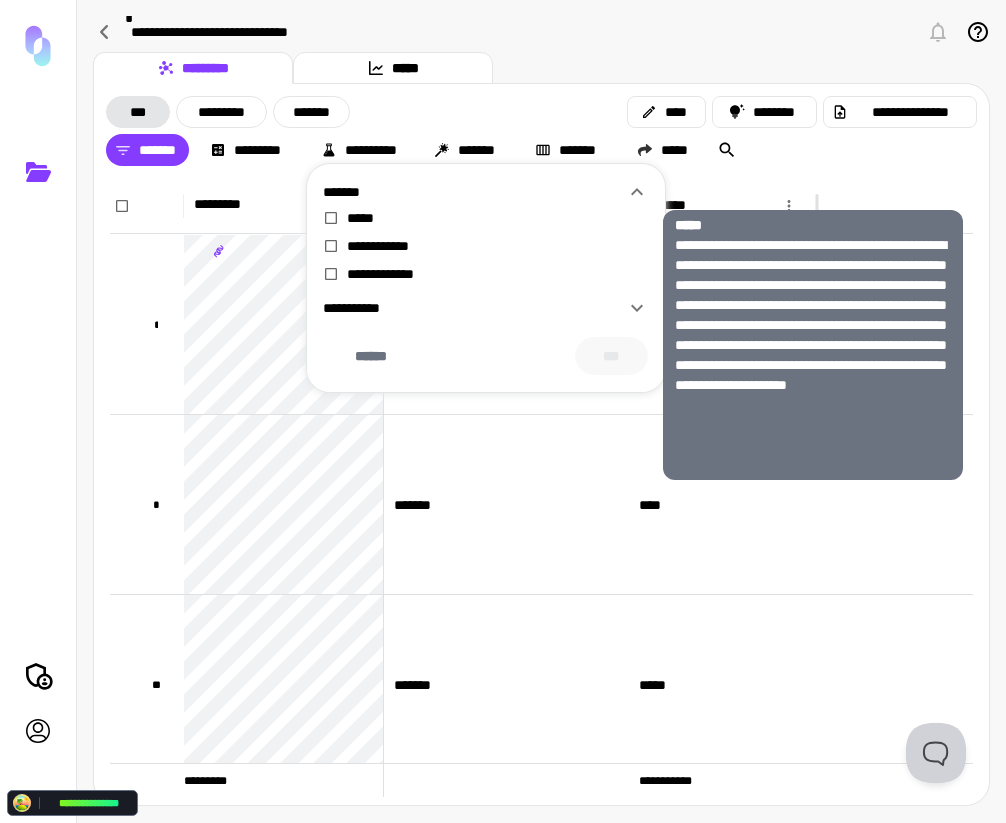 drag, startPoint x: 342, startPoint y: 216, endPoint x: 467, endPoint y: 337, distance: 173.97127 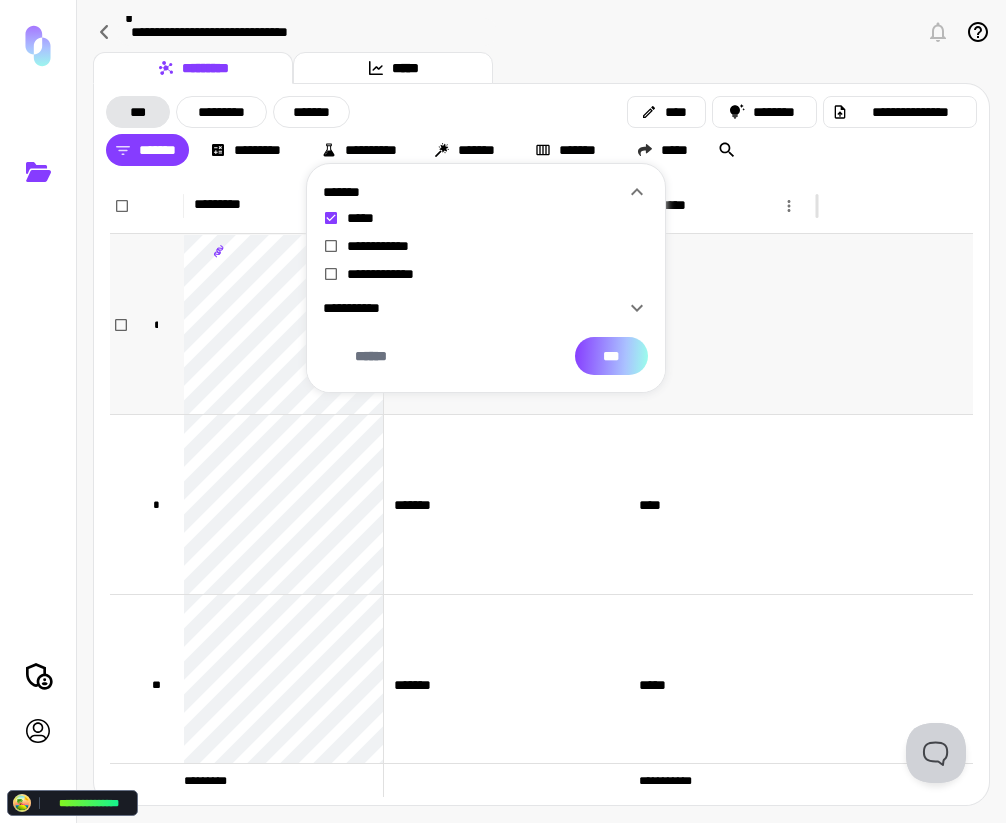 click on "***" at bounding box center (611, 356) 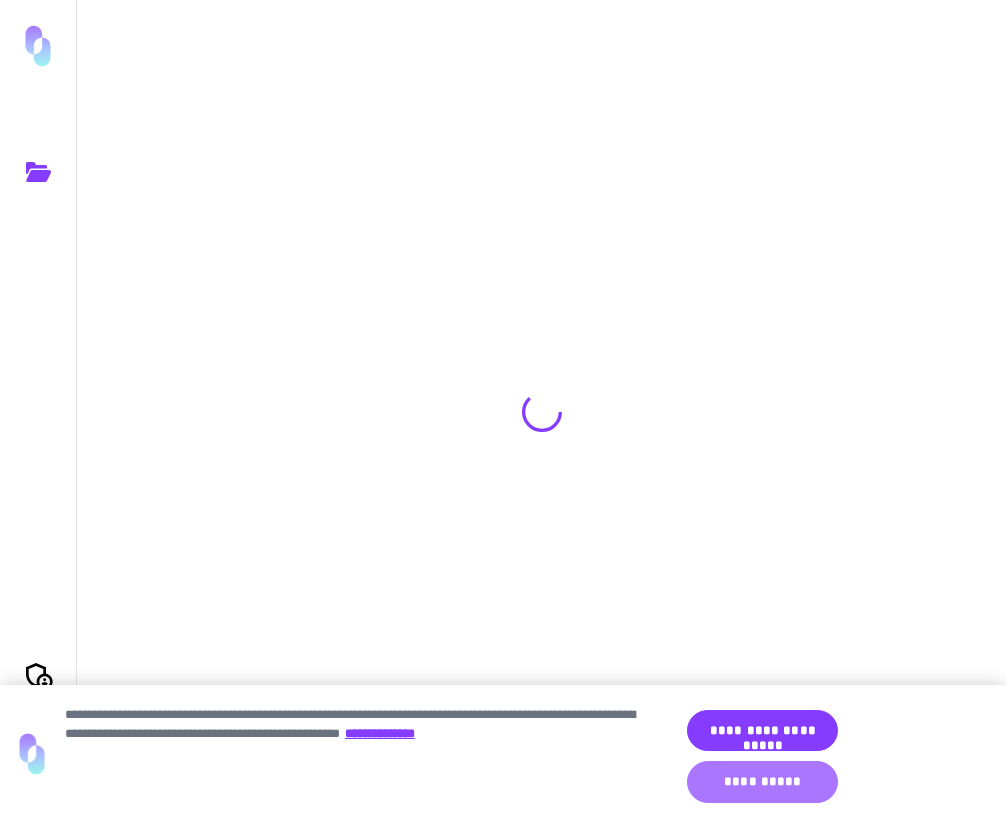 scroll, scrollTop: 0, scrollLeft: 0, axis: both 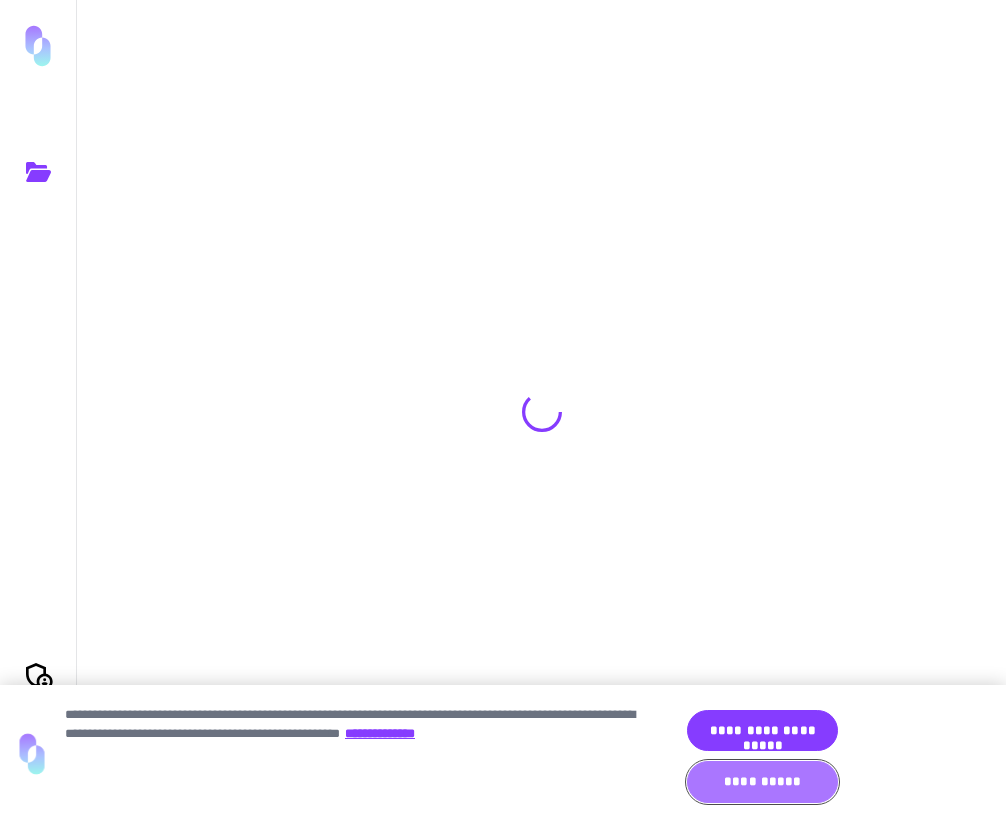 drag, startPoint x: 754, startPoint y: 770, endPoint x: 647, endPoint y: 500, distance: 290.429 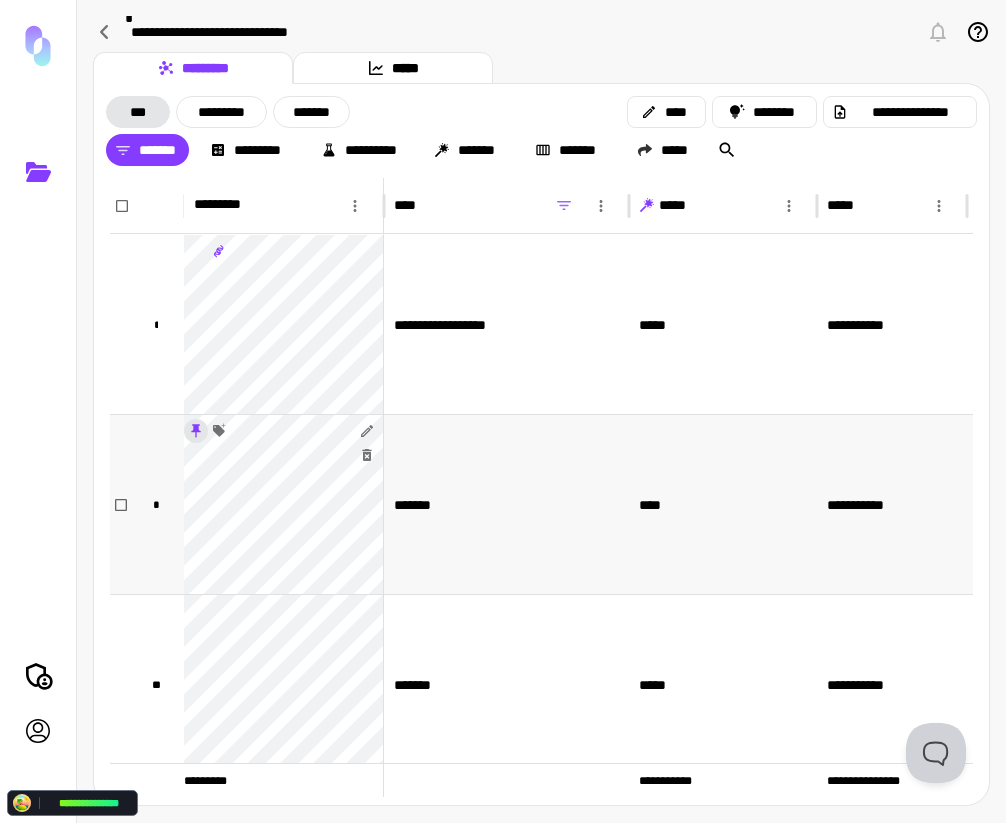 click 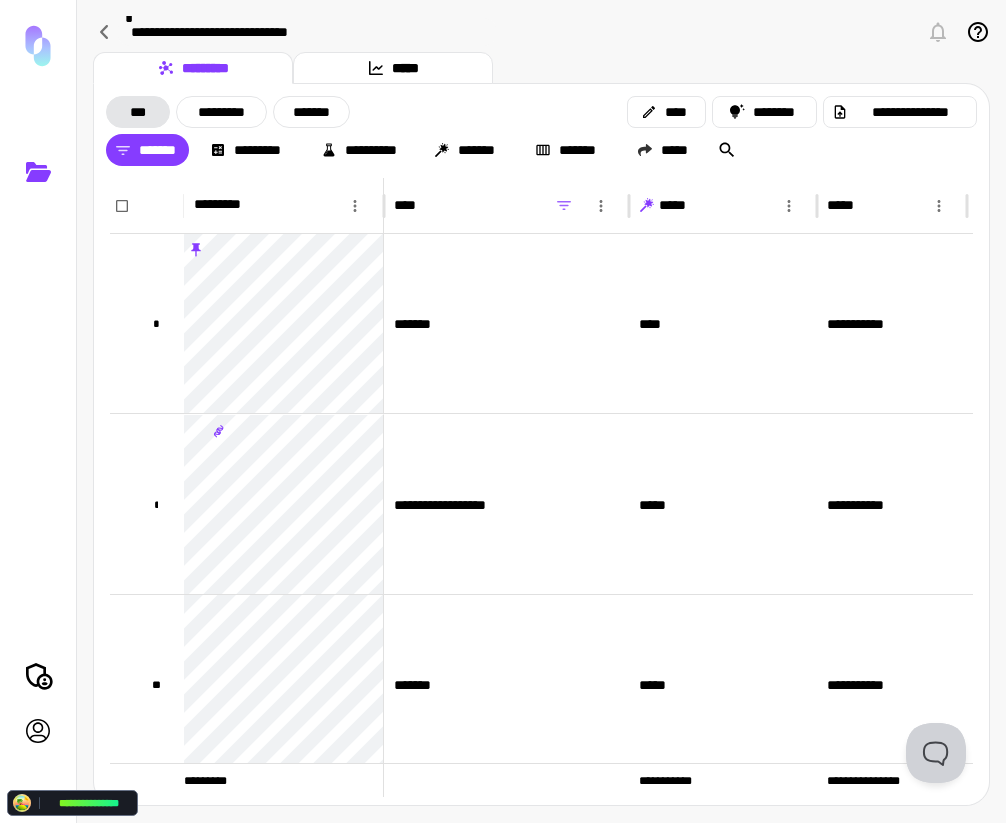 drag, startPoint x: 191, startPoint y: 247, endPoint x: 967, endPoint y: 137, distance: 783.7576 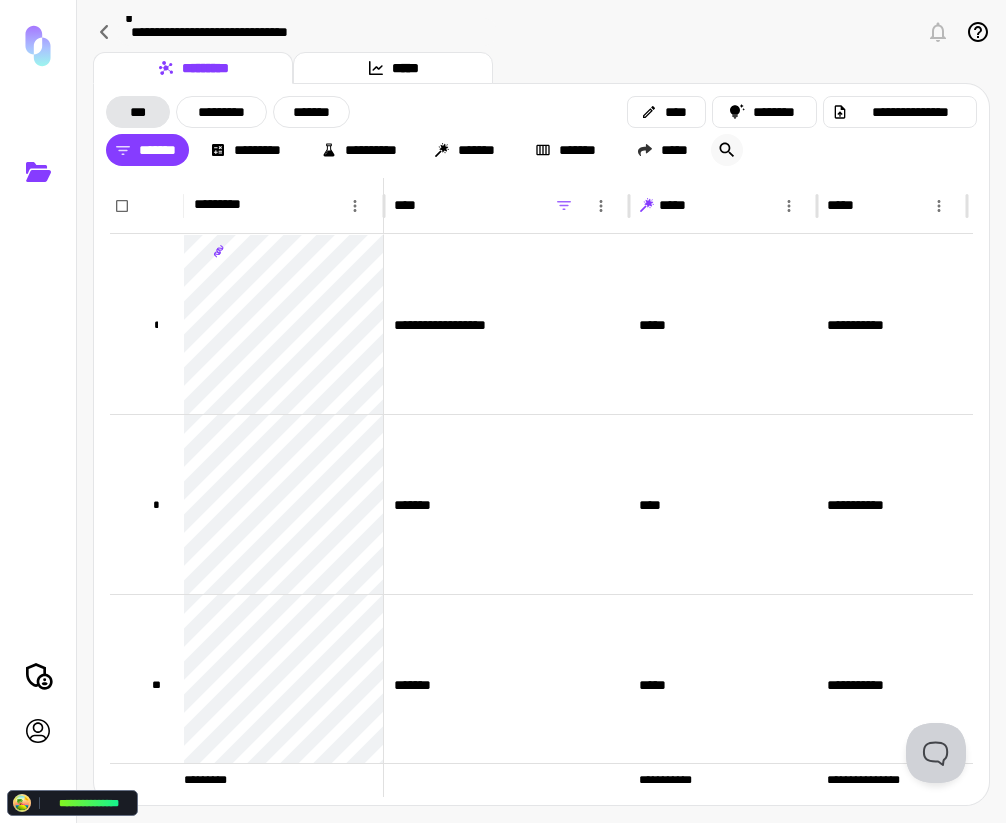 click 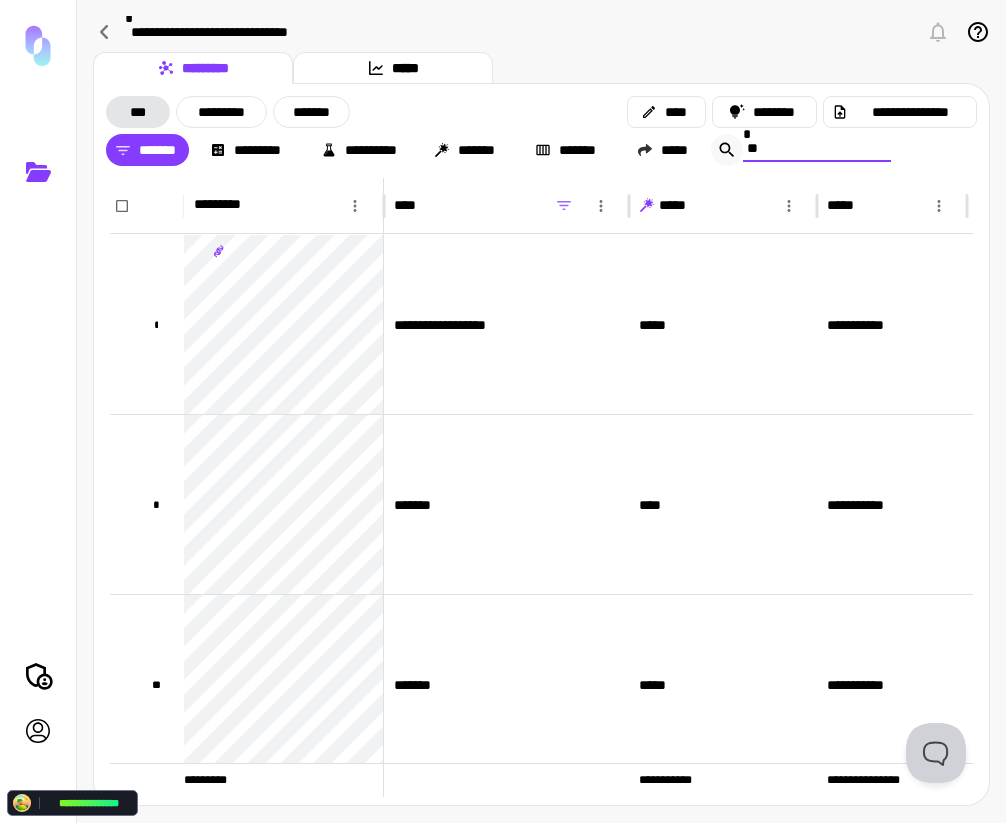 type on "*" 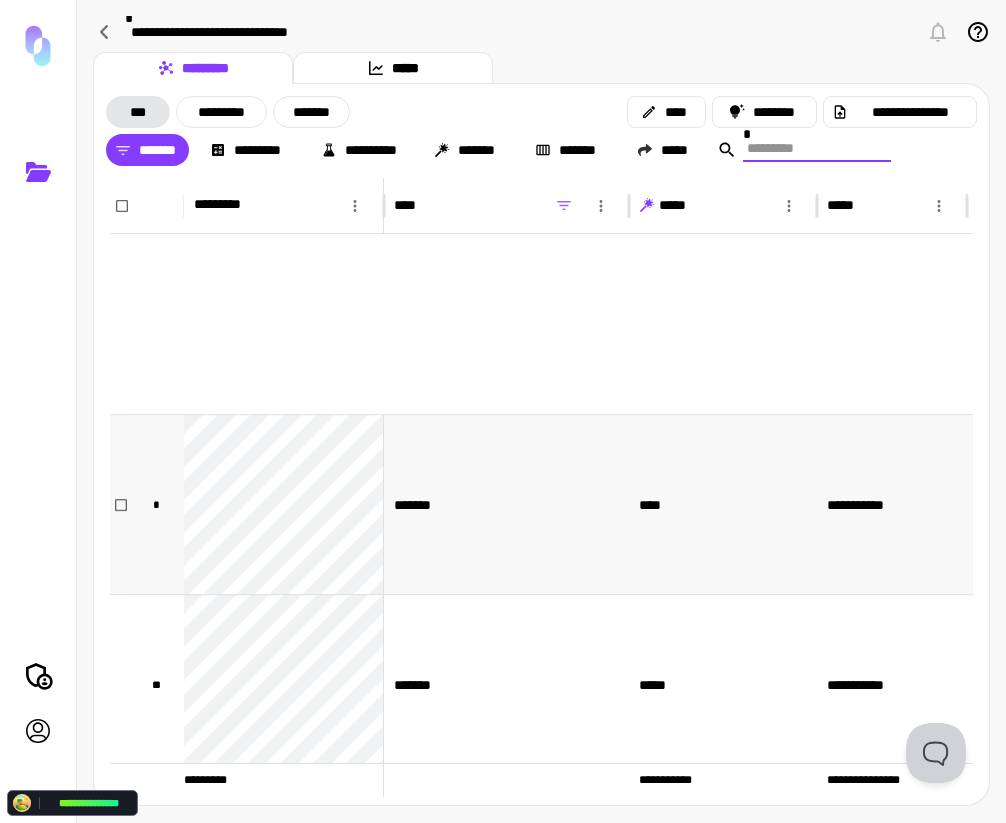 scroll, scrollTop: 208, scrollLeft: 0, axis: vertical 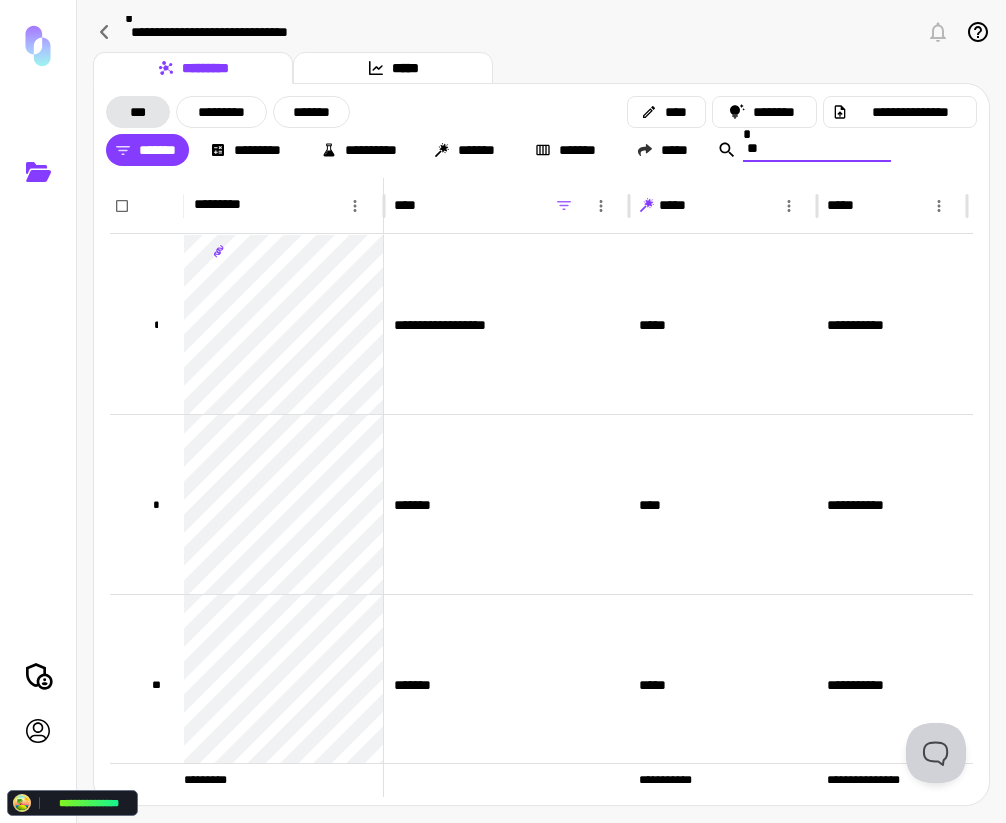 type on "*" 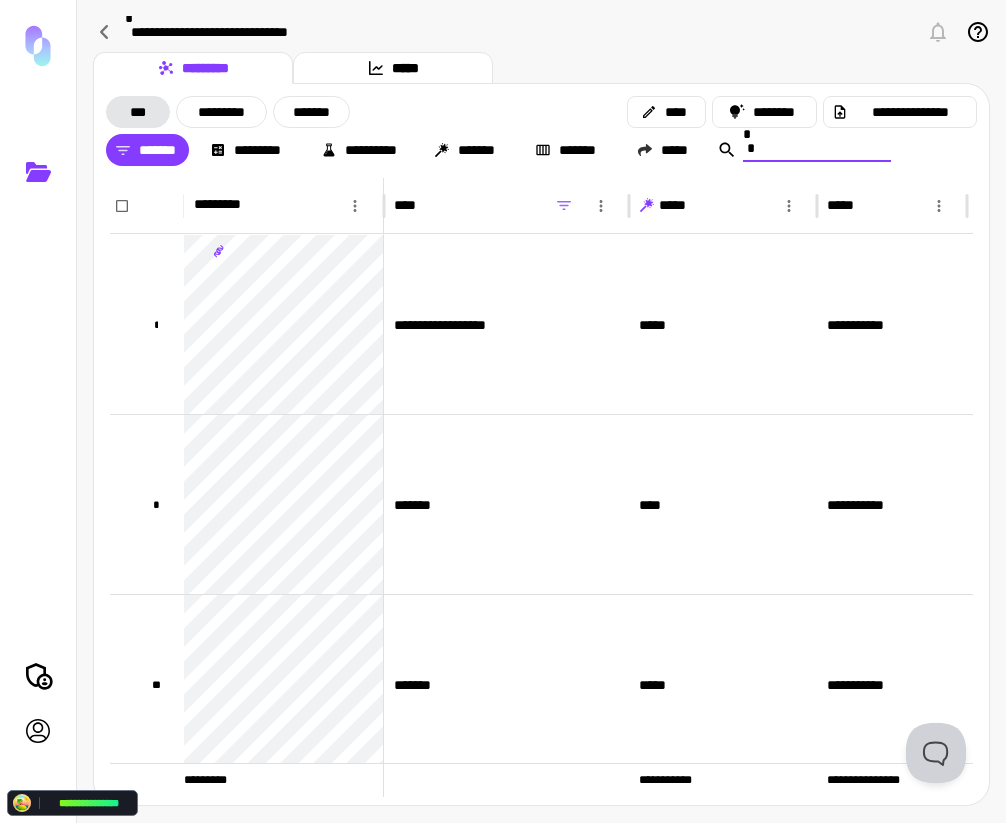 type 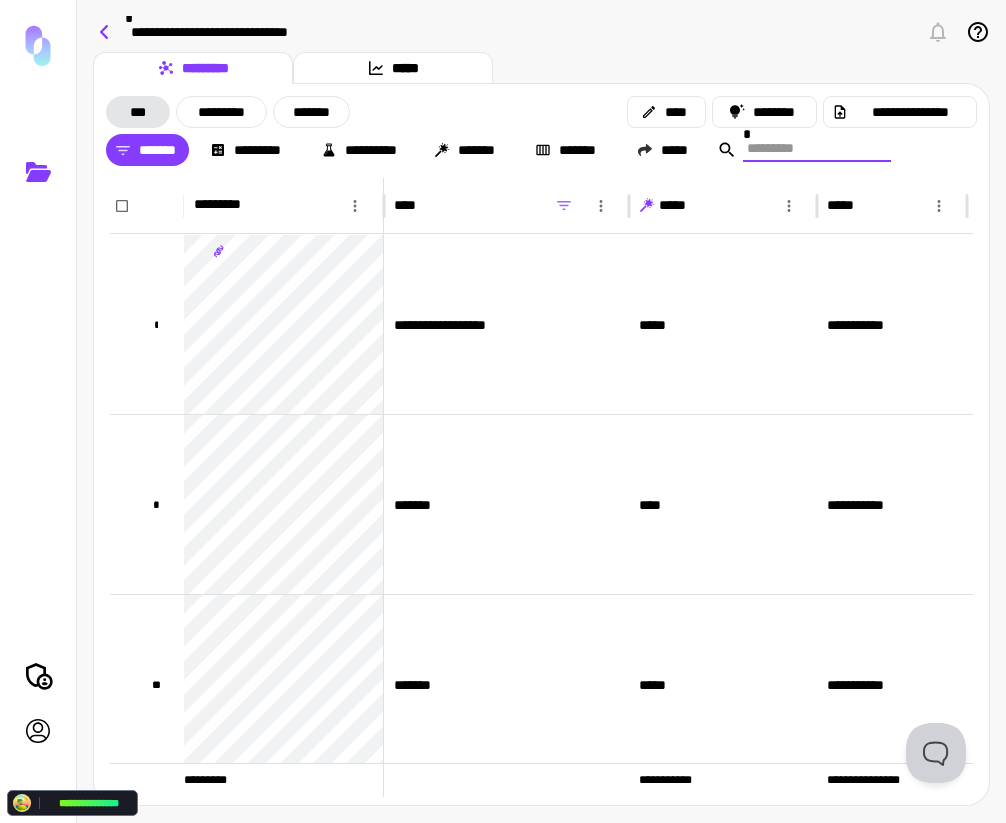 click 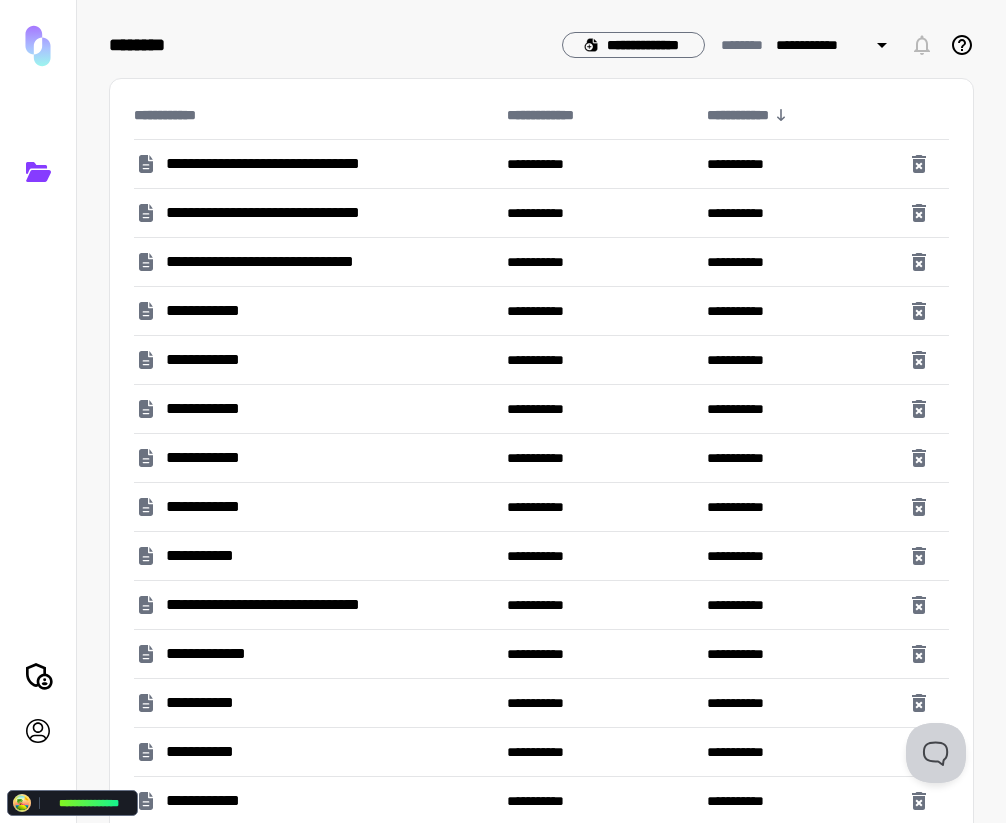 click on "**********" at bounding box center (306, 164) 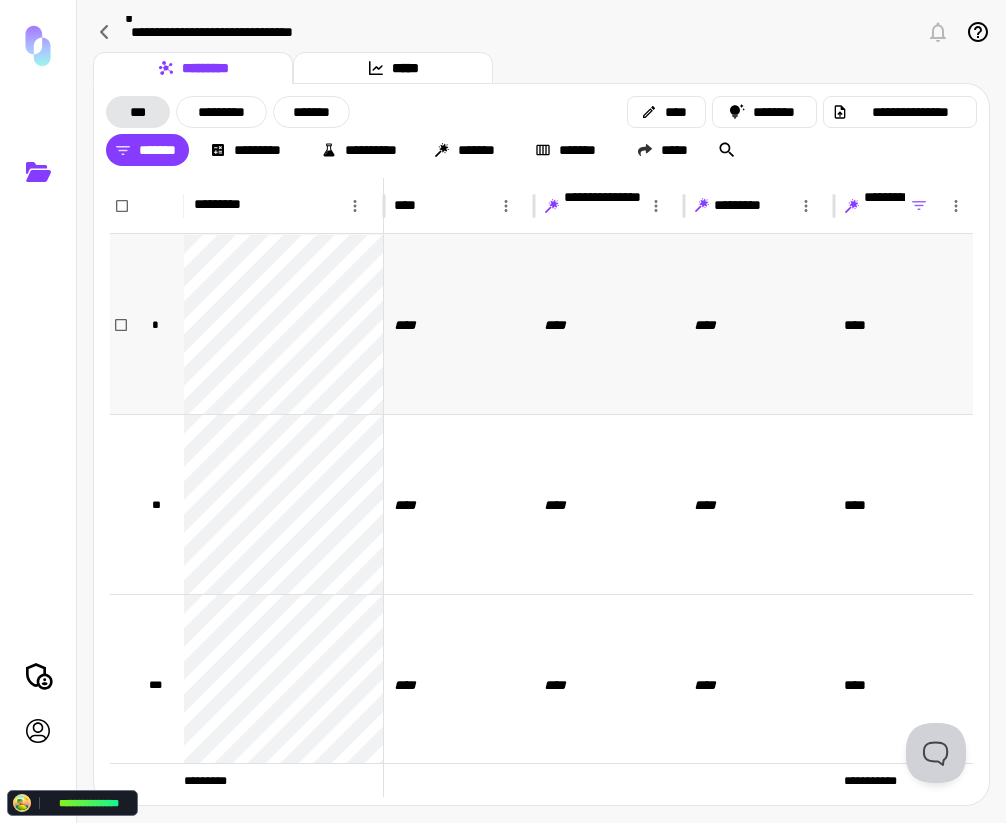 scroll, scrollTop: 0, scrollLeft: 91, axis: horizontal 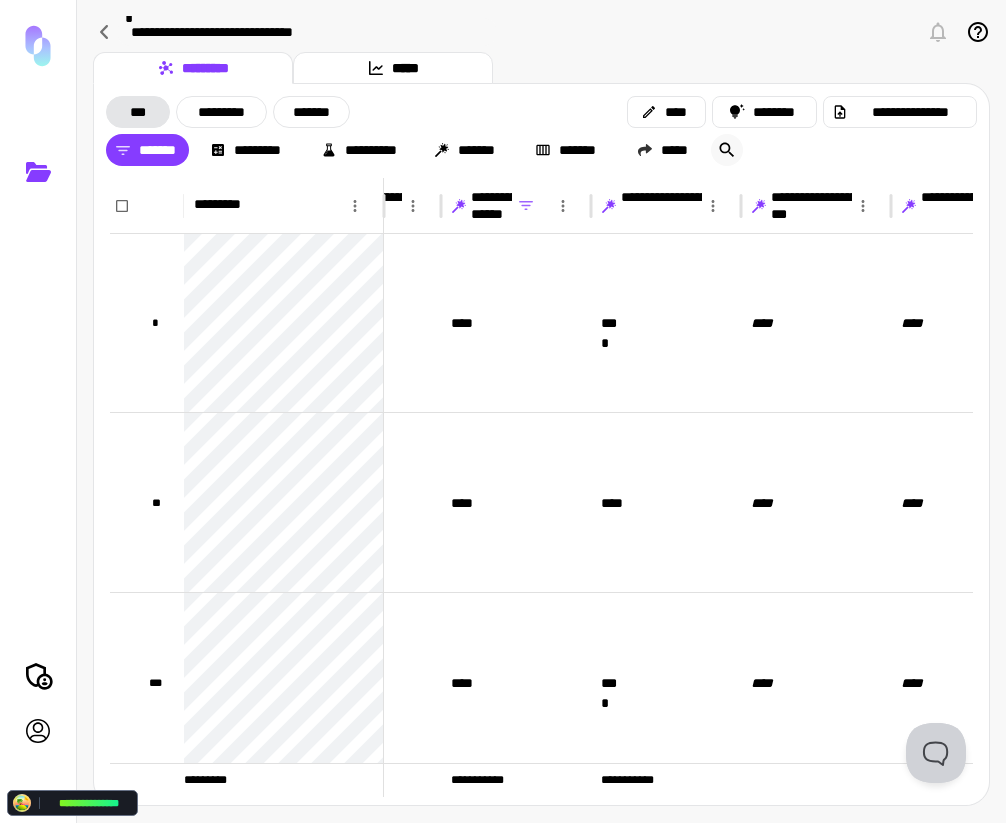 click 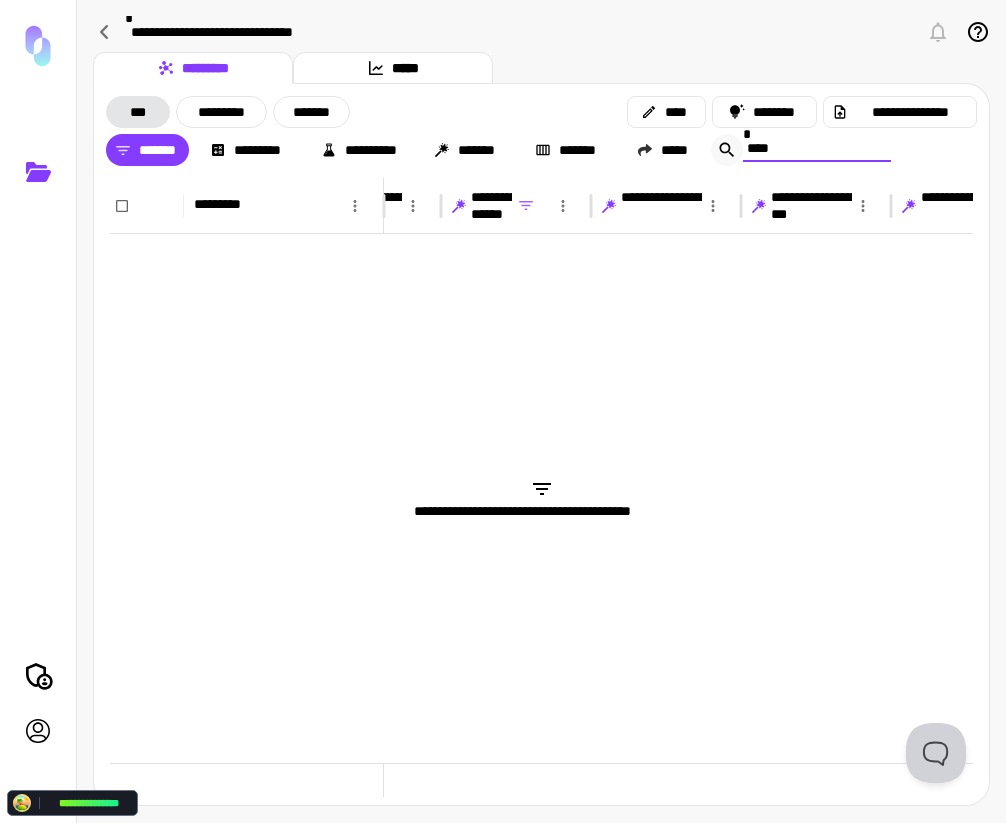 scroll, scrollTop: 0, scrollLeft: 1293, axis: horizontal 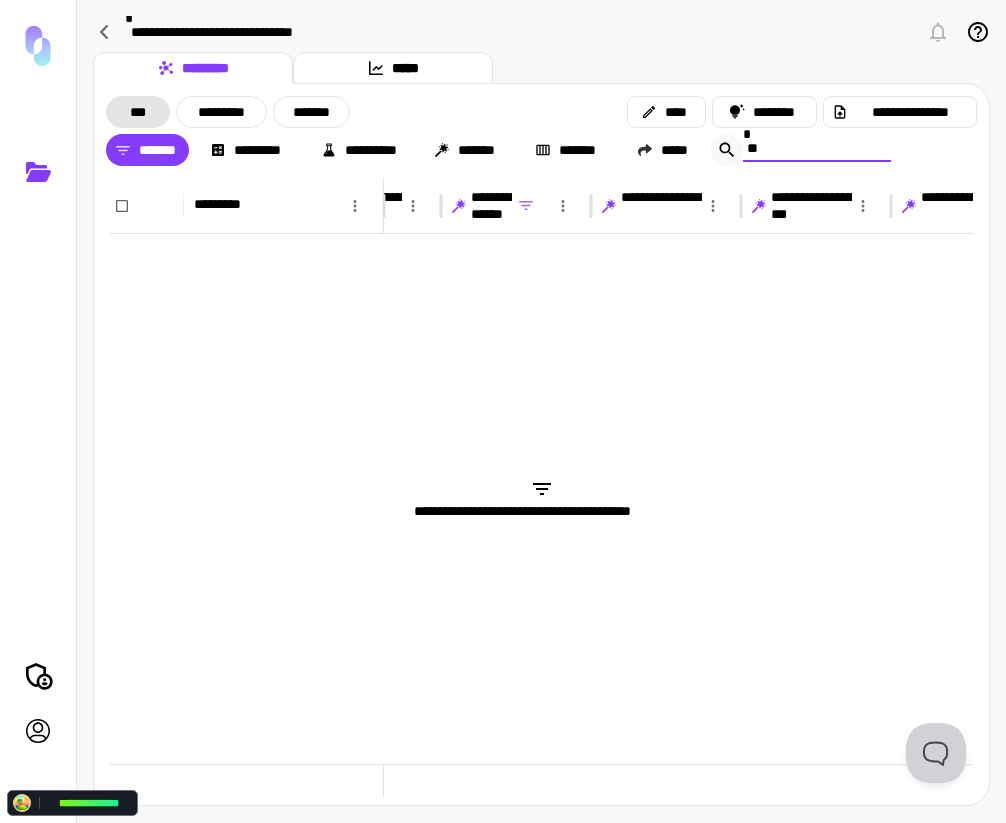 type on "*" 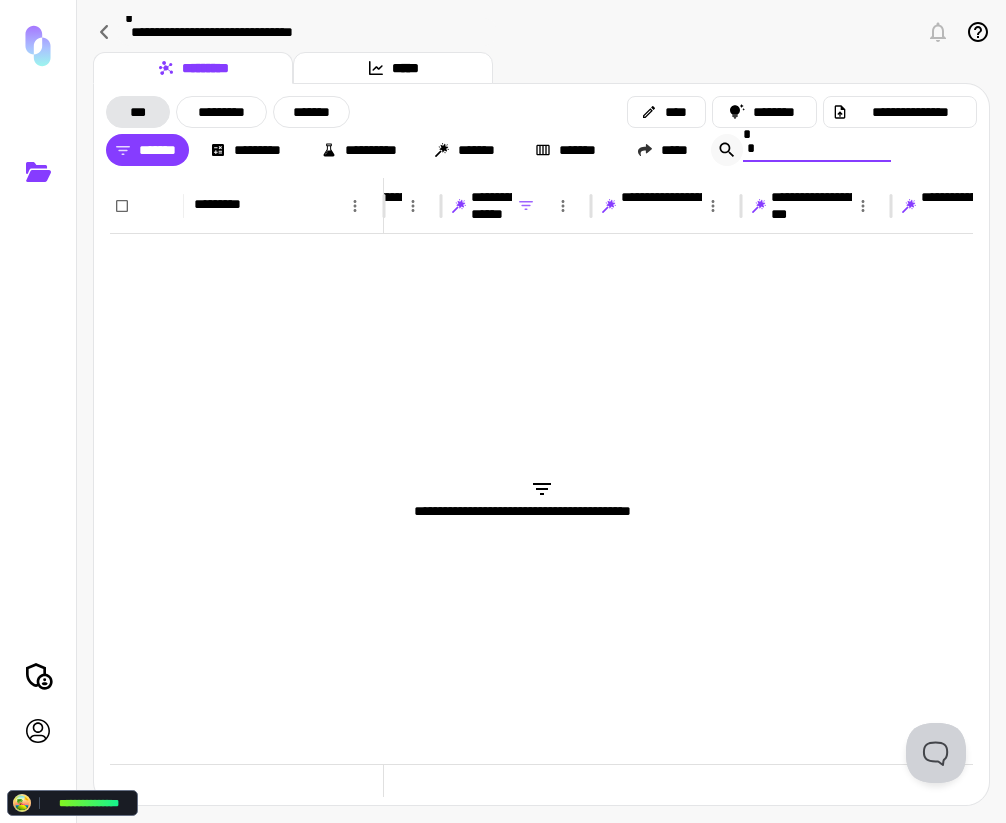 type 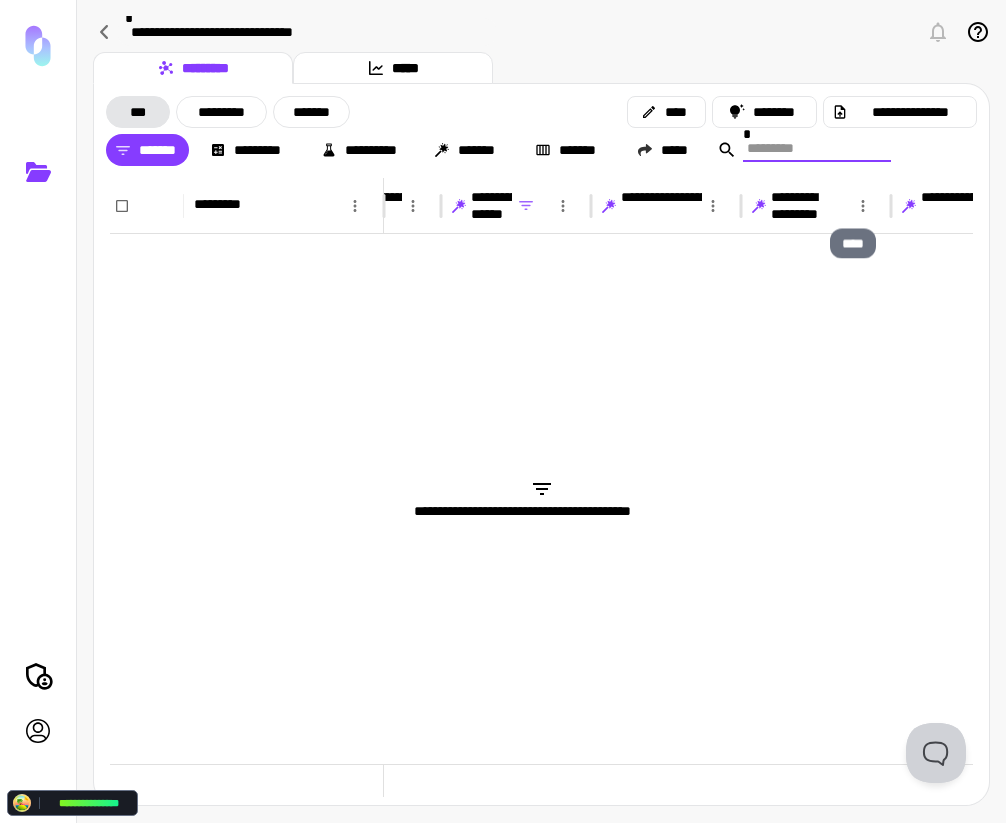 scroll, scrollTop: 0, scrollLeft: 1296, axis: horizontal 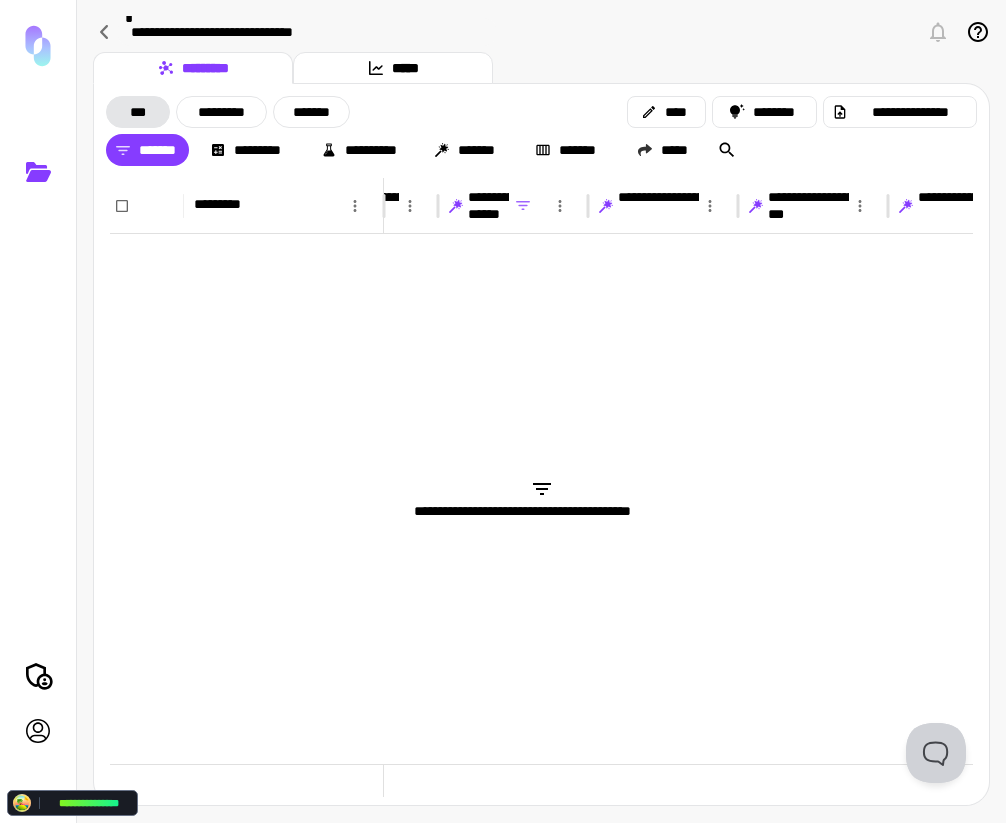 click on "**********" at bounding box center [541, 32] 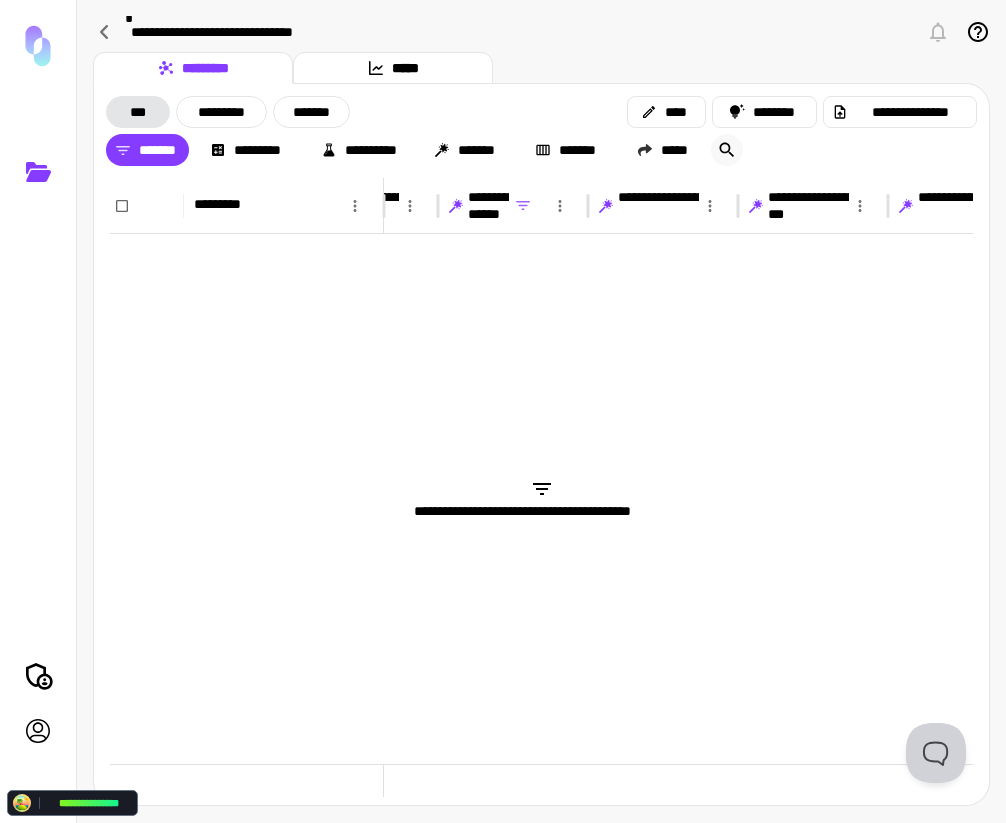 click 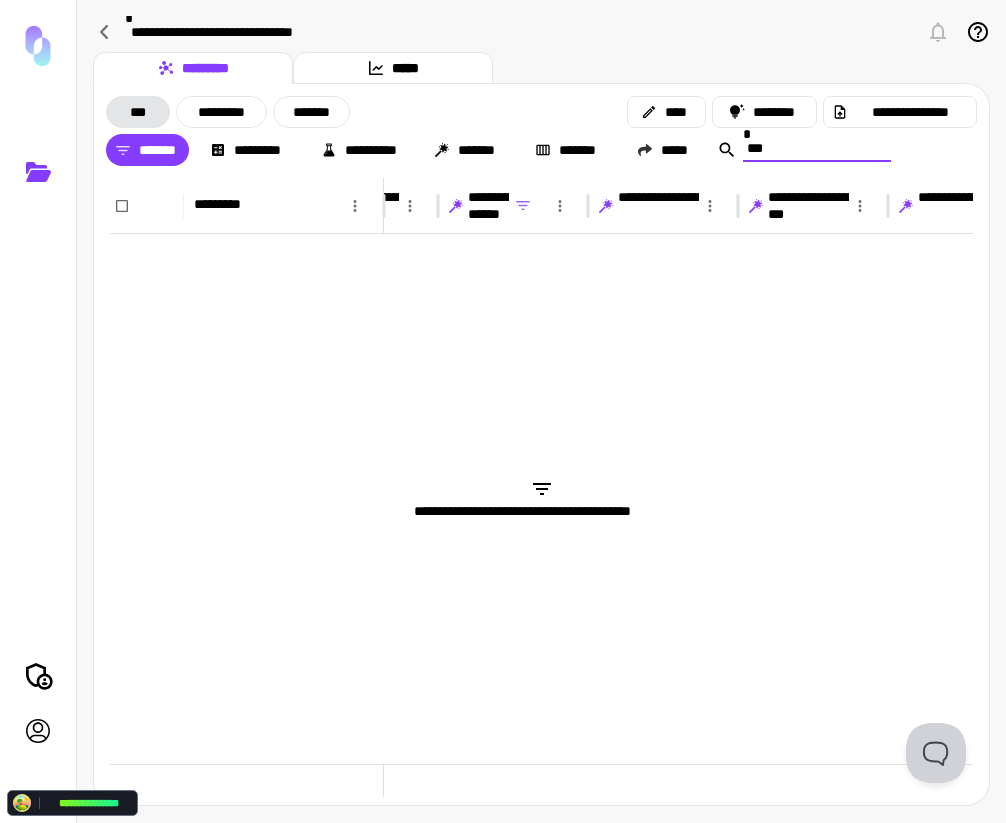 click on "********* *****" at bounding box center (541, 68) 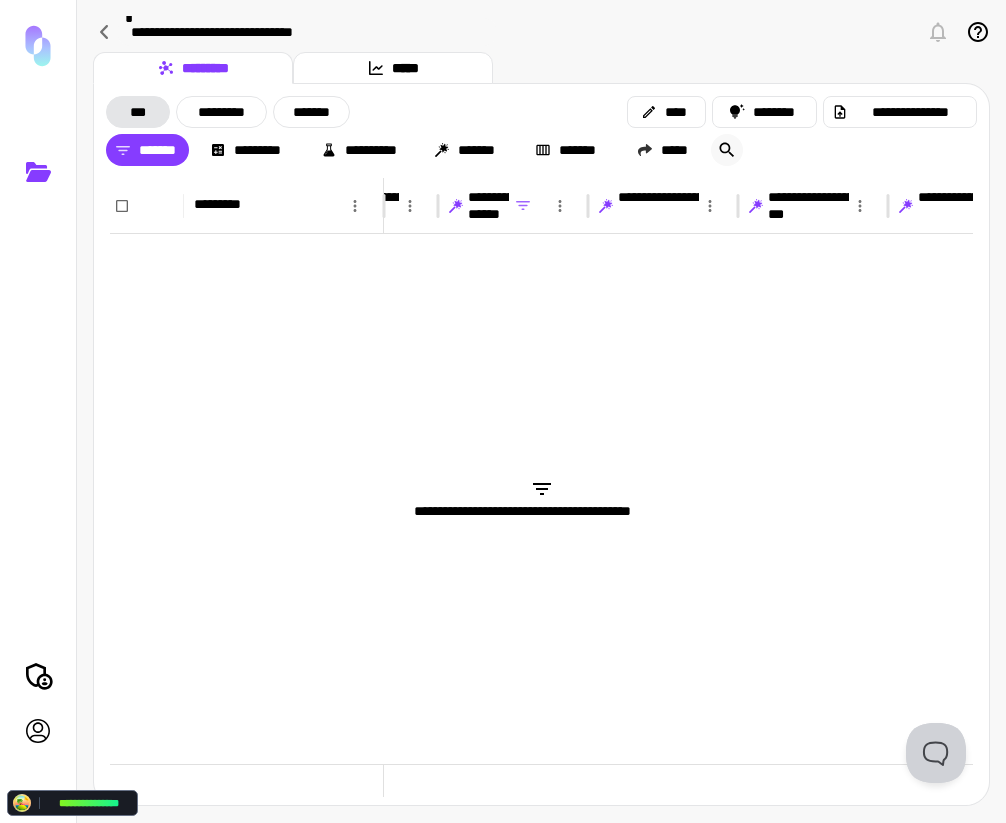 click at bounding box center [727, 150] 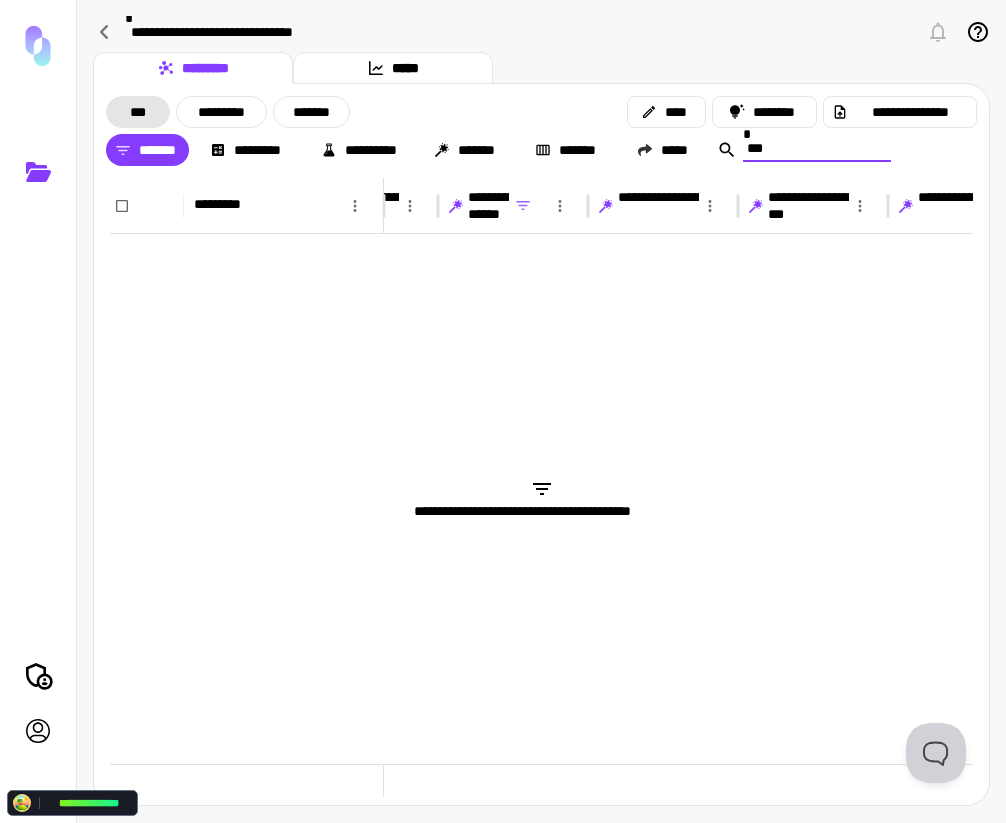 click on "********* *****" at bounding box center (541, 68) 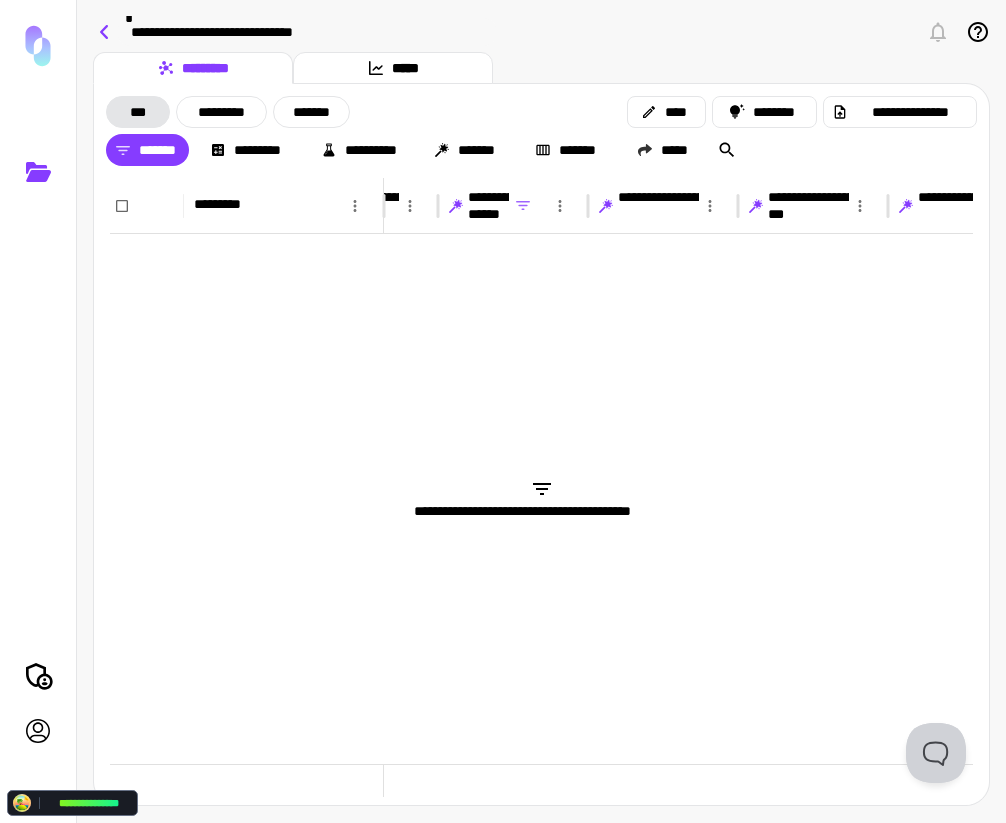 click 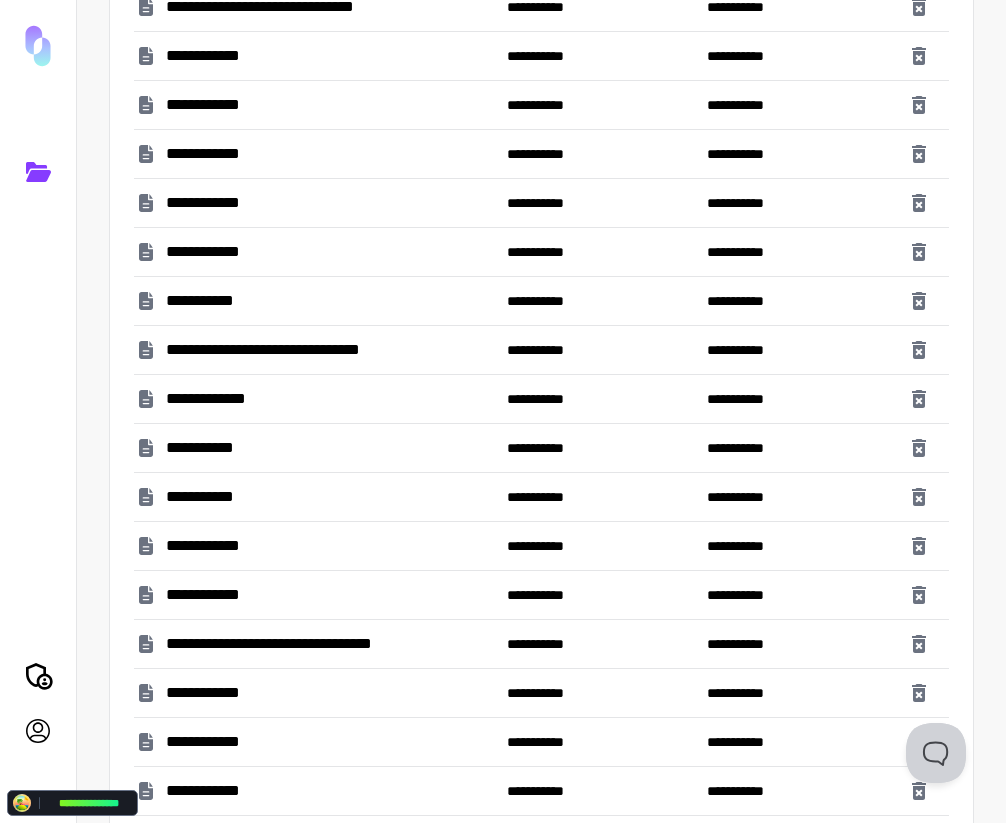scroll, scrollTop: 326, scrollLeft: 0, axis: vertical 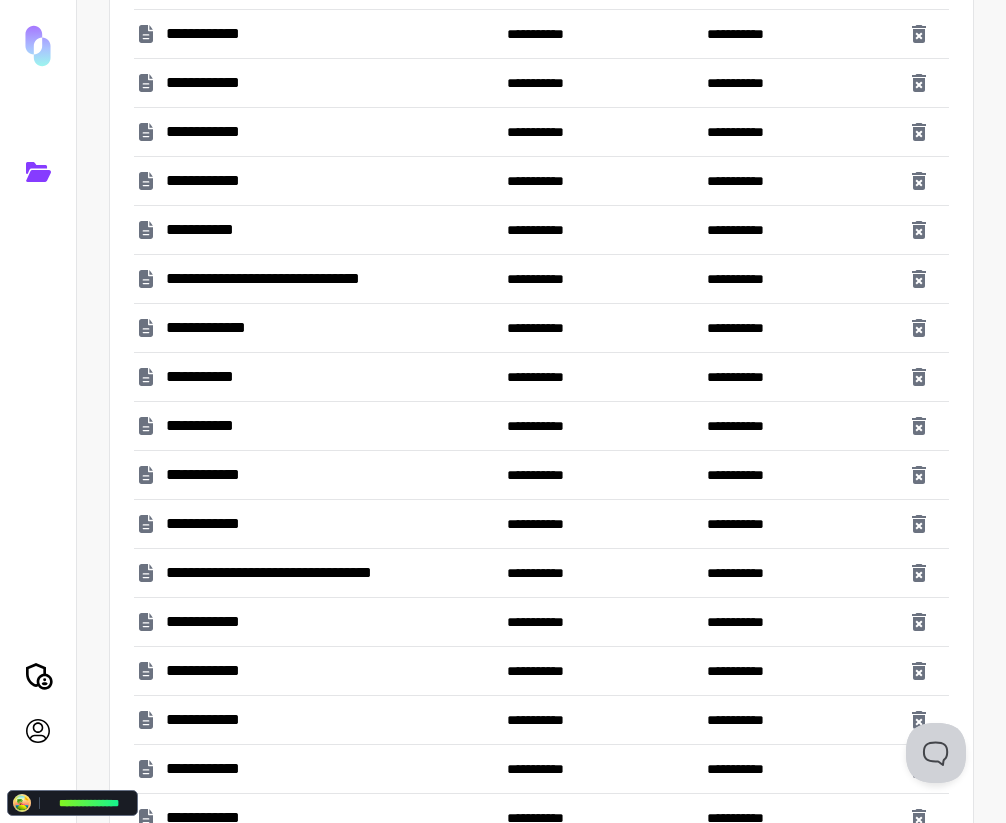click on "**********" at bounding box center [316, 132] 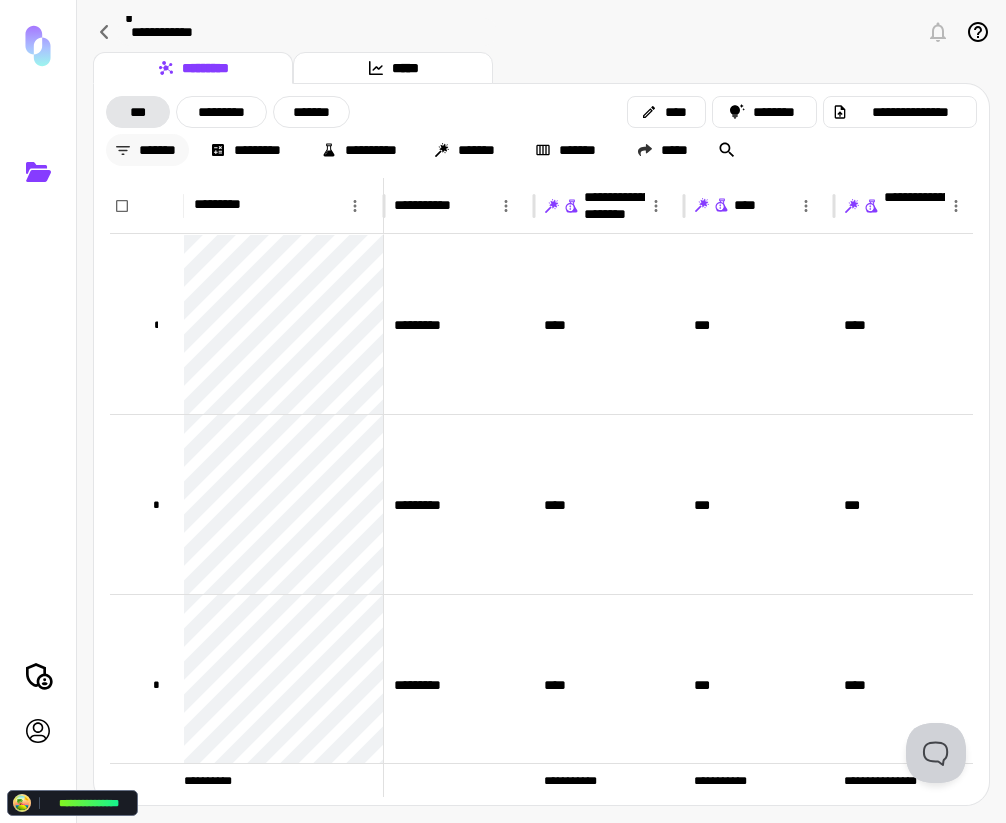 click on "*******" at bounding box center [147, 150] 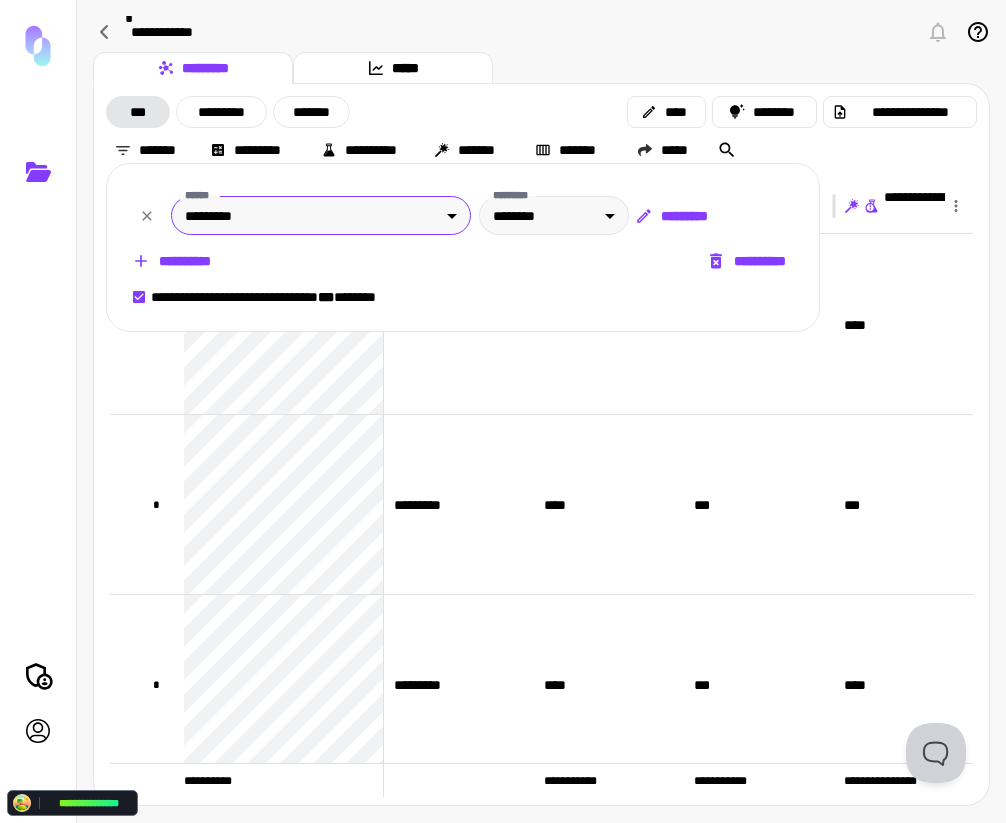 click on "**********" at bounding box center [503, 411] 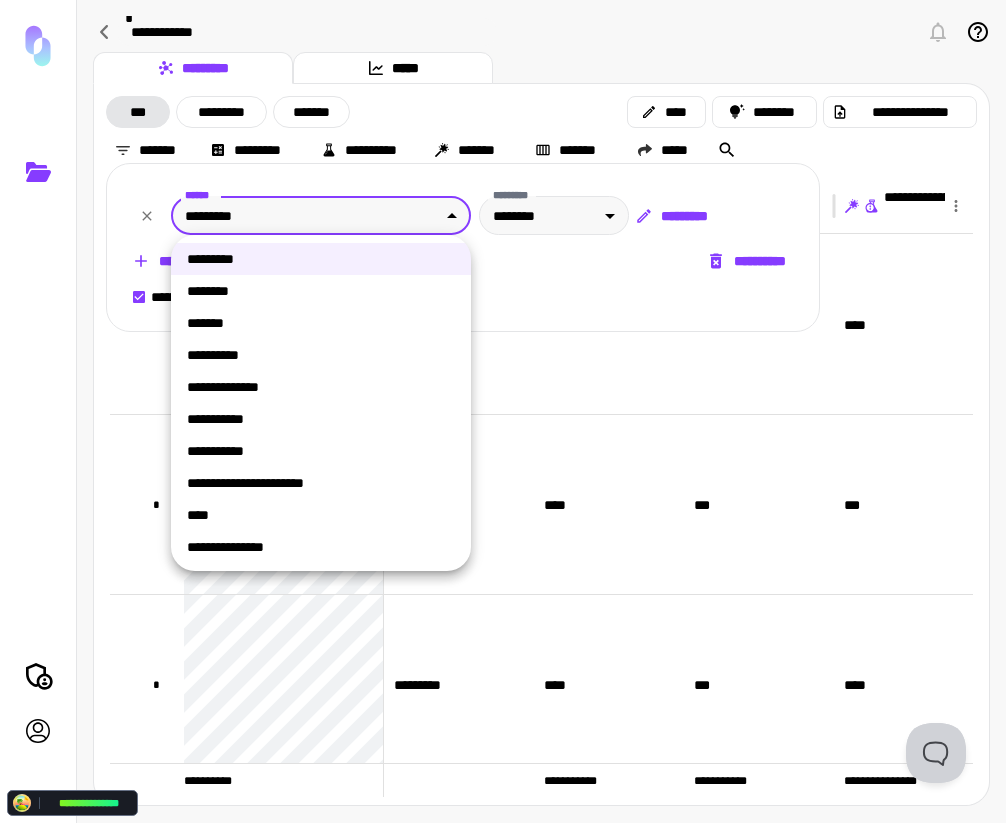 click on "*******" at bounding box center (321, 323) 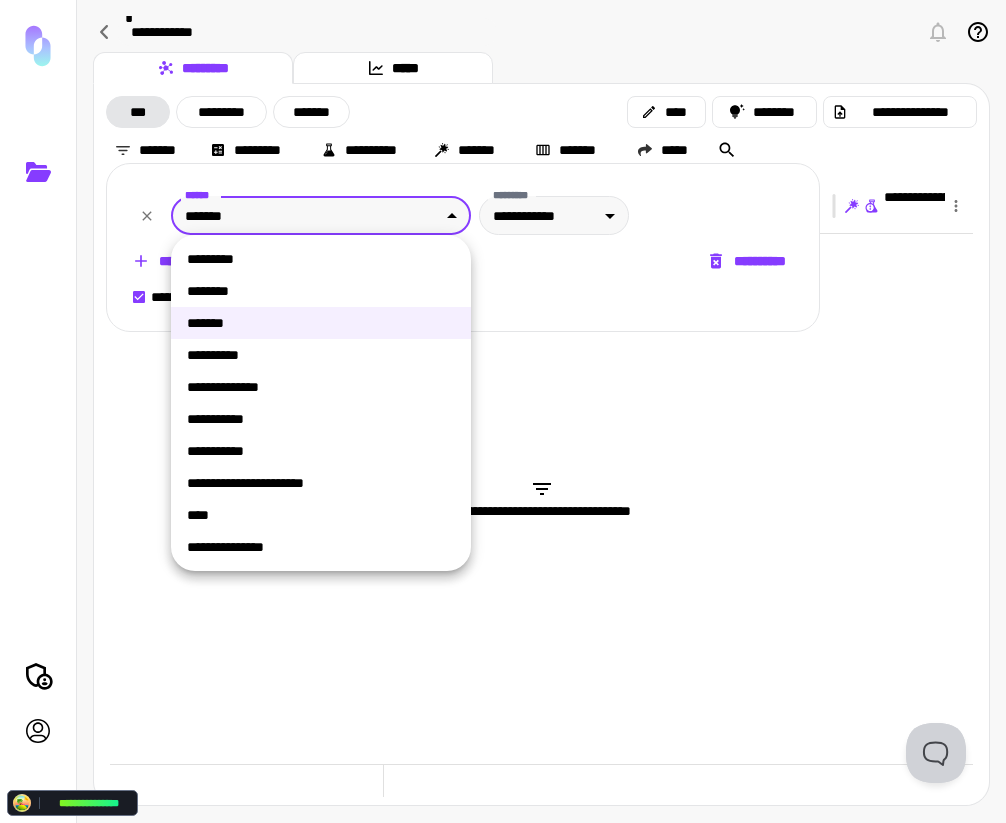 click on "**********" at bounding box center [503, 411] 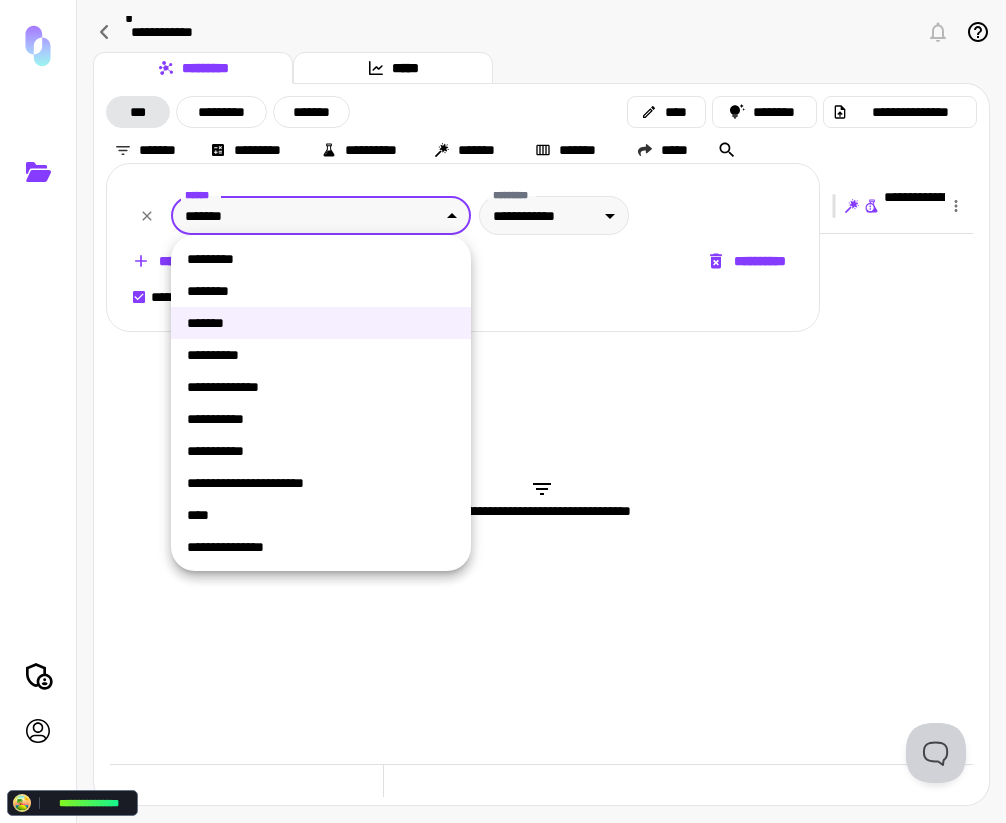 click on "**********" at bounding box center (321, 355) 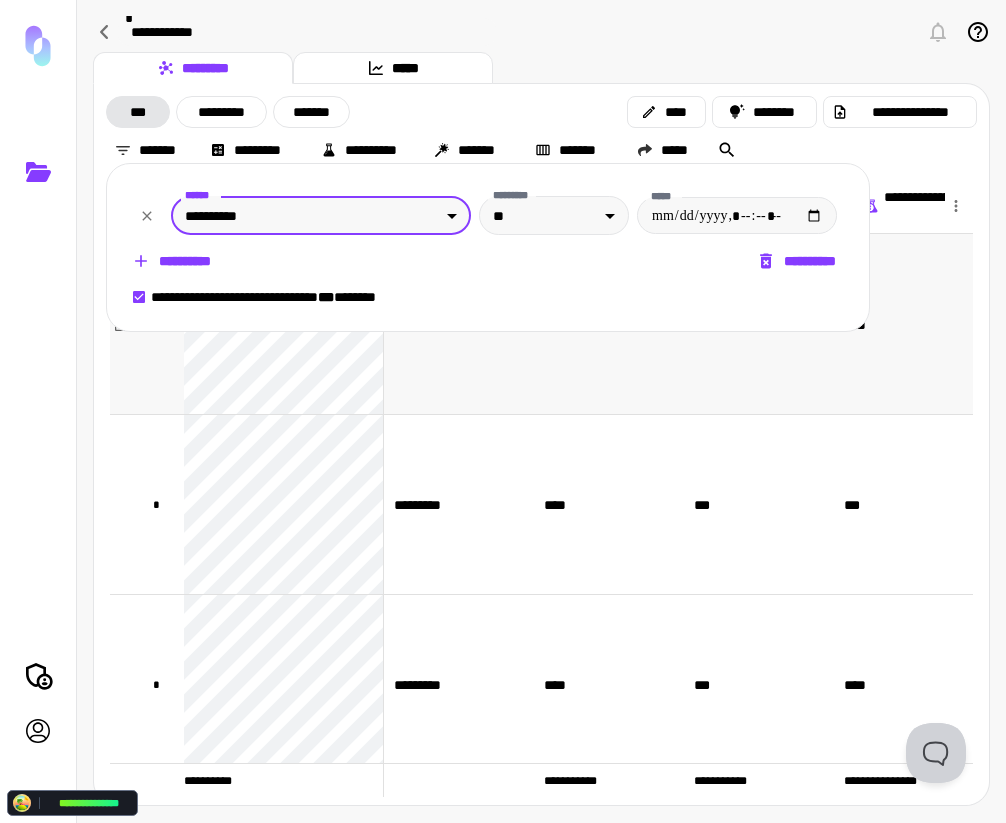 click at bounding box center (503, 411) 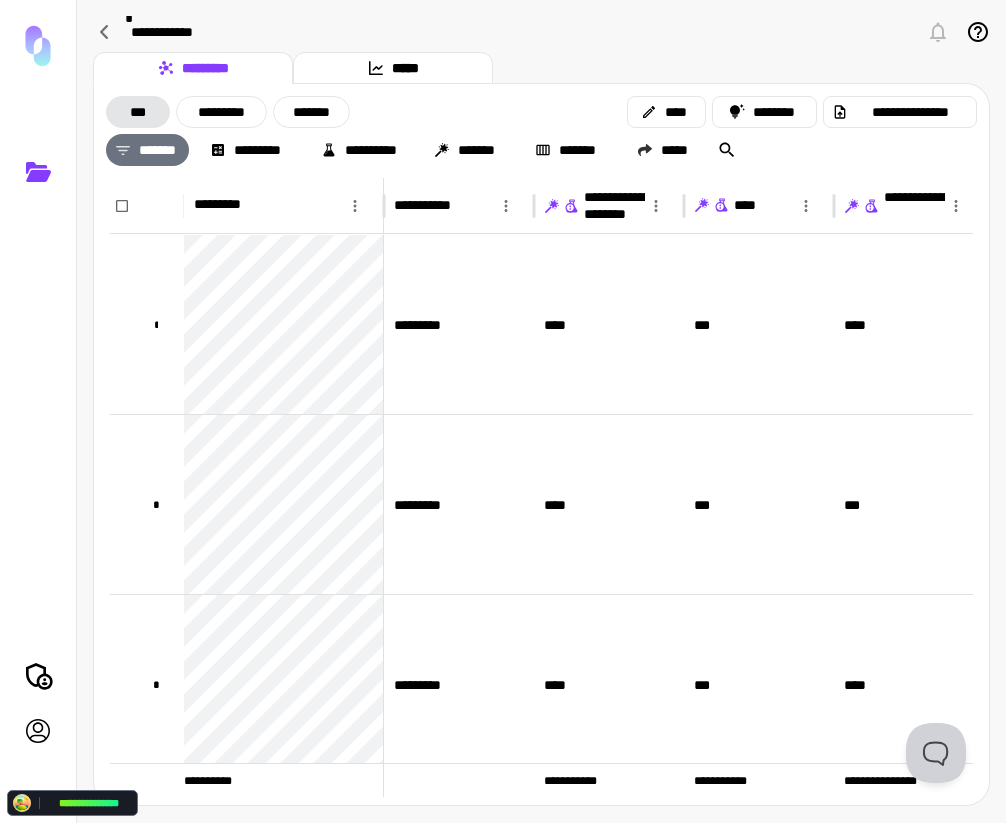 click on "*******" at bounding box center (147, 150) 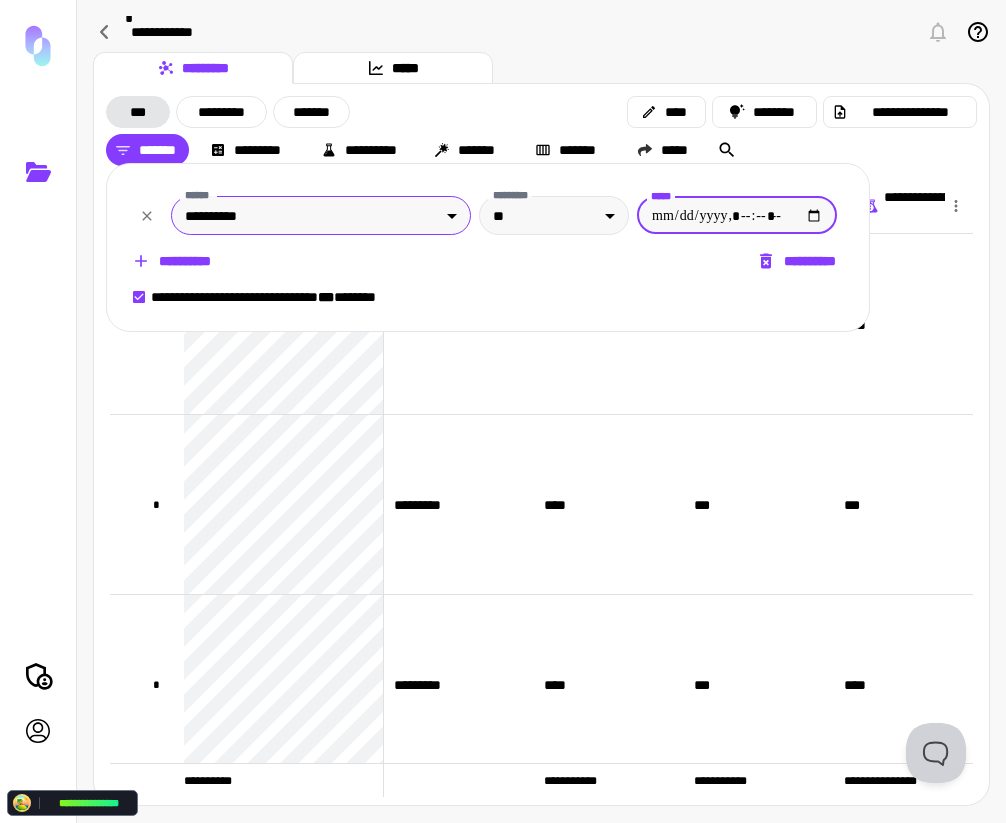 click on "**********" at bounding box center (503, 411) 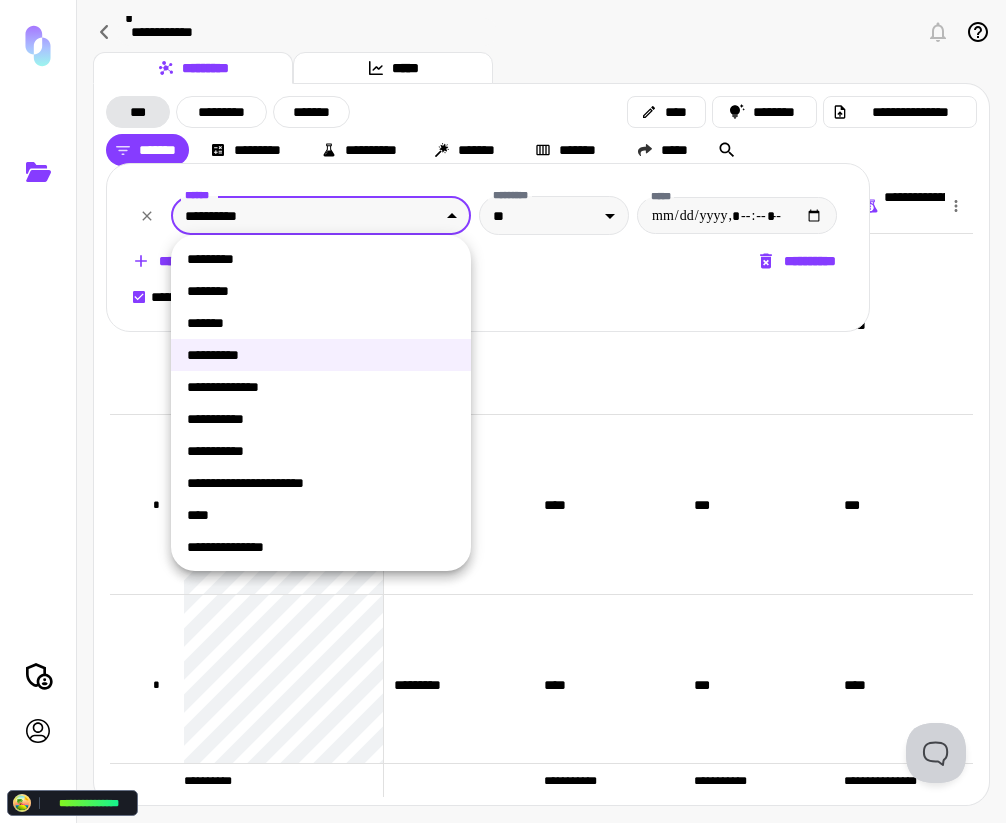 click on "**********" at bounding box center [321, 419] 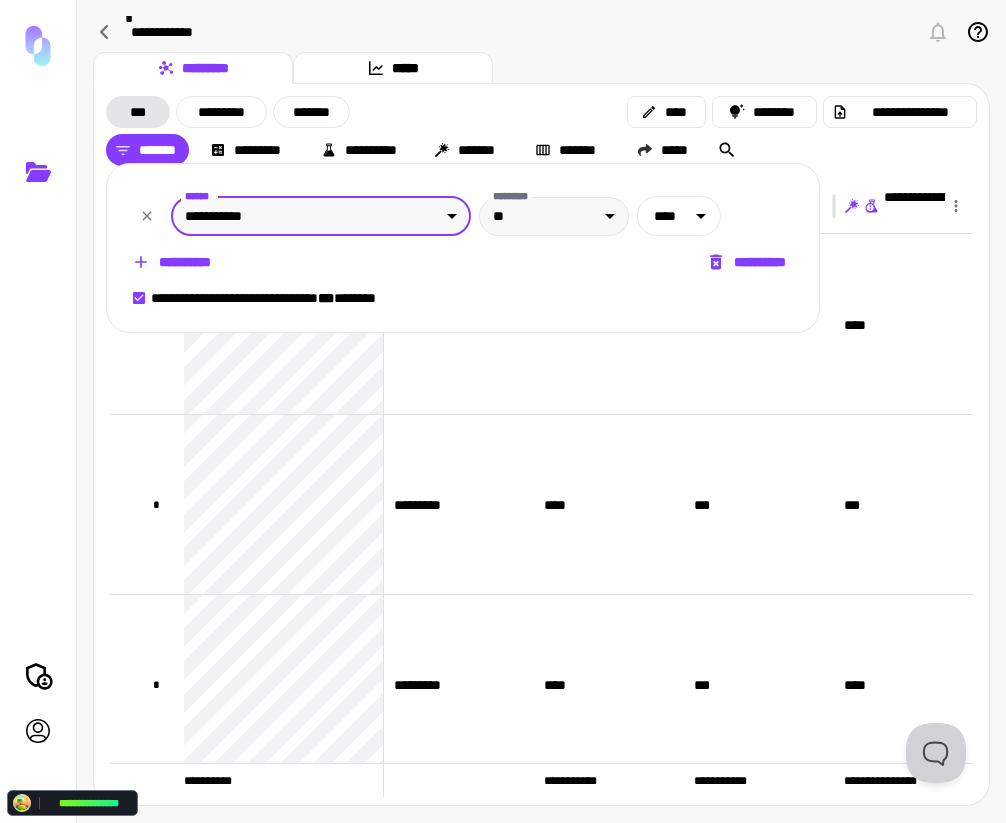 click on "**********" at bounding box center (503, 411) 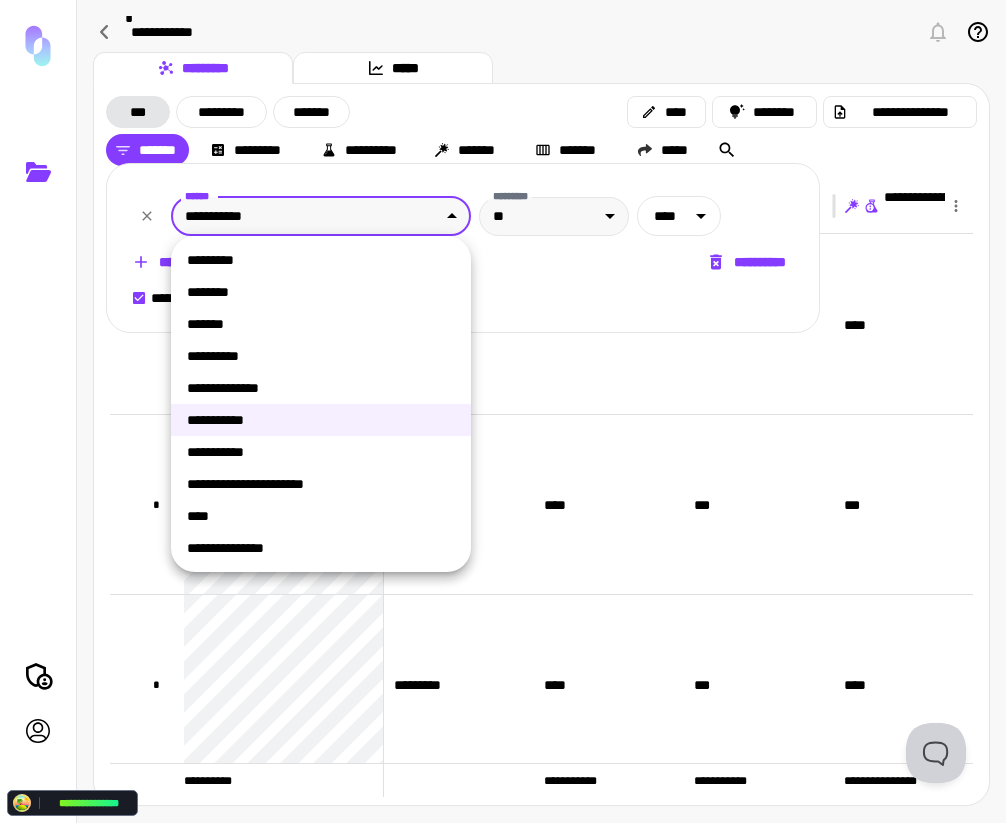 click on "**********" at bounding box center (321, 452) 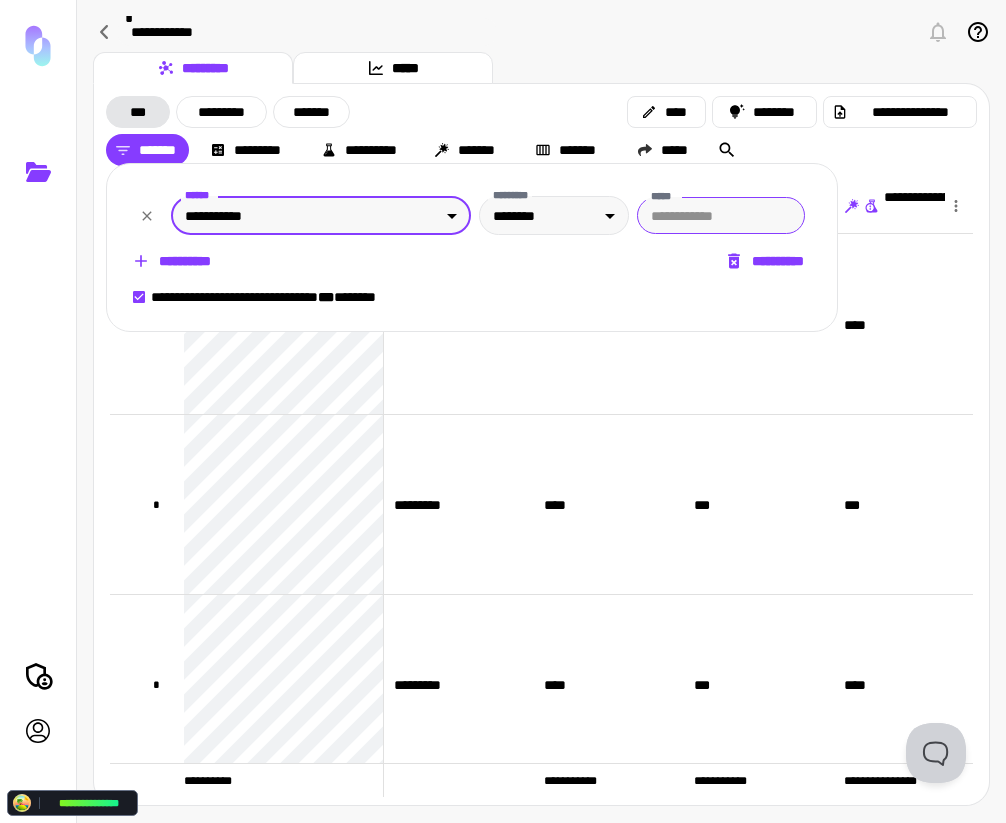 click on "*****" at bounding box center [721, 215] 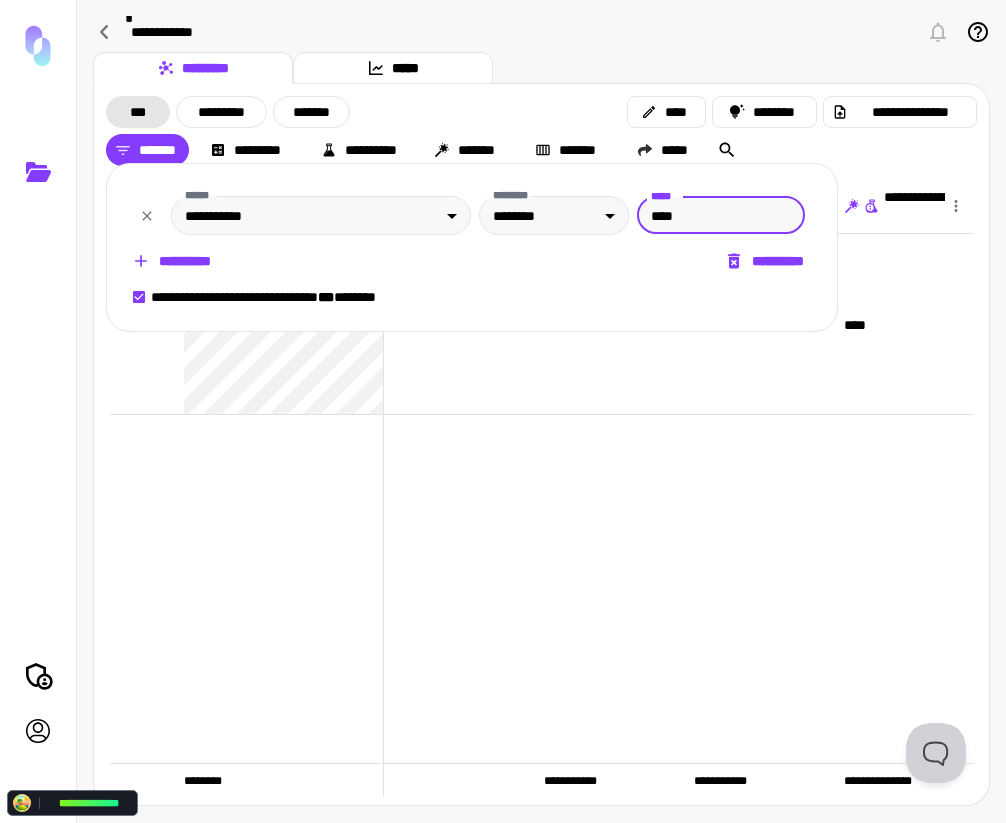 type on "****" 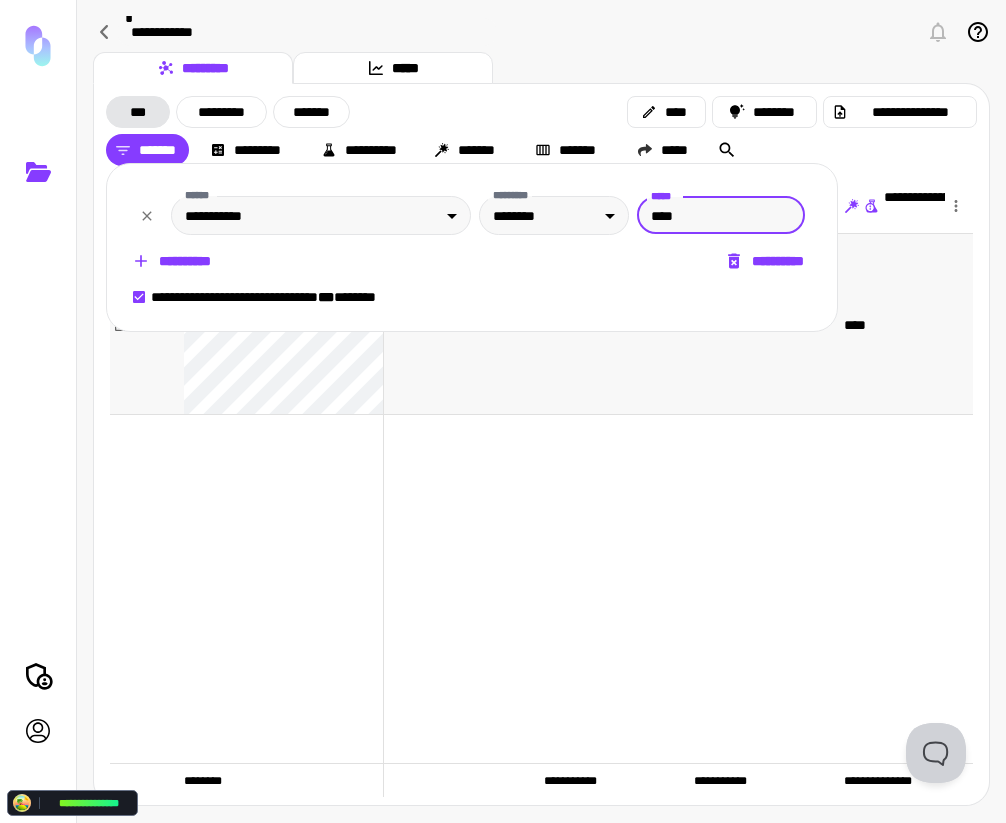 click at bounding box center [503, 411] 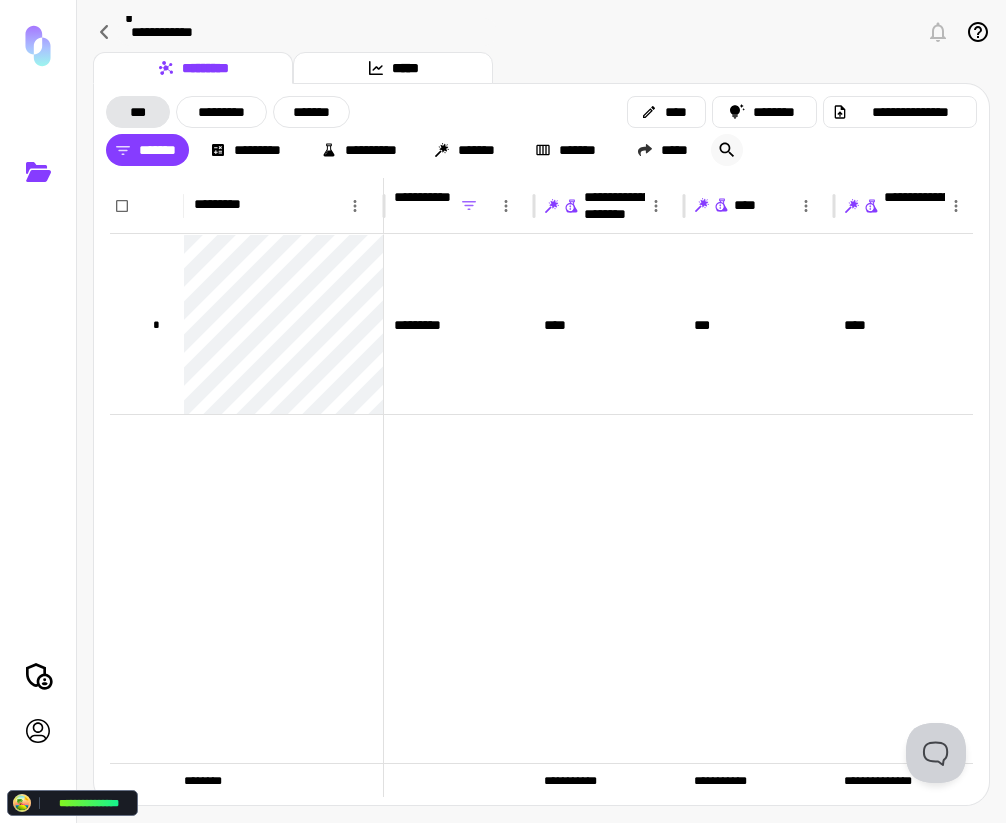 click 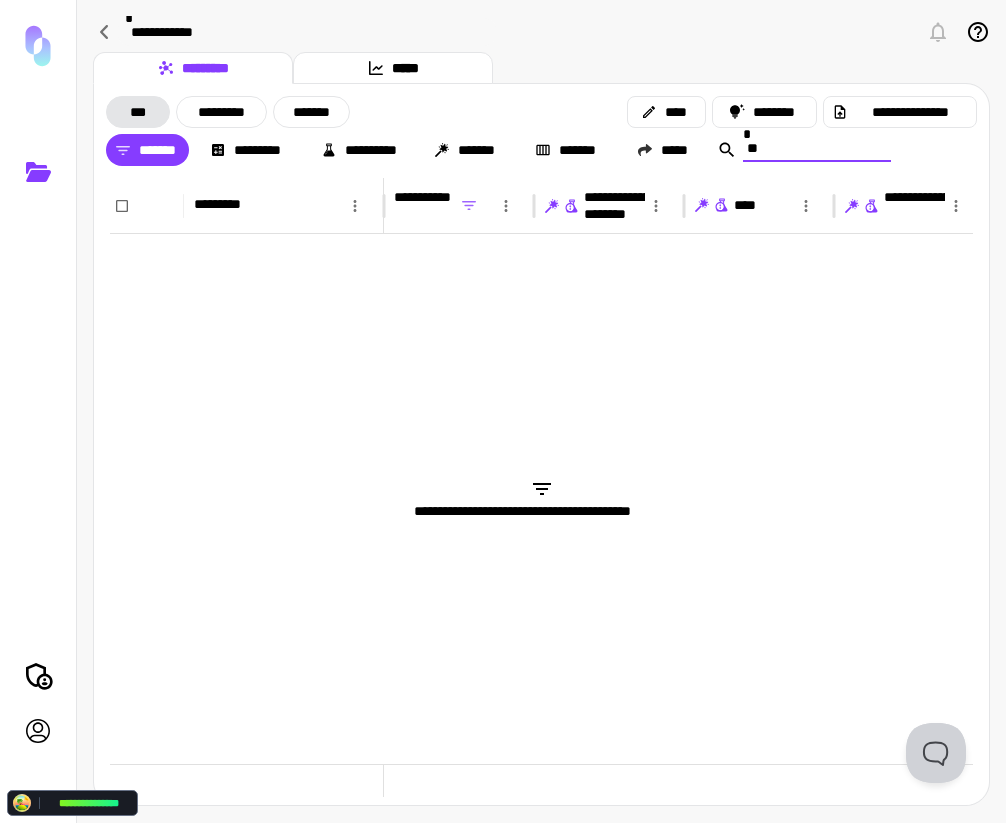 type on "*" 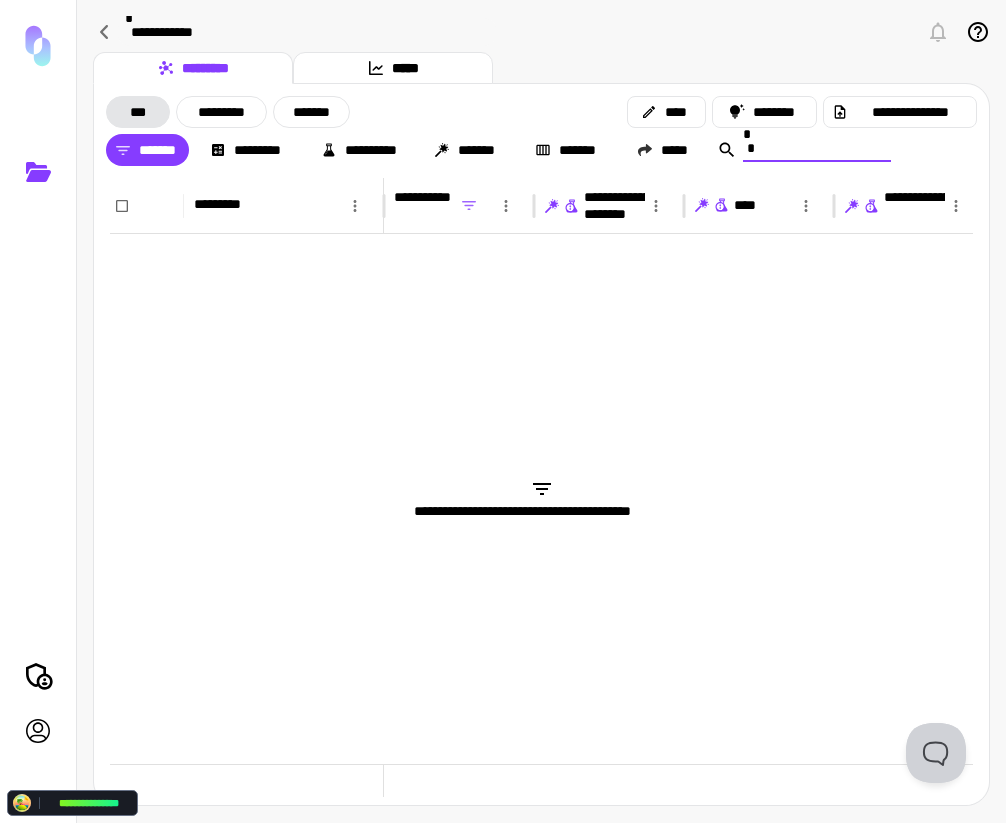 type 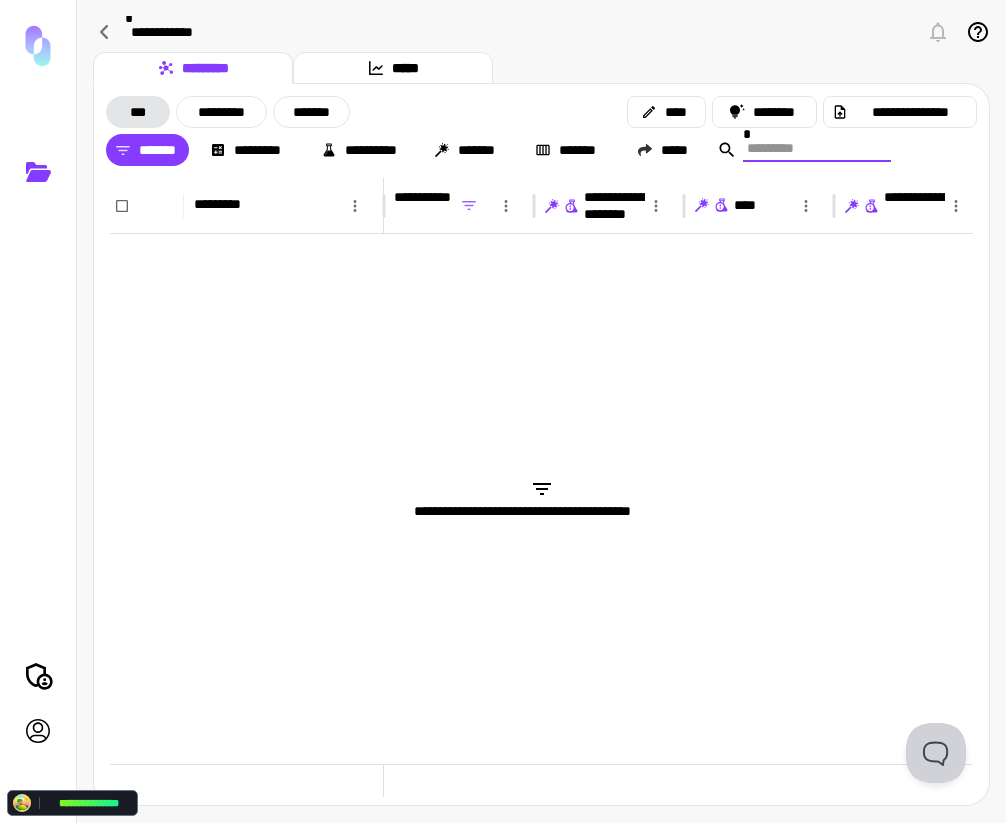 click on "********* *****" at bounding box center [541, 68] 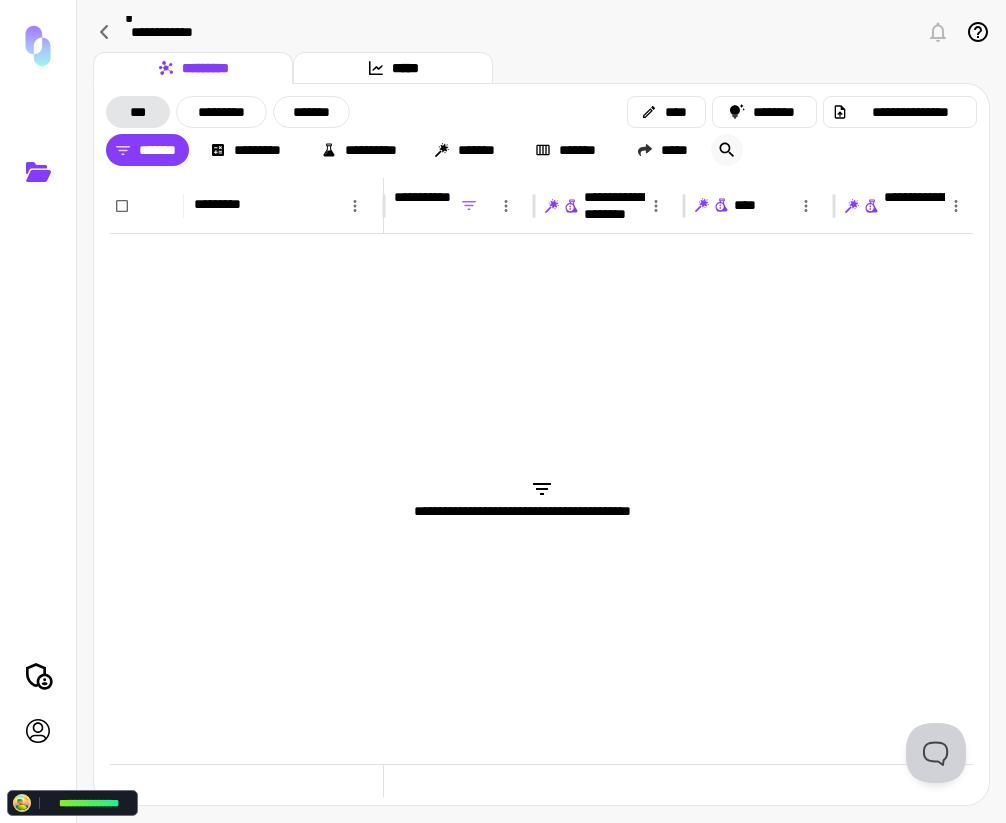 click 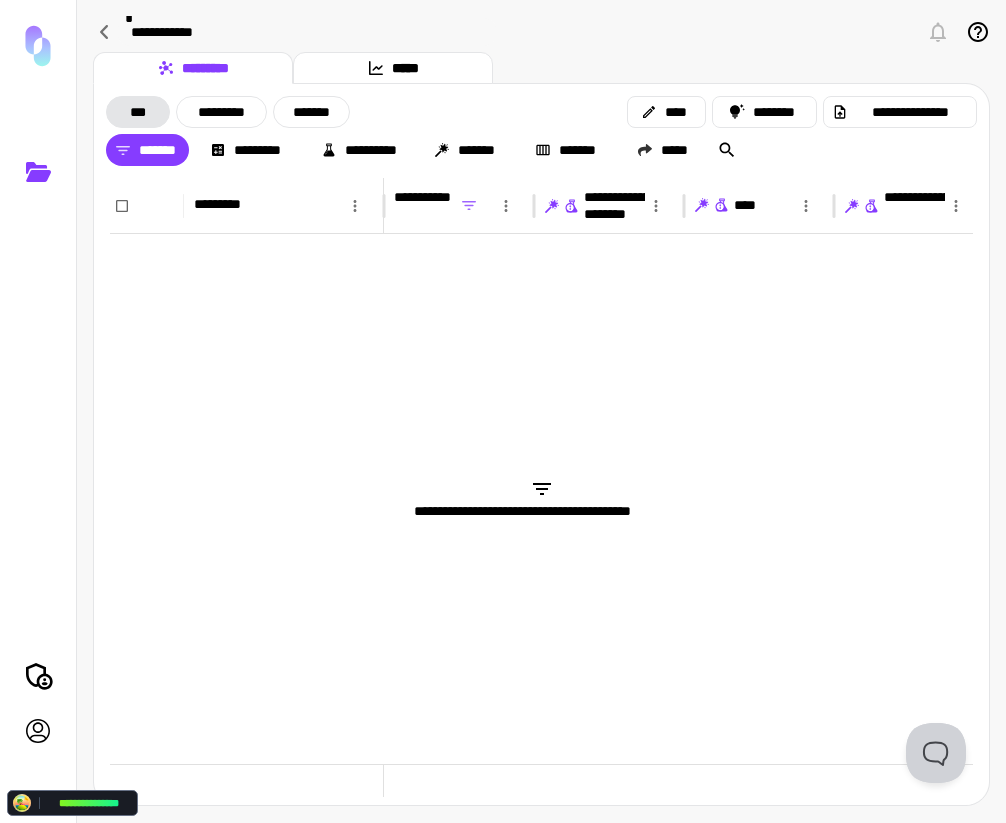 click on "**********" at bounding box center (541, 34) 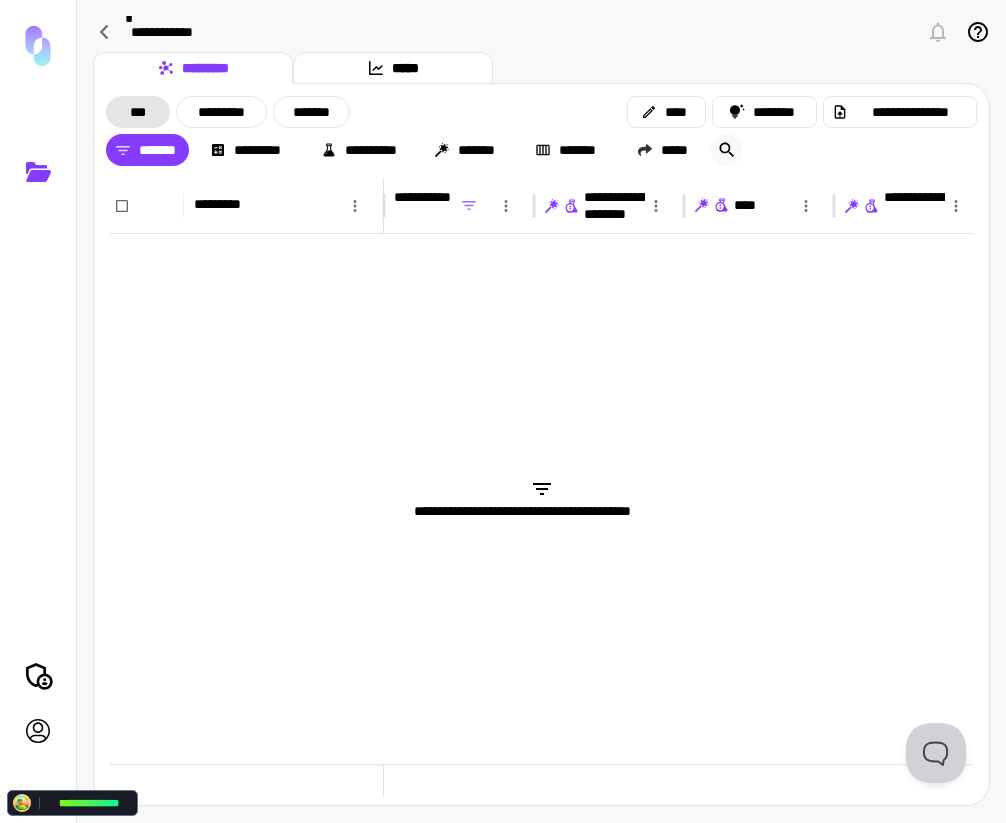 click 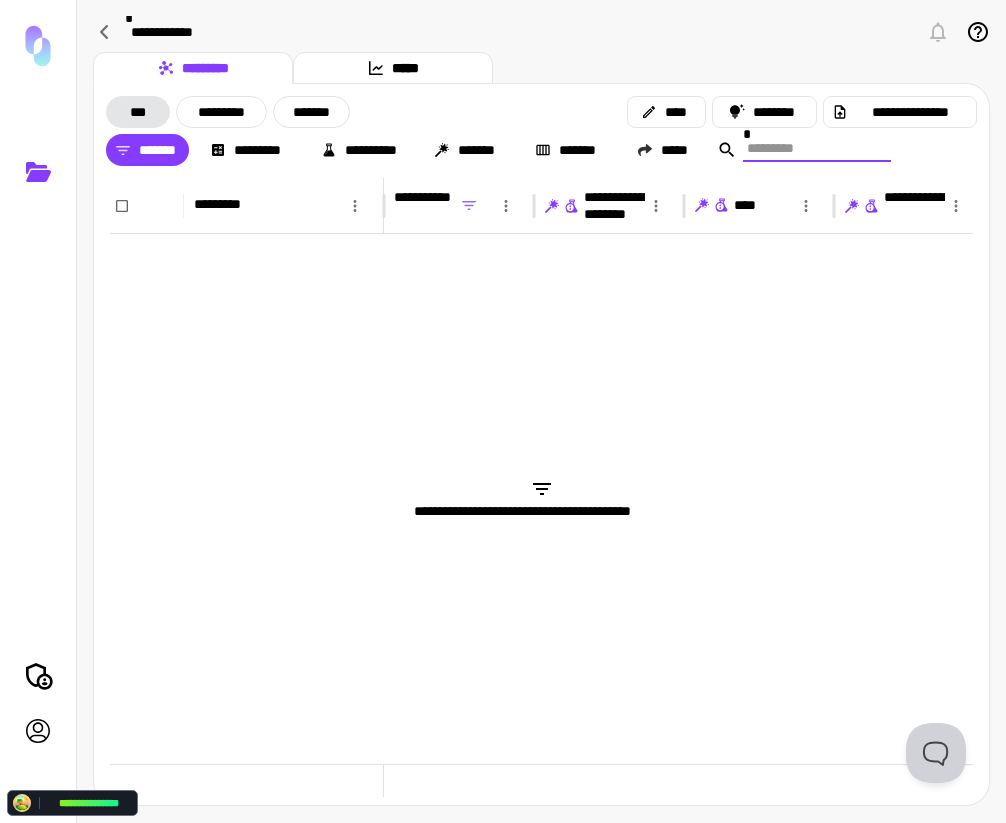 type 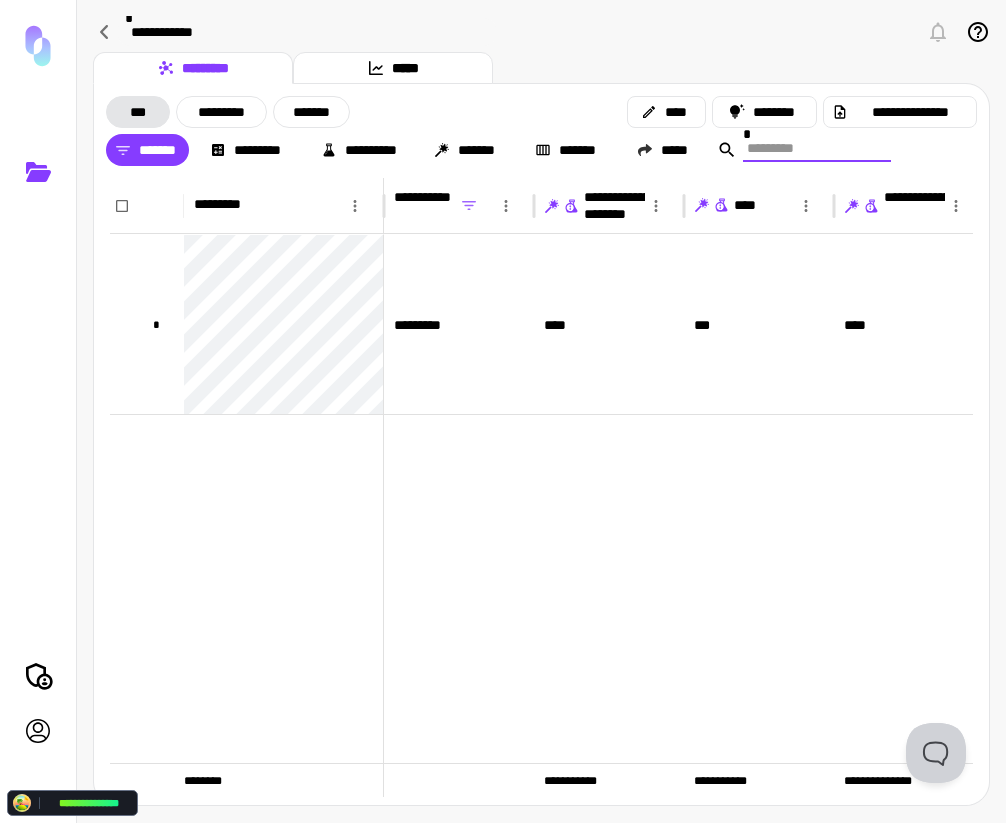 click on "**********" at bounding box center (541, 32) 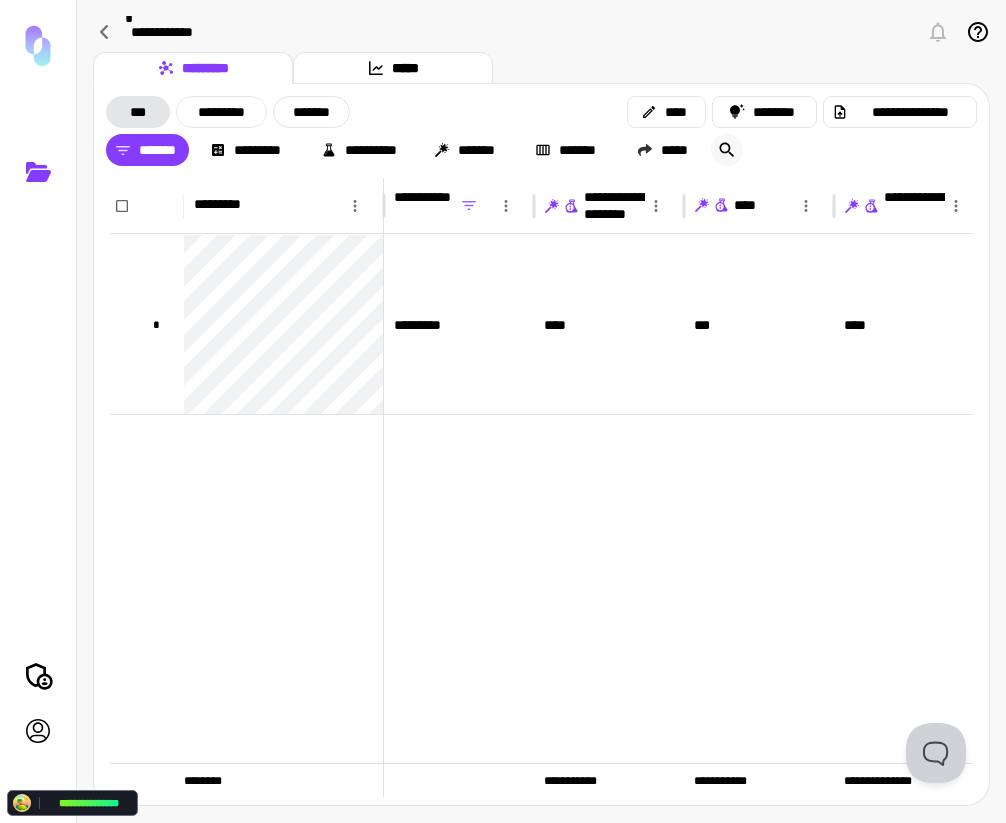 click 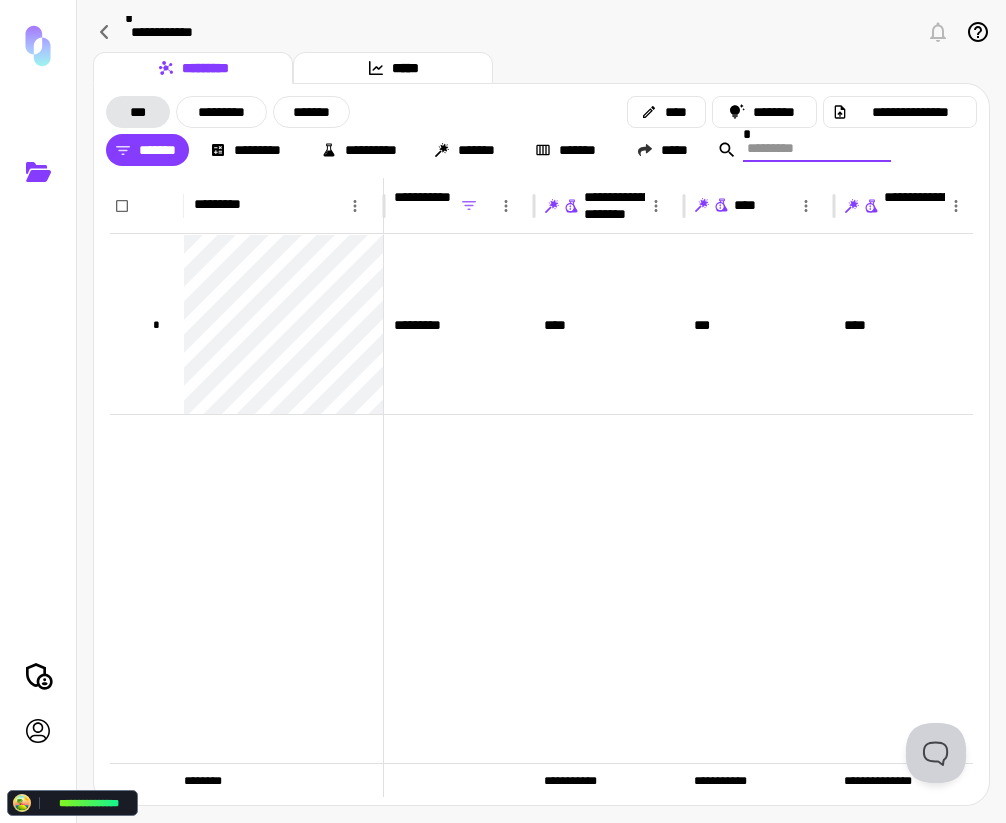scroll, scrollTop: 0, scrollLeft: 11, axis: horizontal 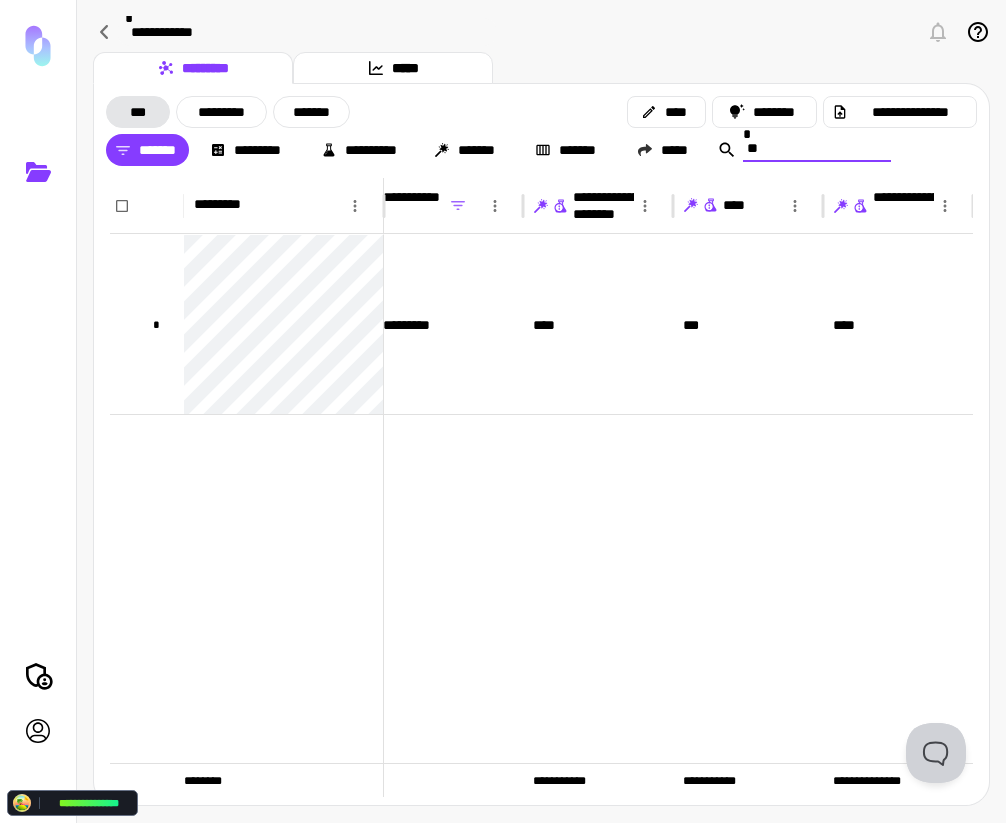 type on "*" 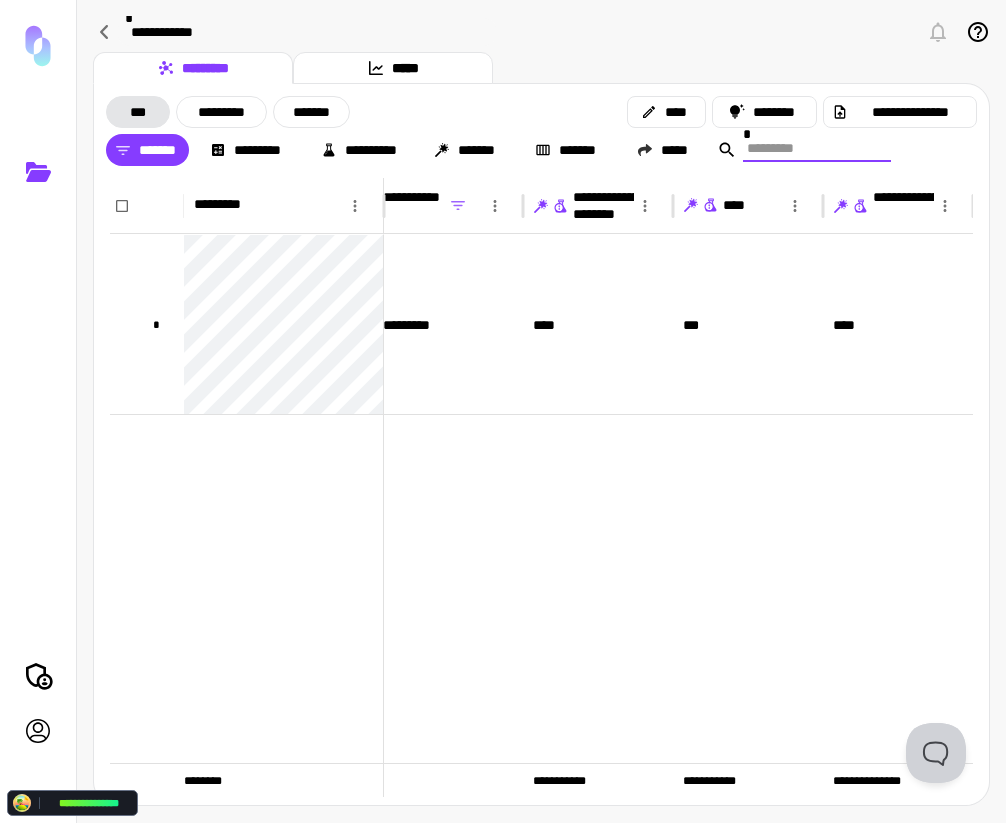 type on "*" 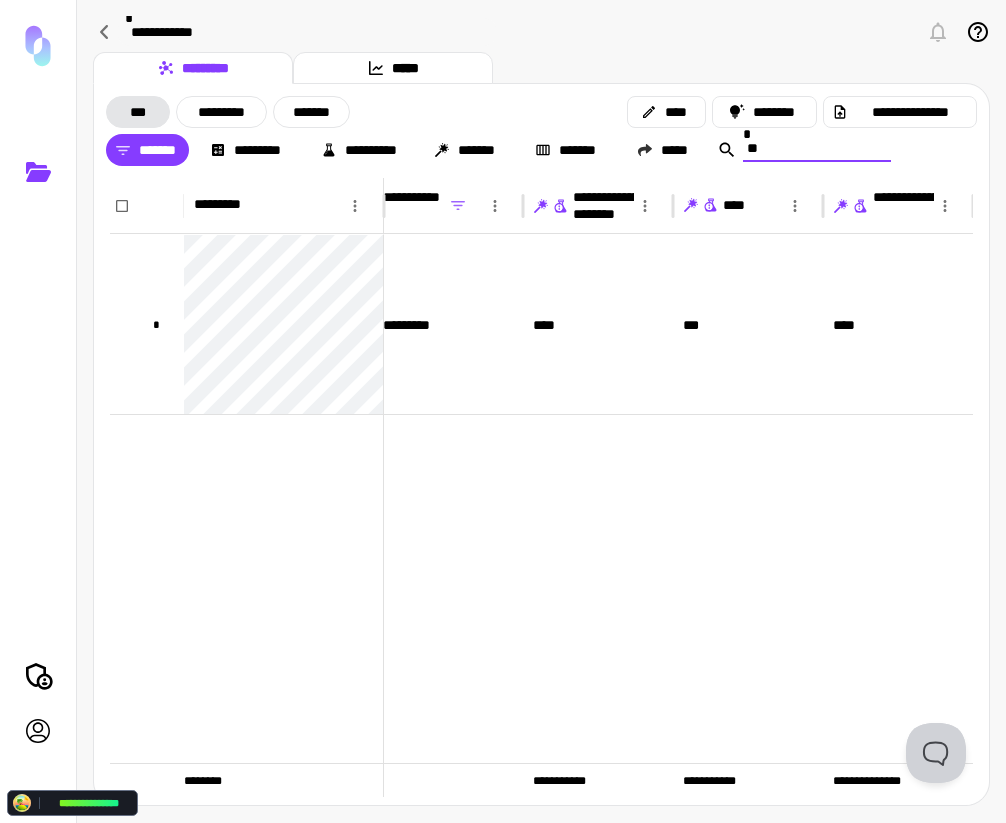 type on "*" 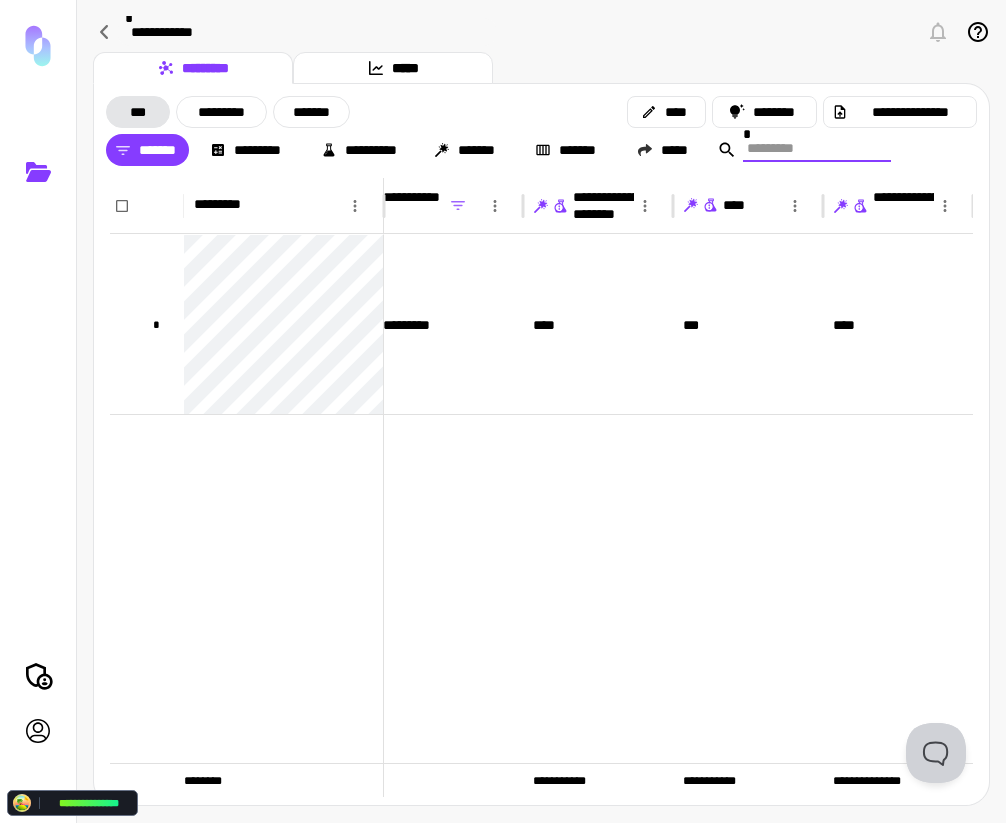 type on "*" 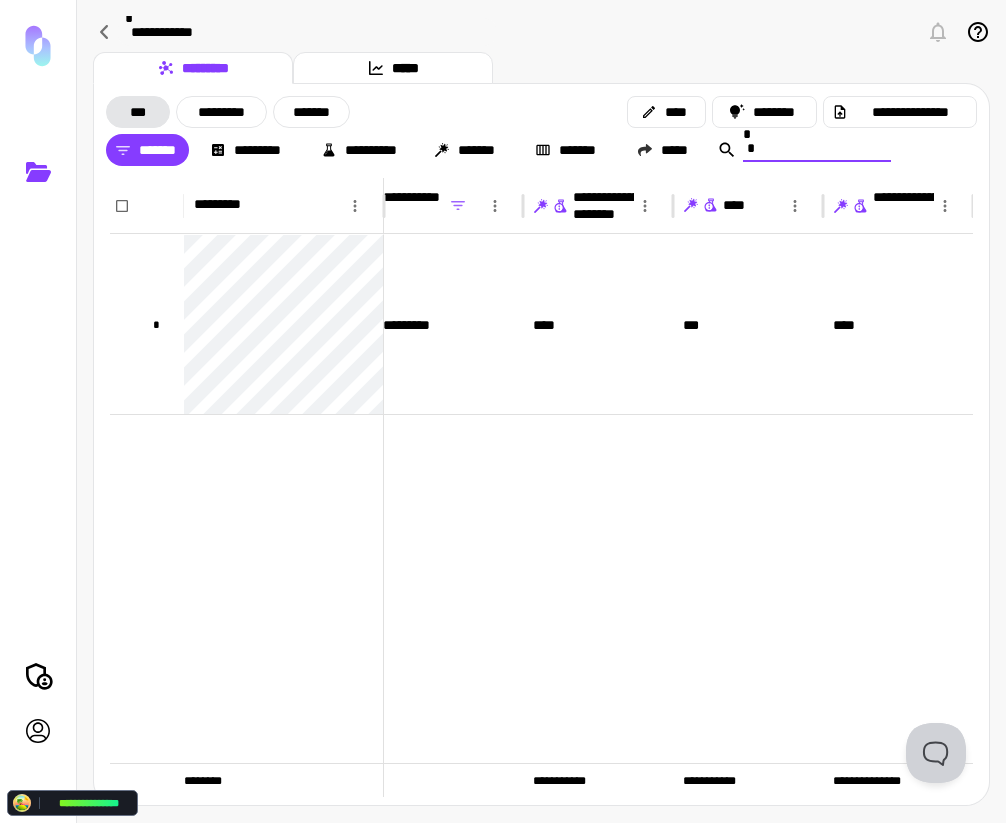 type 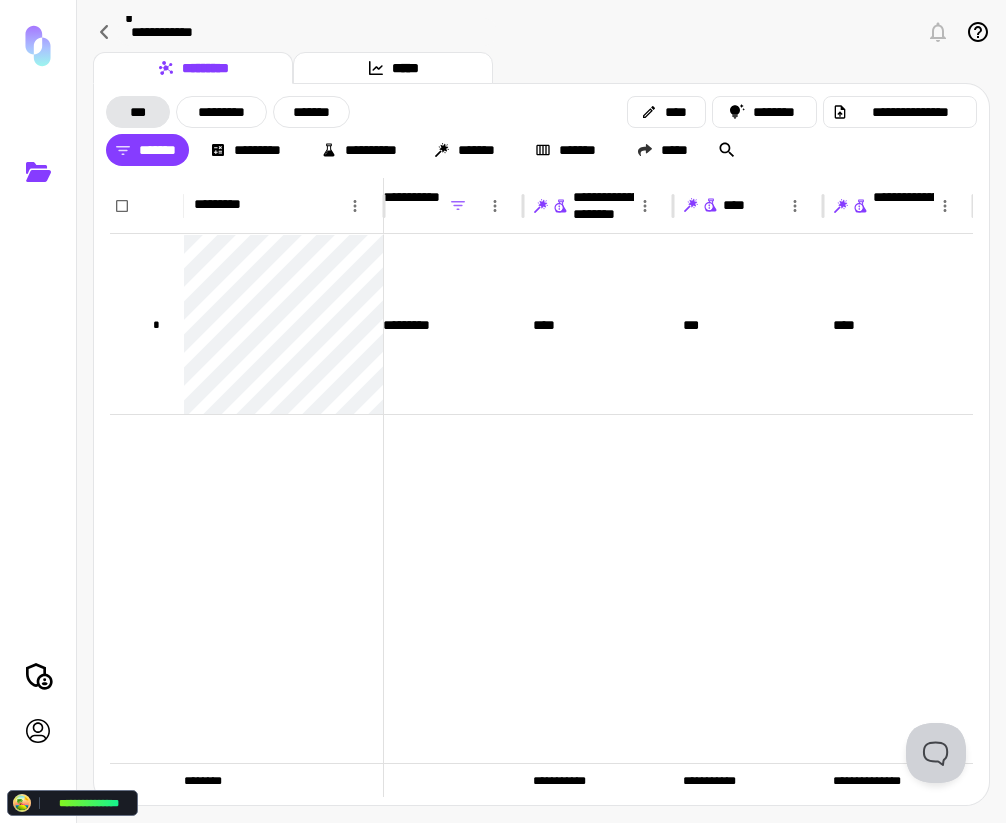 click on "********* *****" at bounding box center [541, 68] 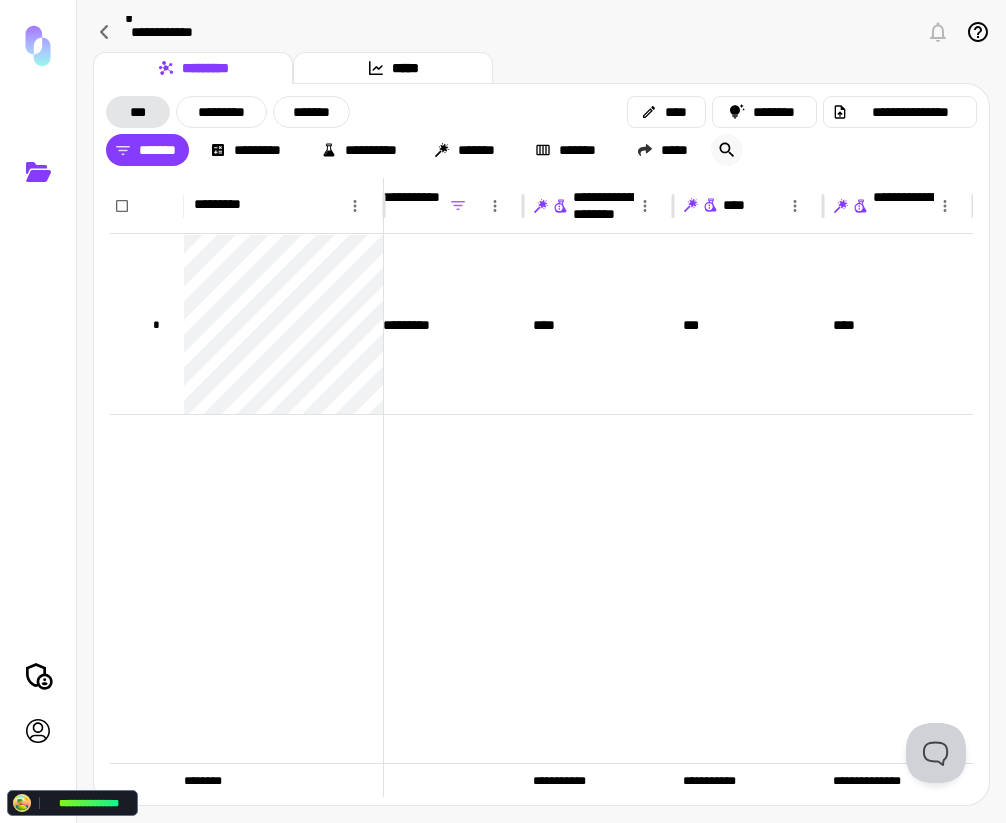 click 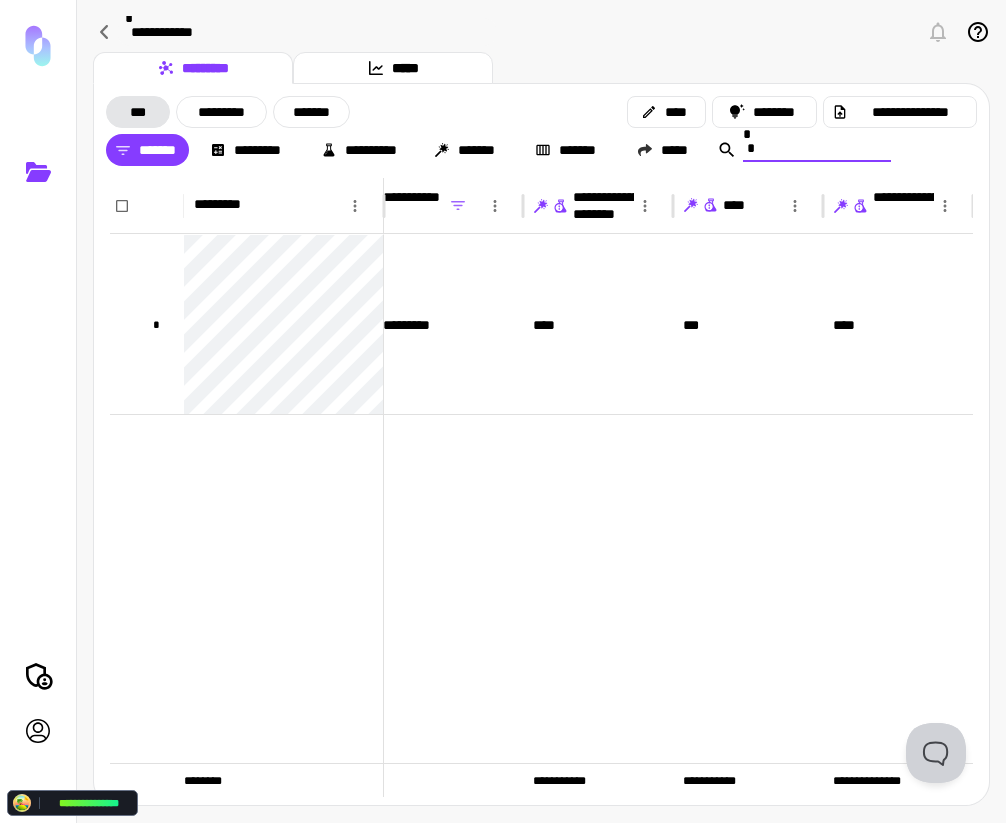 type 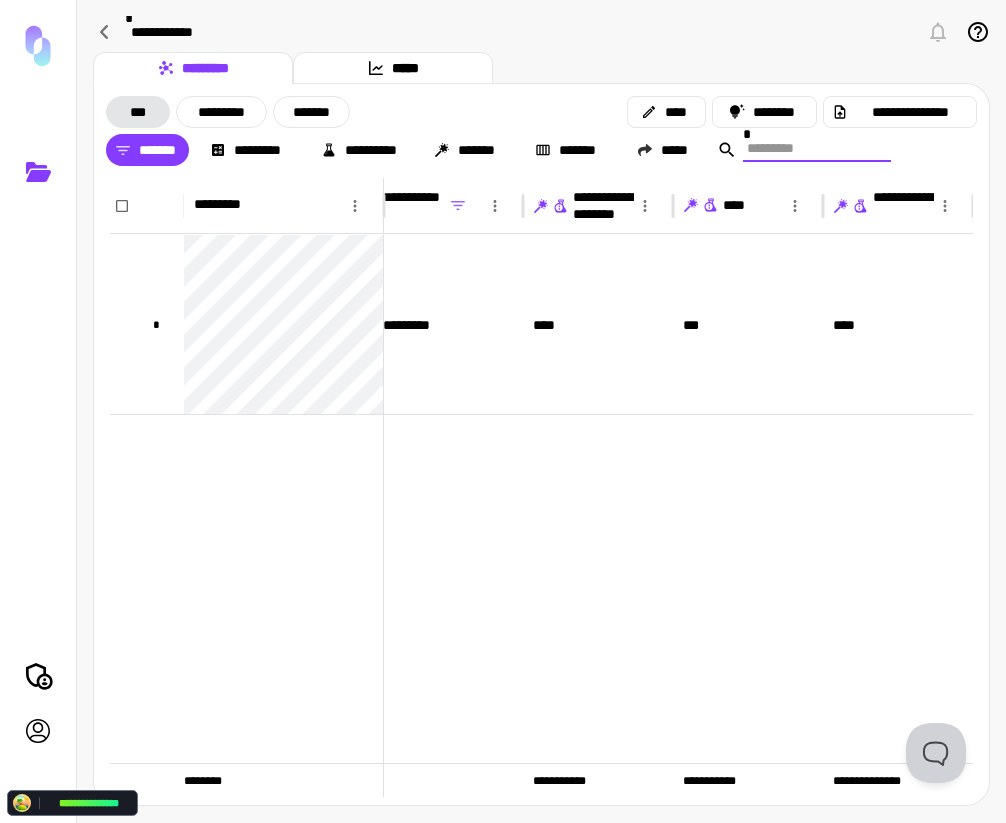 click on "**********" at bounding box center (541, 411) 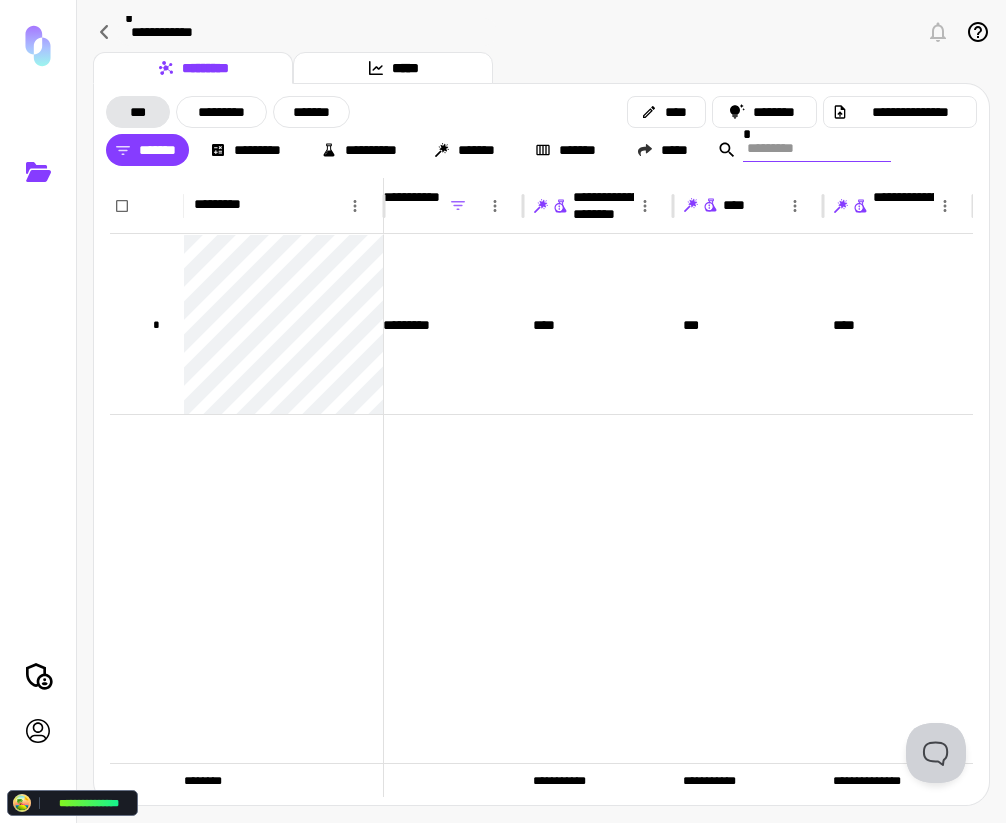 drag, startPoint x: 723, startPoint y: 35, endPoint x: 752, endPoint y: 88, distance: 60.41523 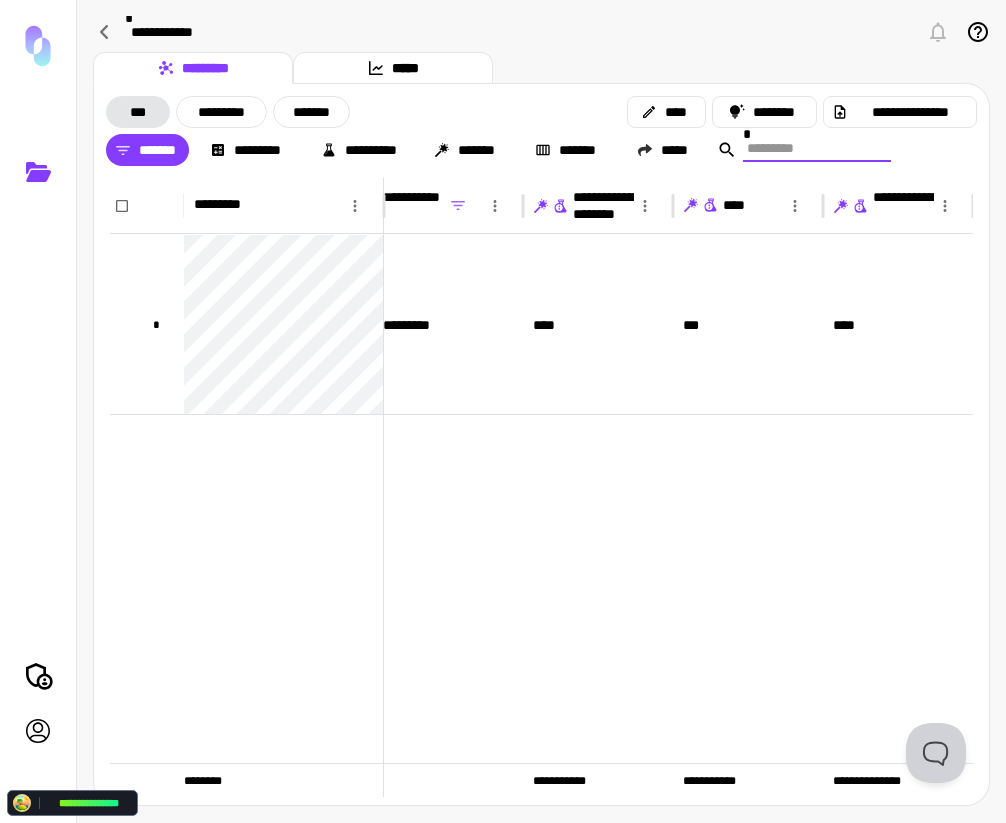 click on "**********" at bounding box center [541, 32] 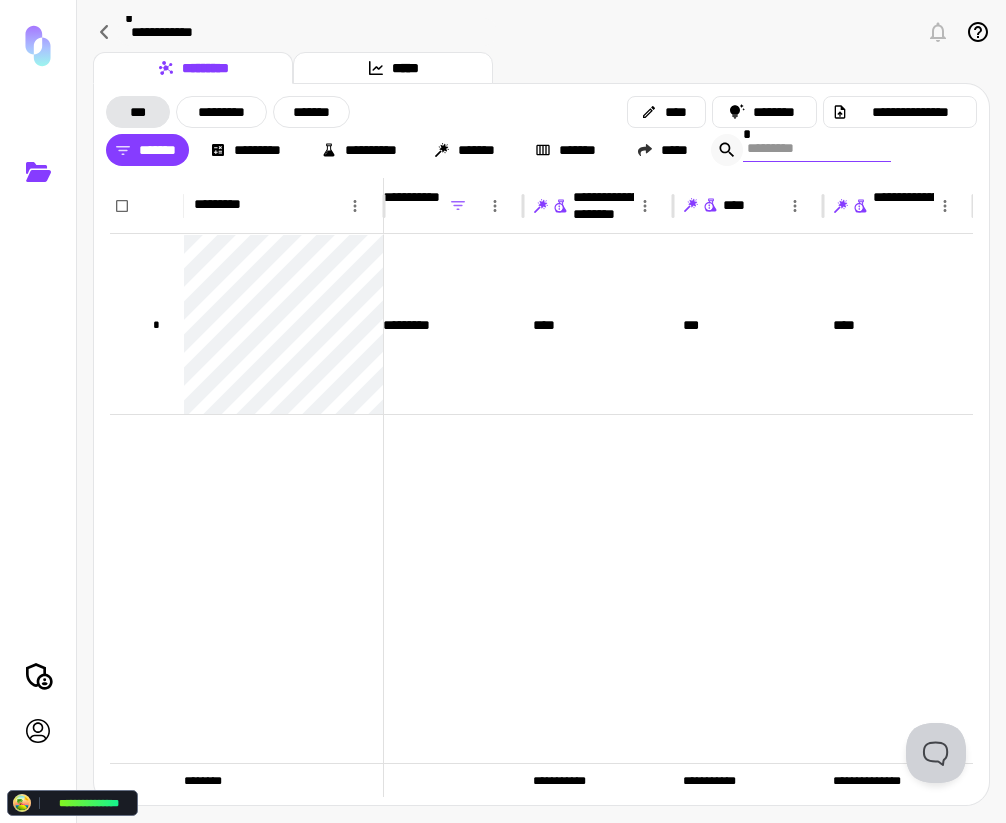 click 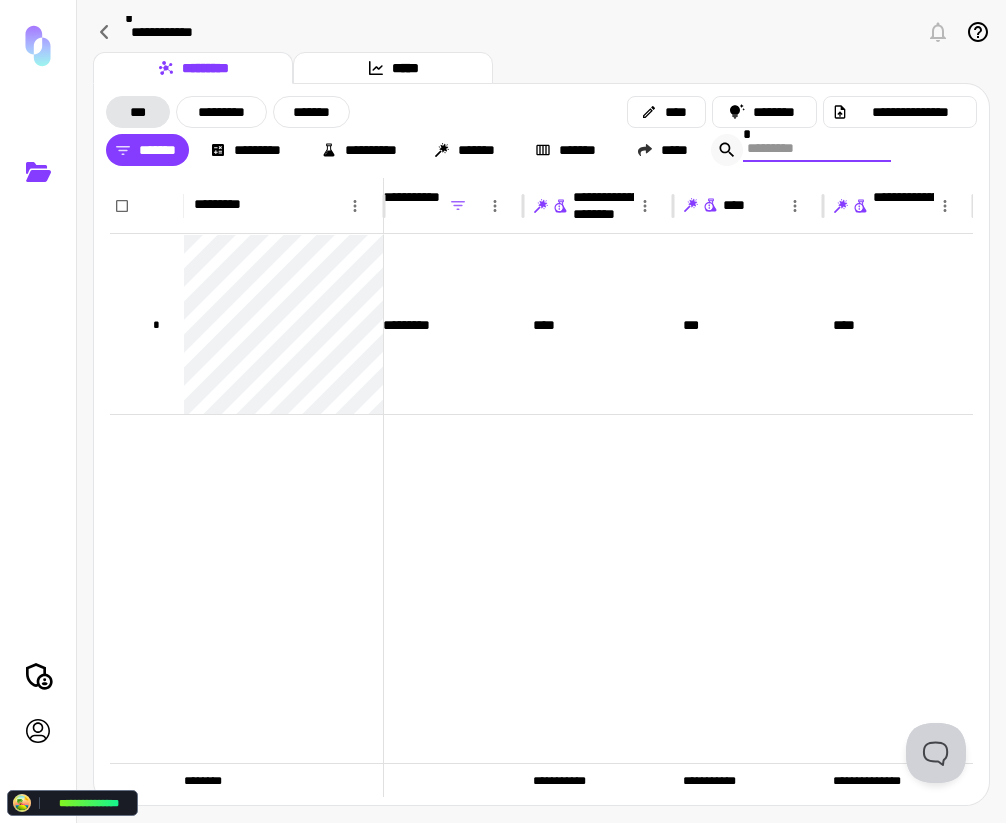 click 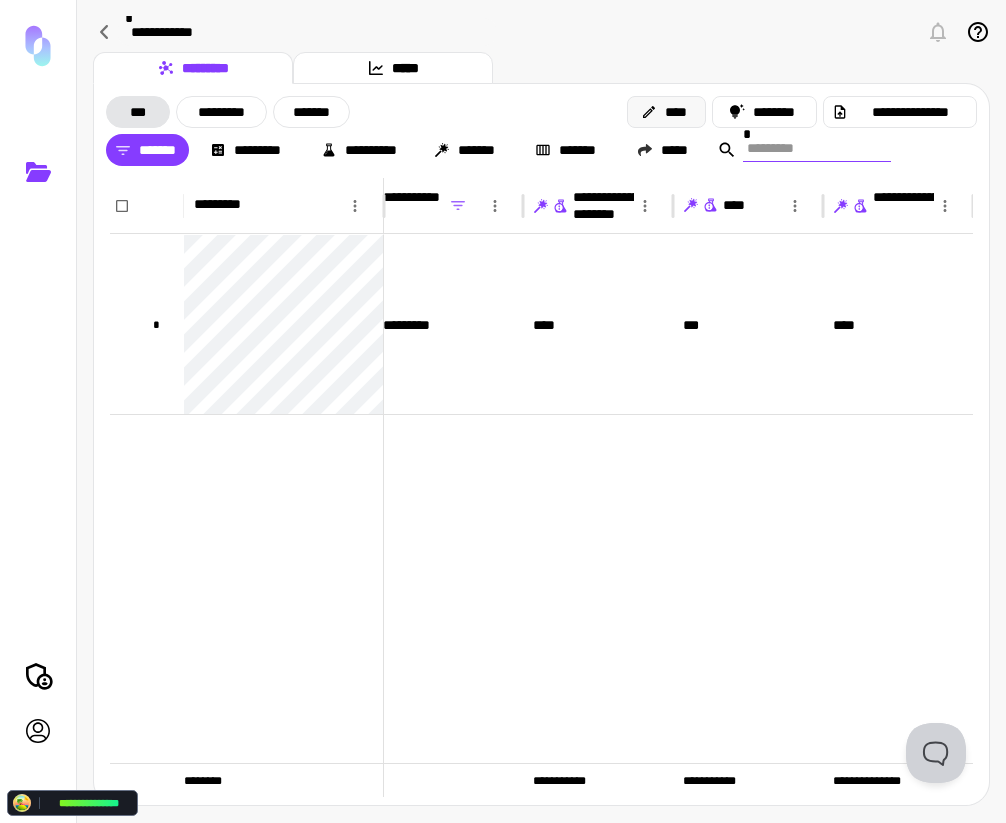 drag, startPoint x: 618, startPoint y: 40, endPoint x: 651, endPoint y: 110, distance: 77.388626 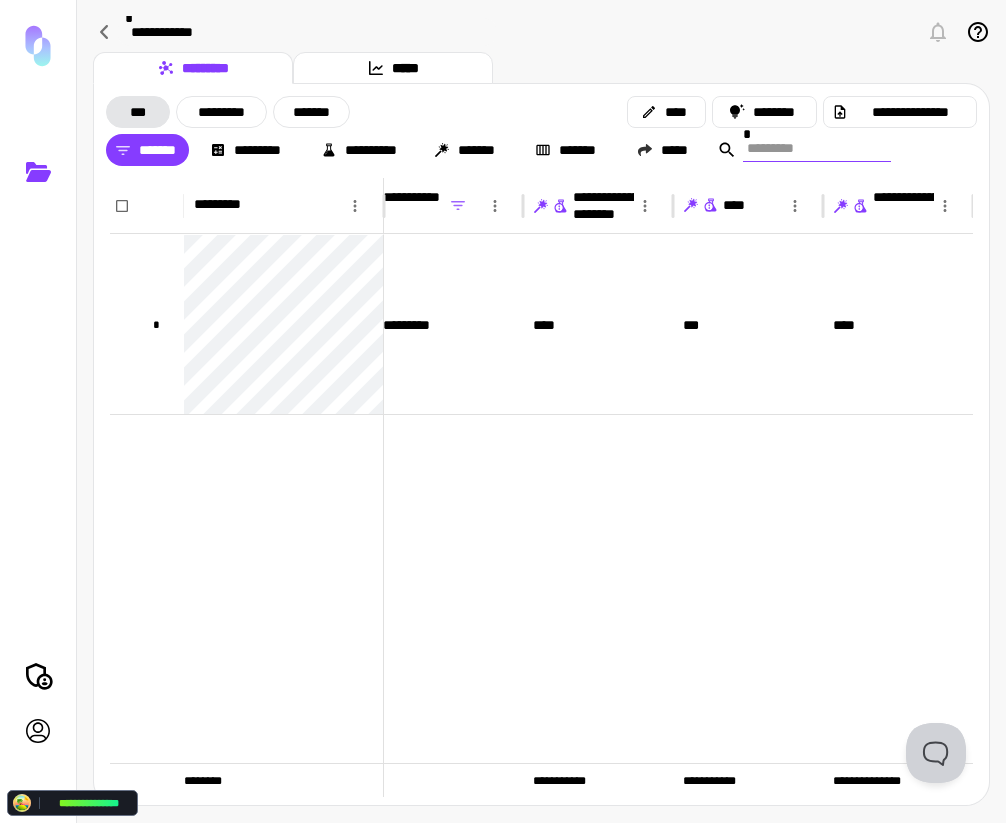 click at bounding box center (817, 148) 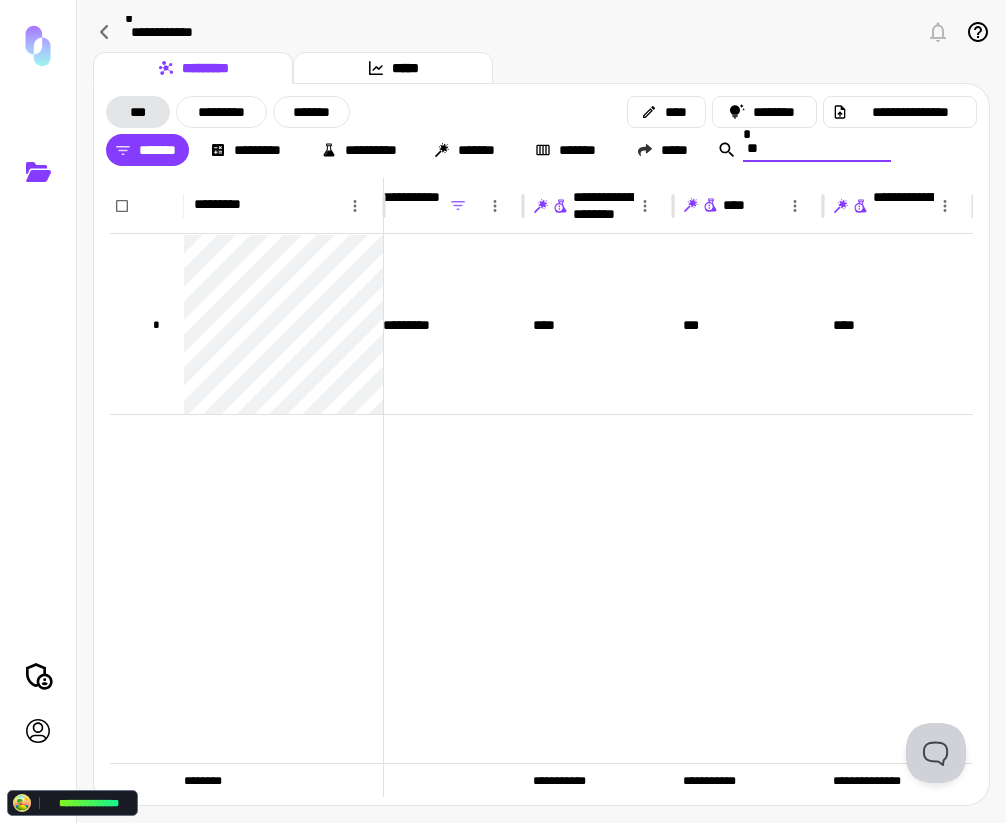 type on "*" 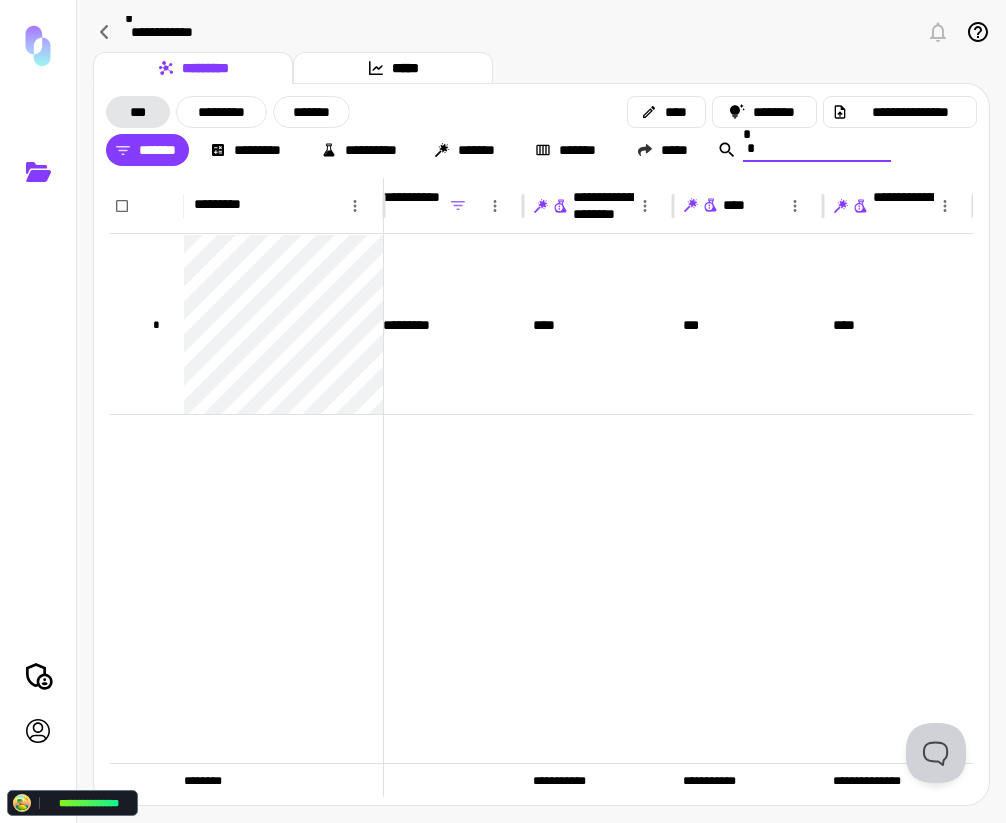 type 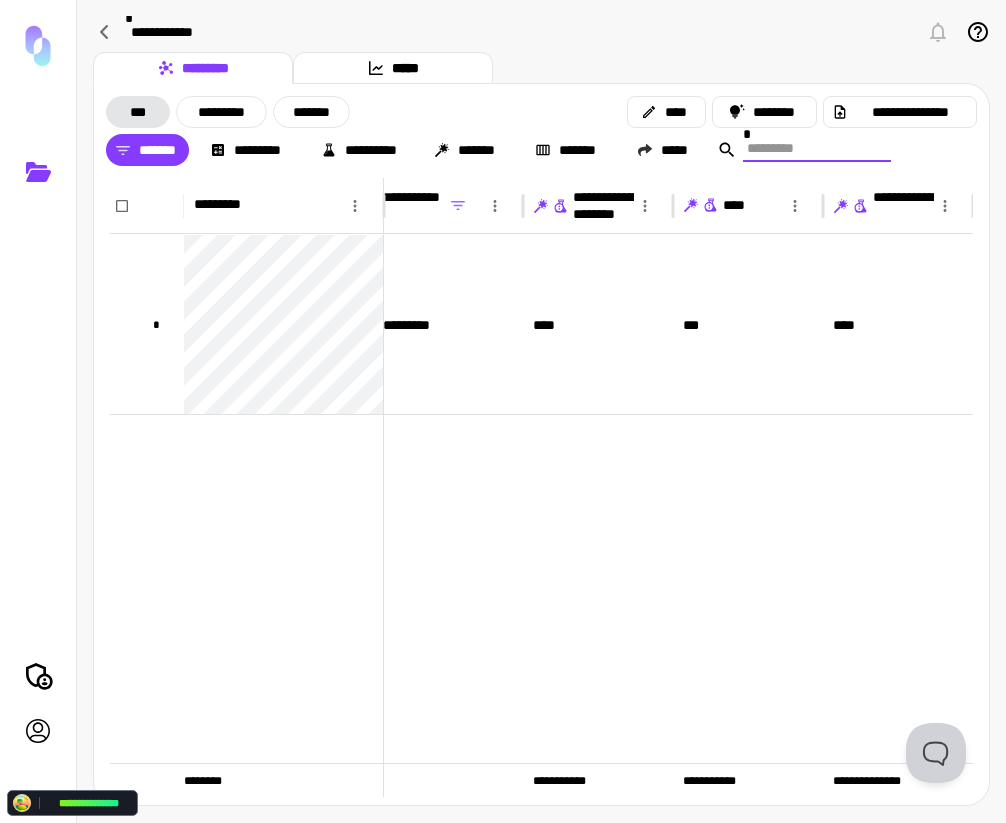 click on "**********" at bounding box center [541, 34] 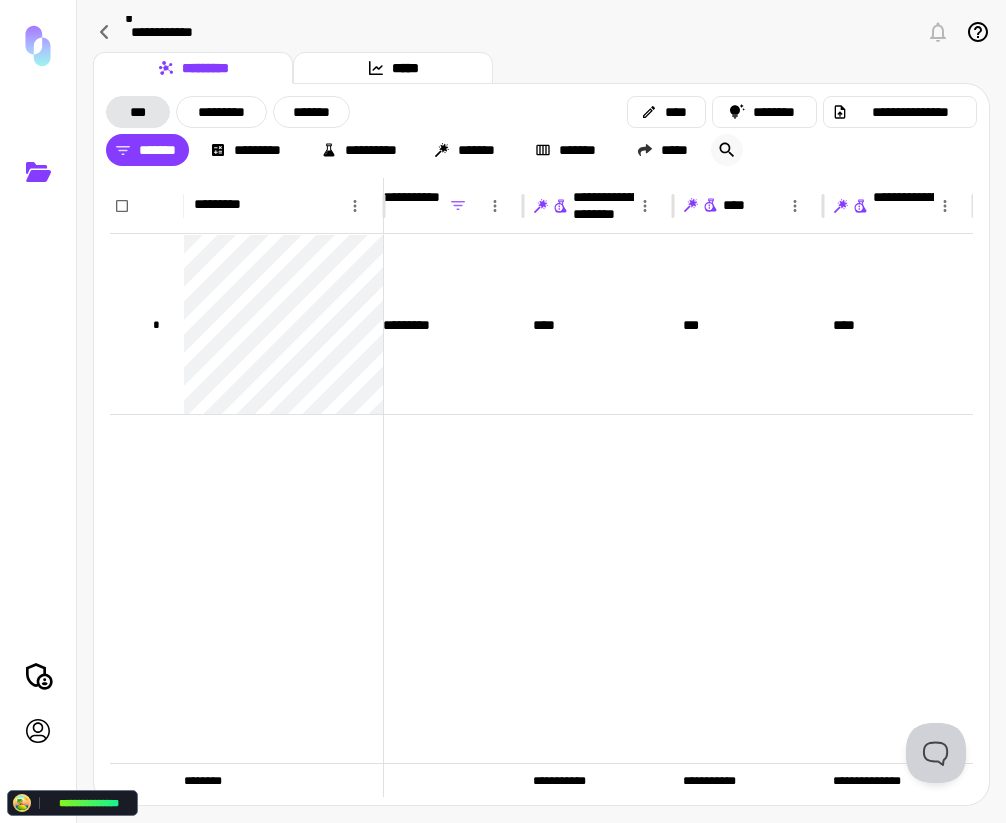 click at bounding box center (727, 150) 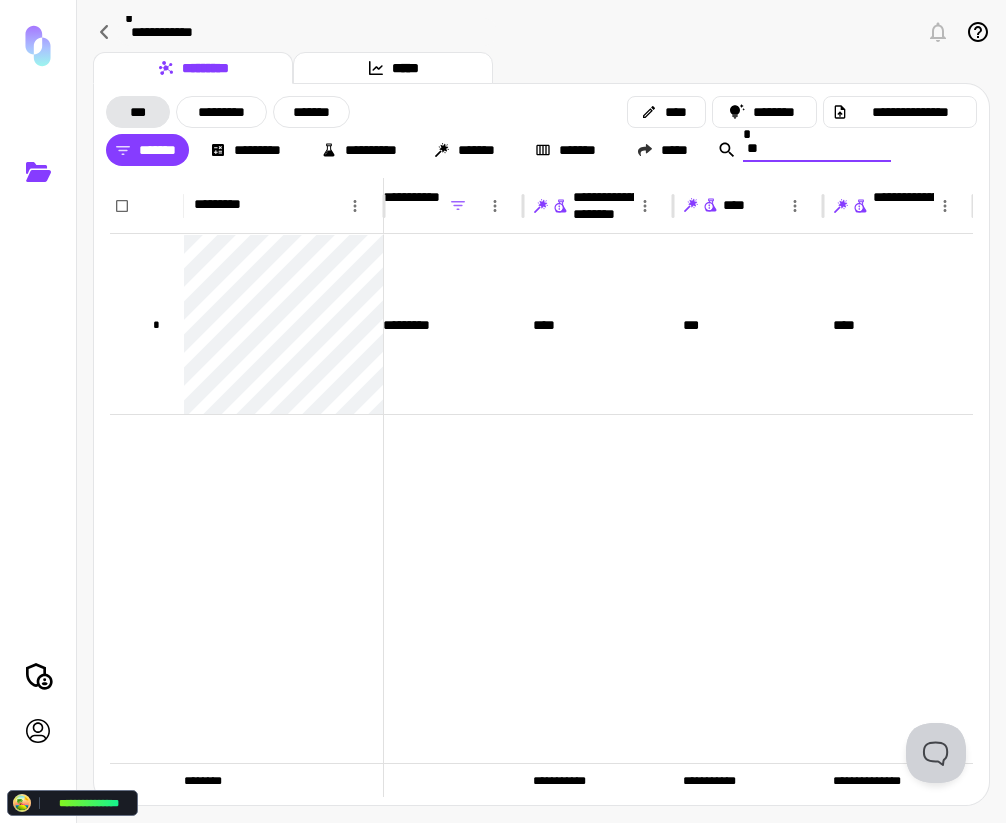 type on "*" 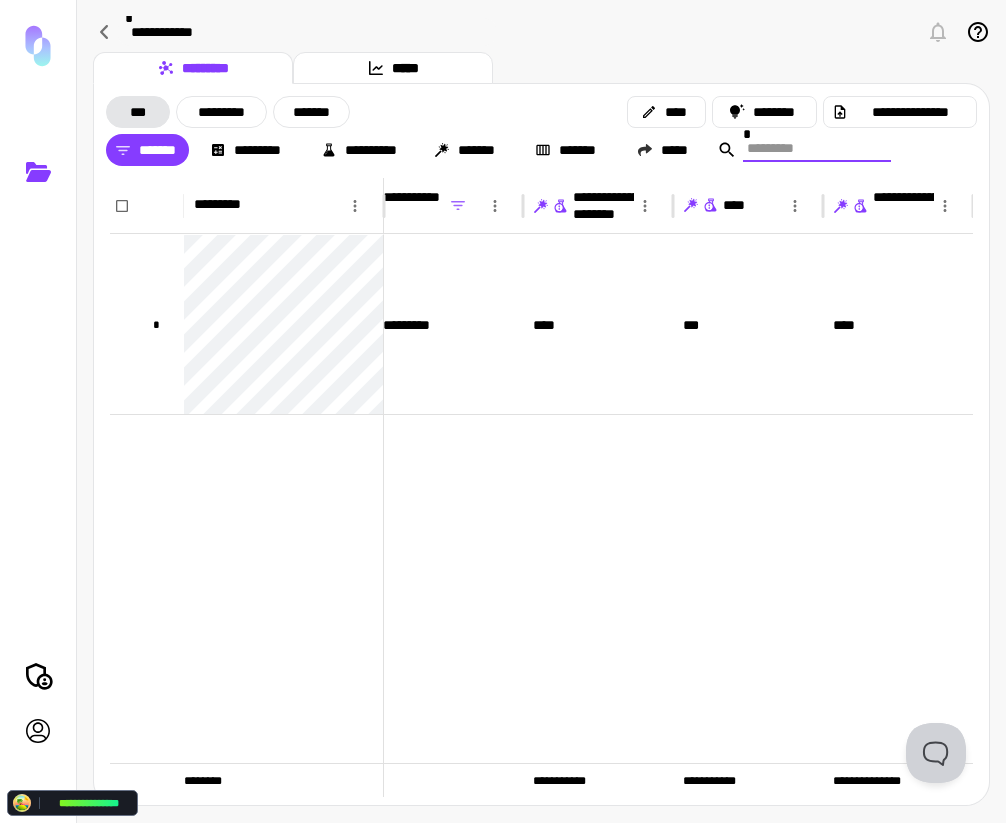 type 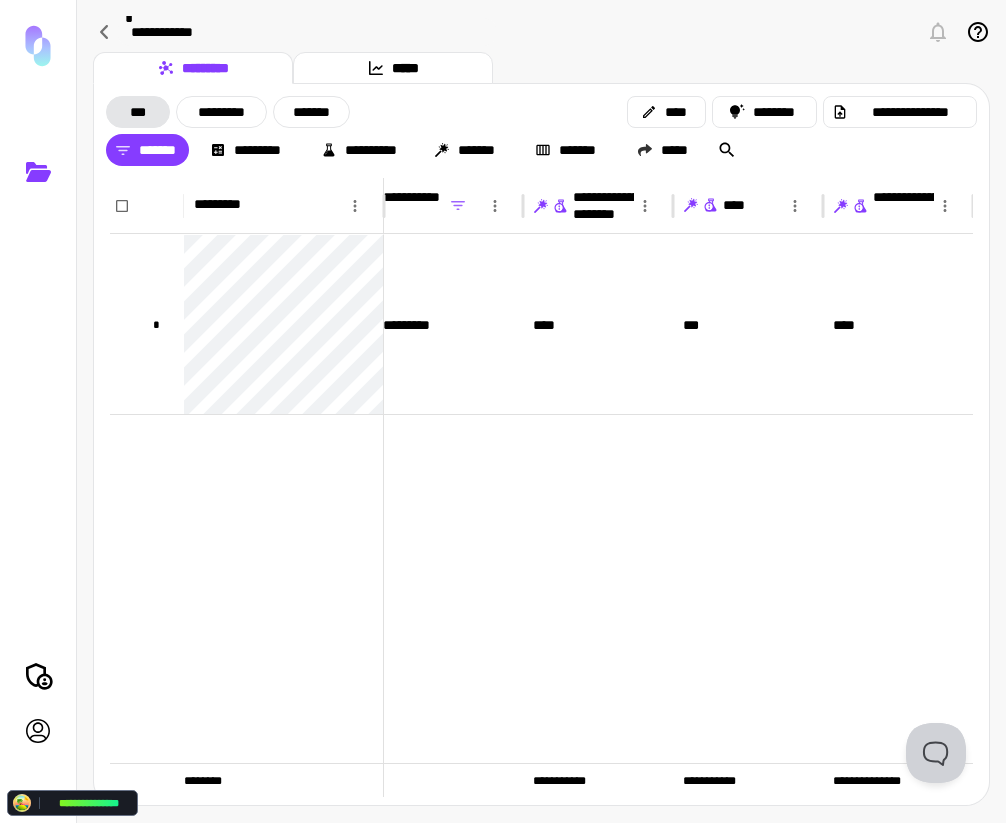 click on "********* *****" at bounding box center (541, 68) 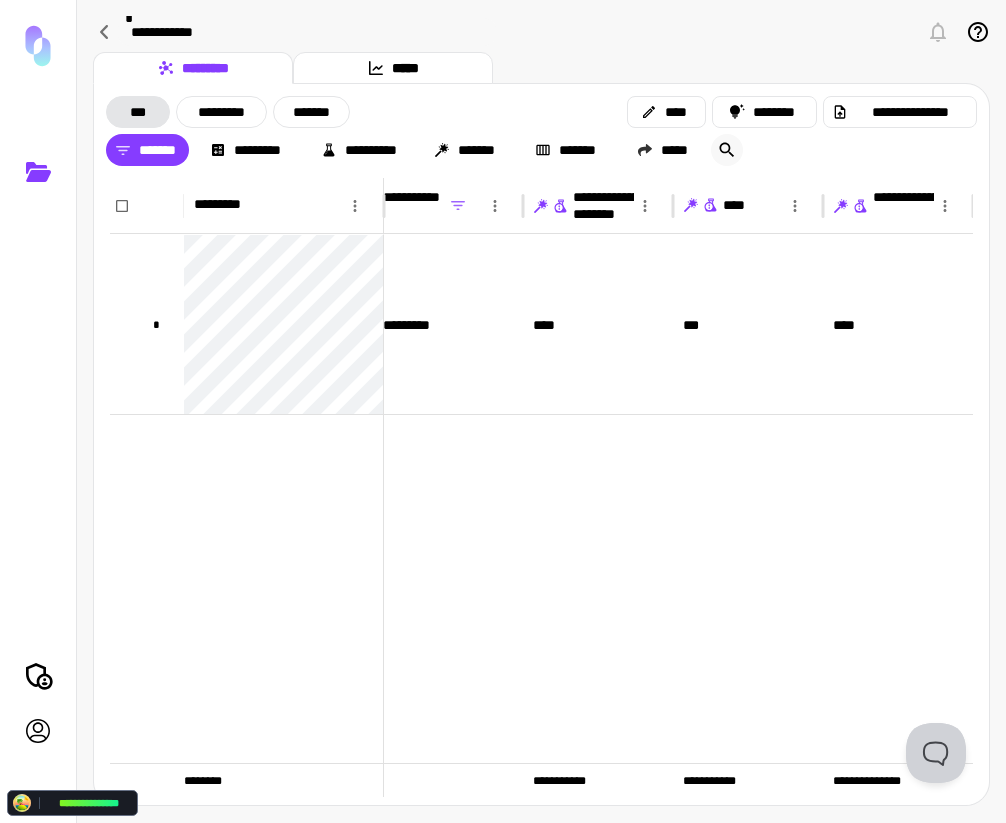 click 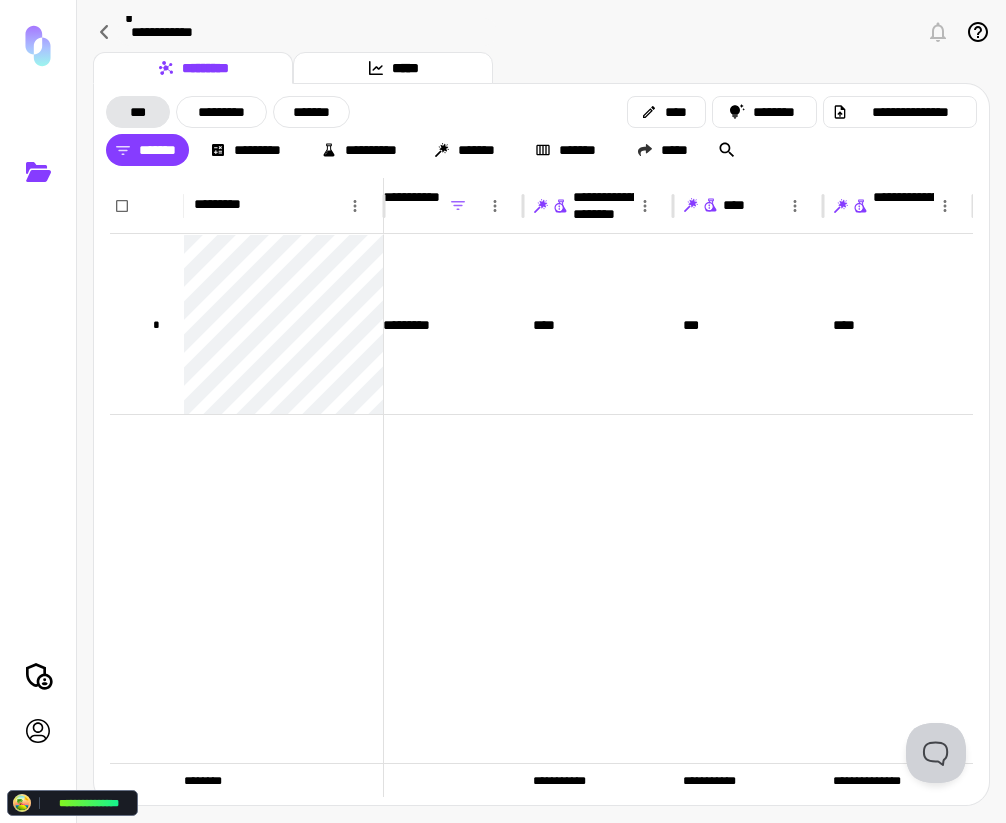 click on "********* *****" at bounding box center [541, 68] 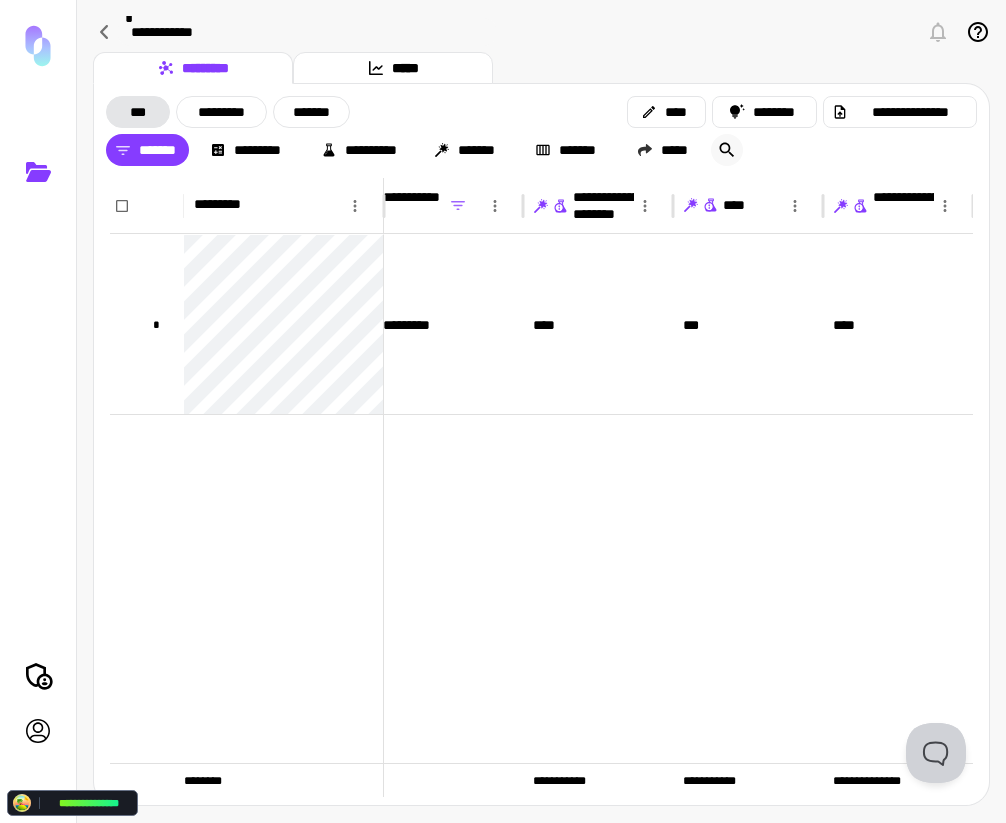 click 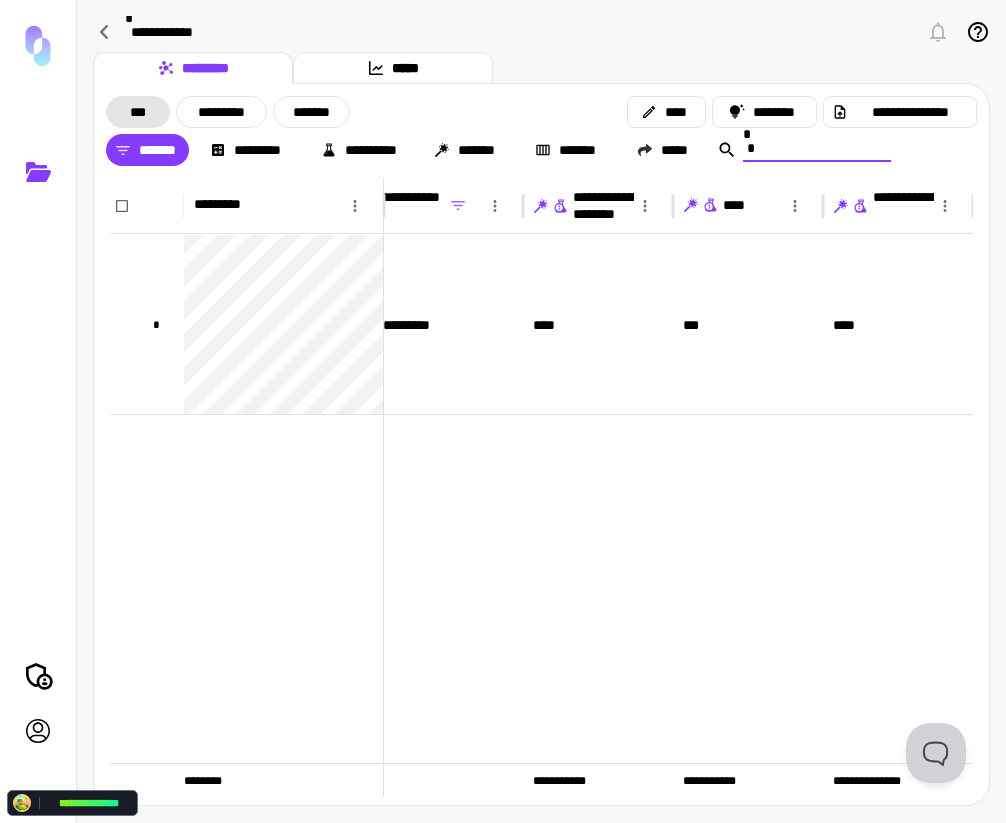 click on "********* *****" at bounding box center [541, 68] 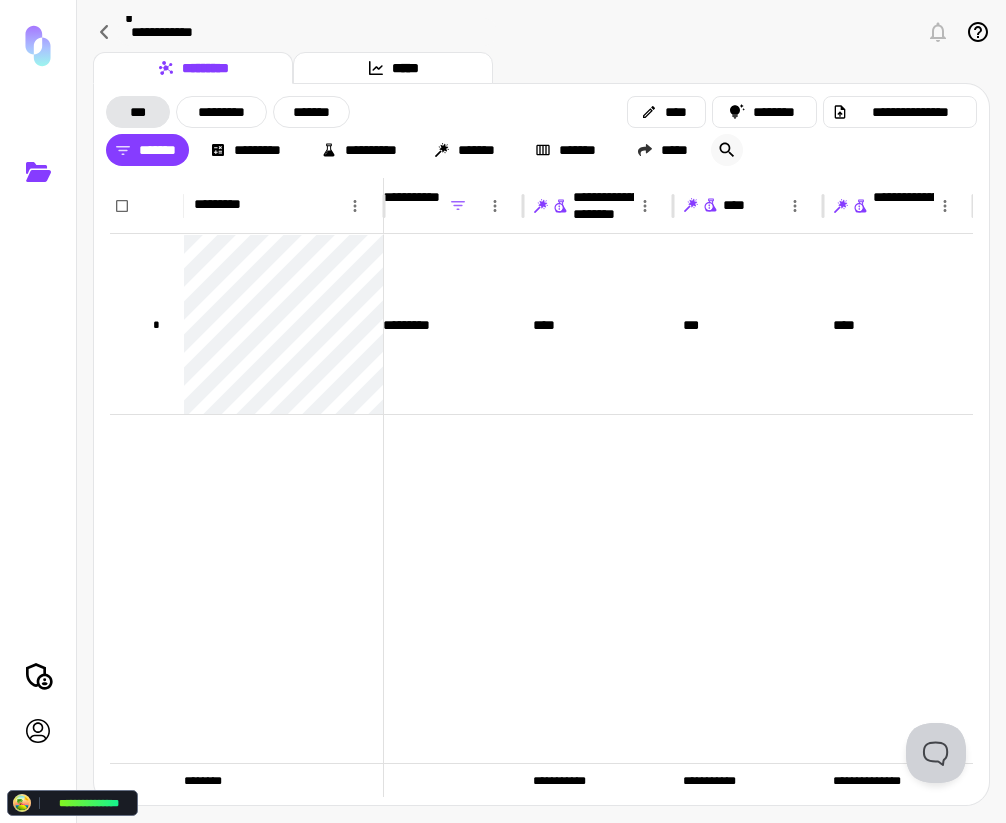 click 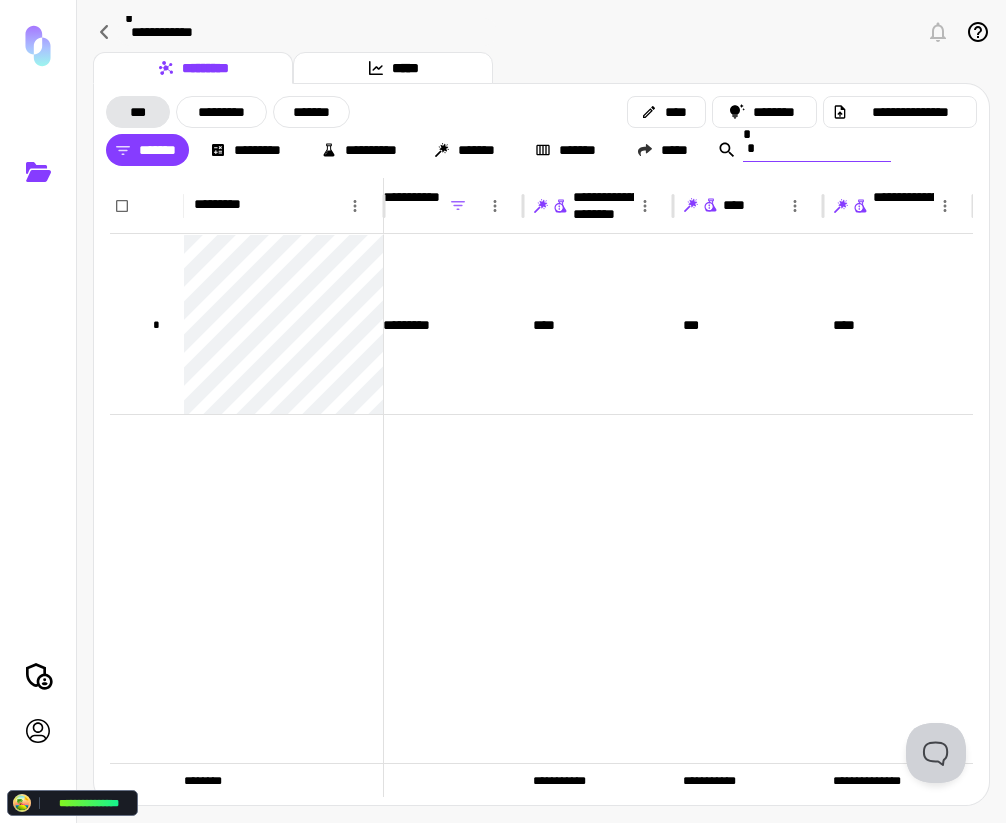 click on "*" at bounding box center [817, 148] 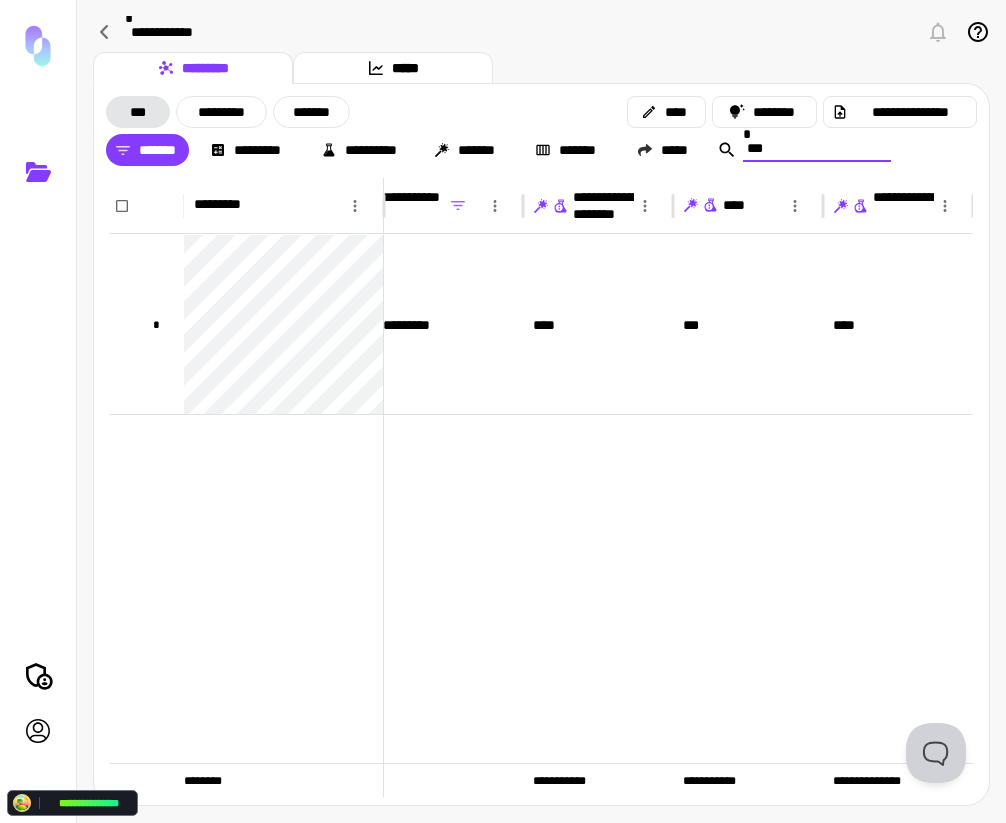 type on "***" 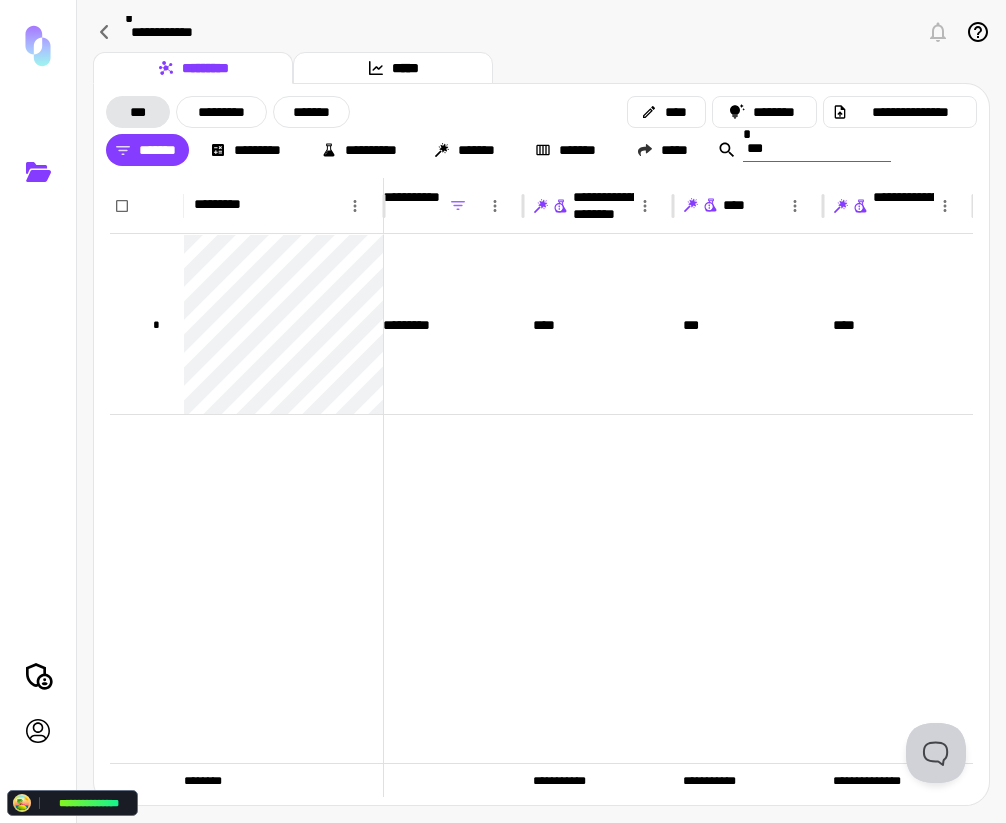 click on "**********" at bounding box center (541, 32) 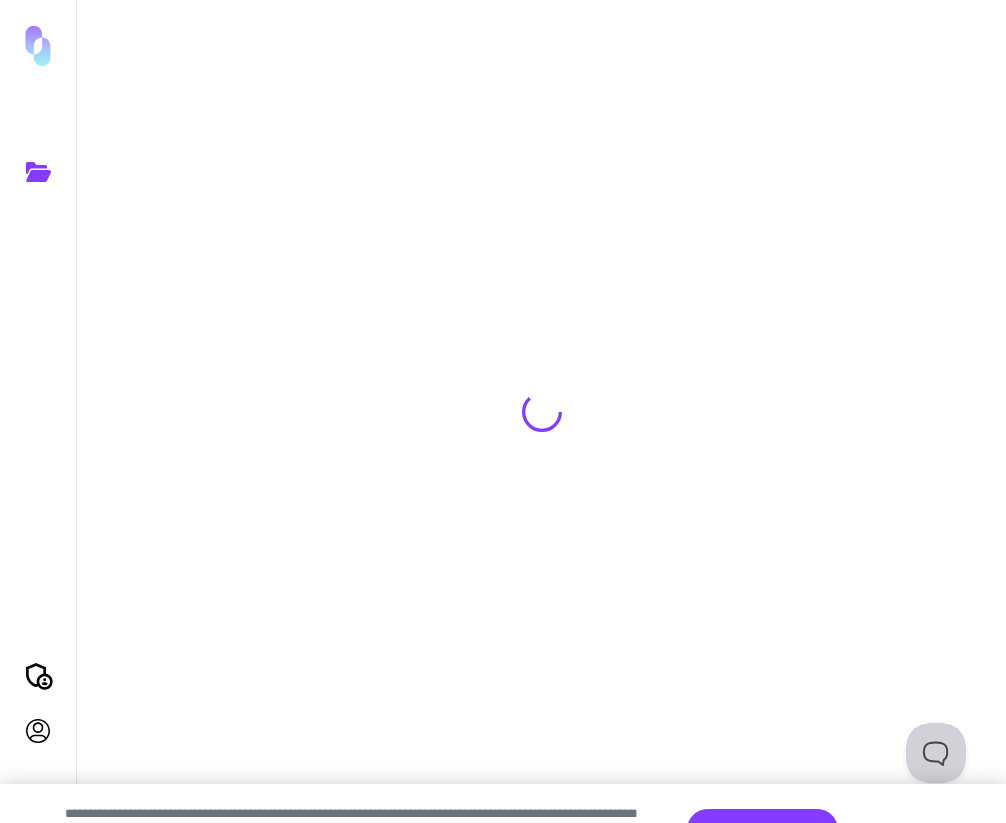 scroll, scrollTop: 0, scrollLeft: 0, axis: both 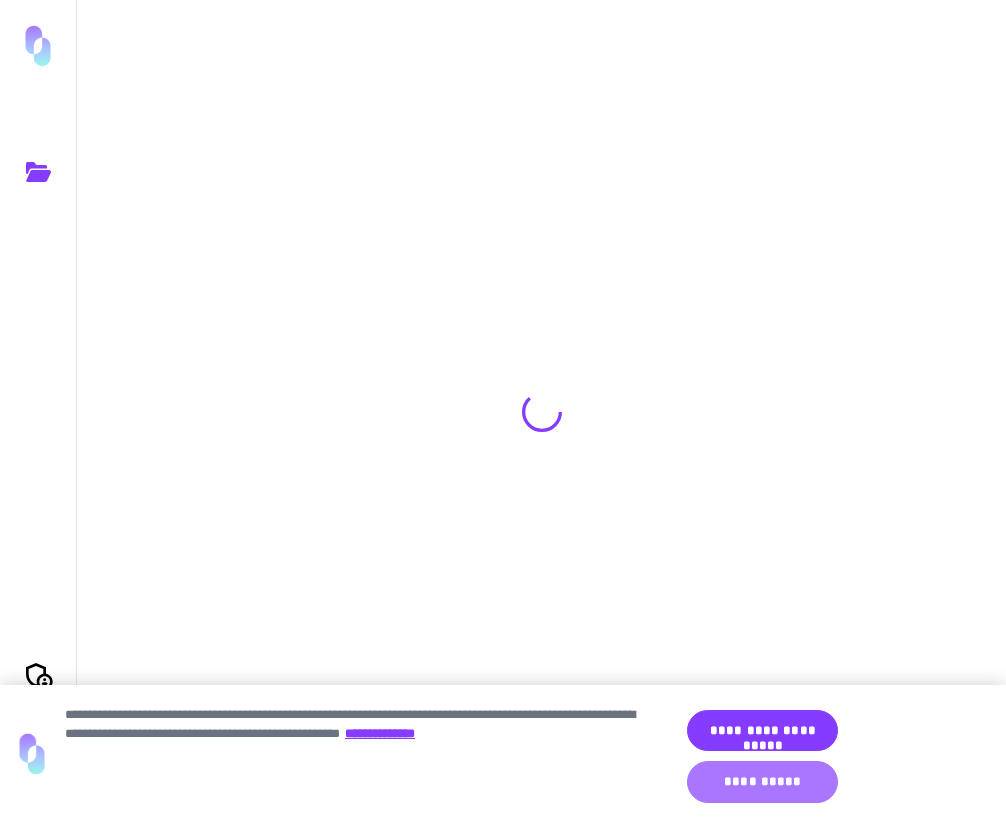 click on "**********" at bounding box center (762, 782) 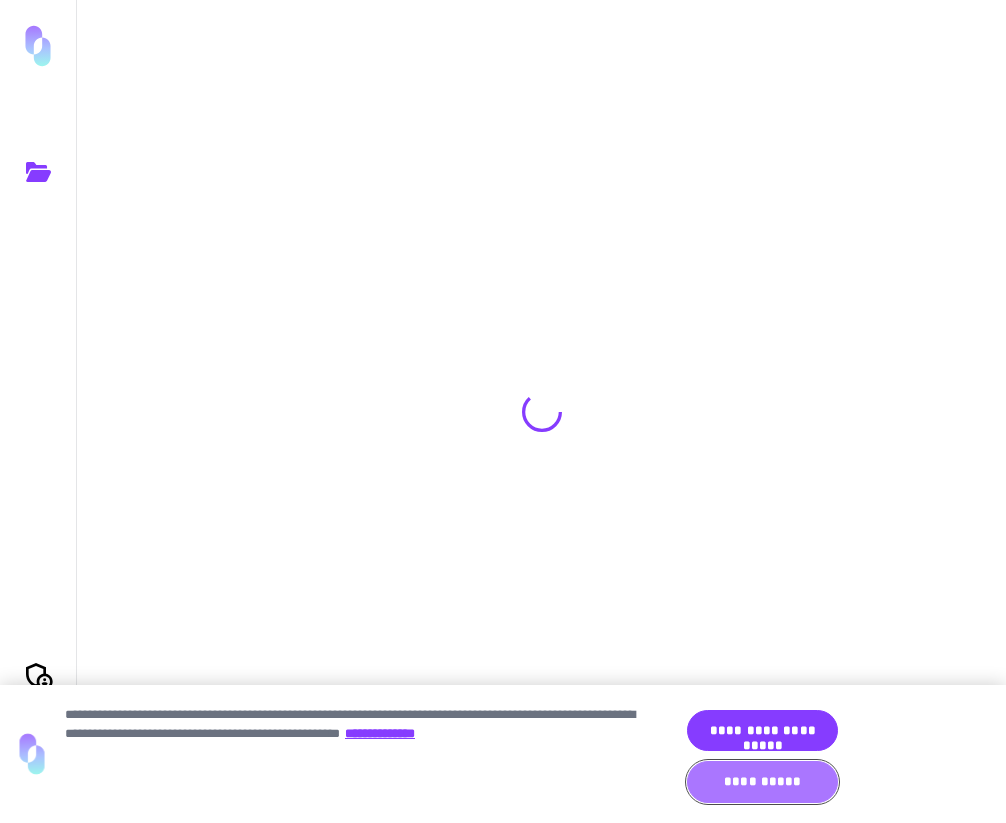 click on "**********" at bounding box center [762, 782] 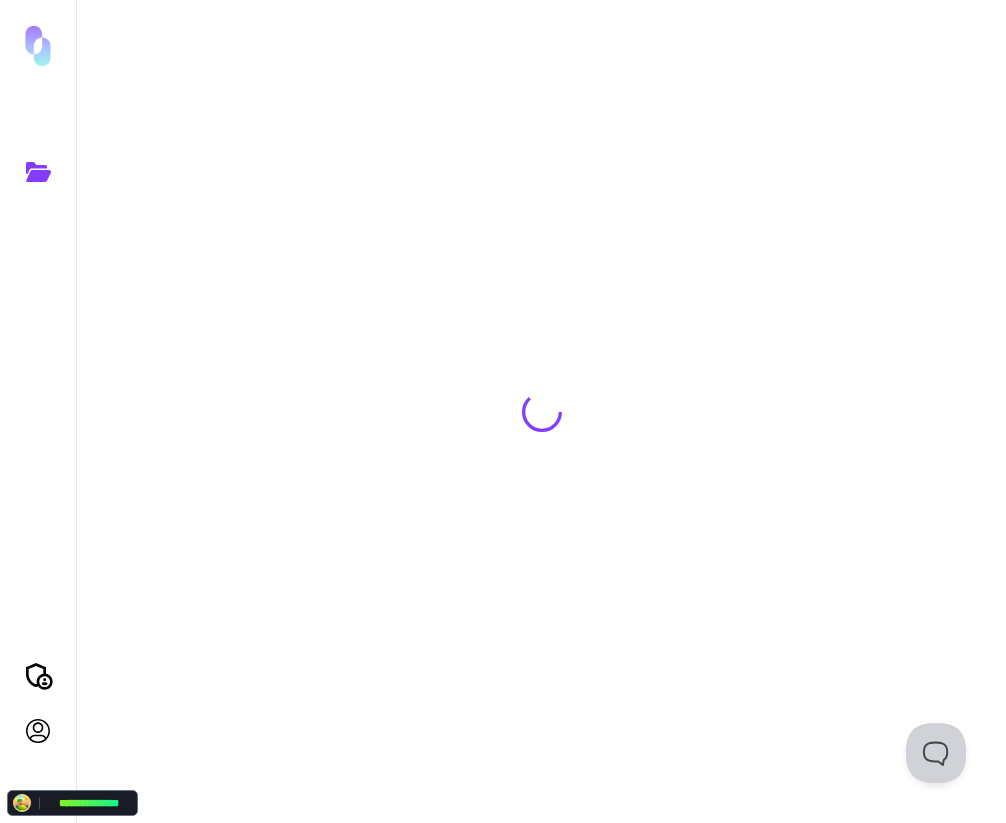 click on "**********" at bounding box center [762, 782] 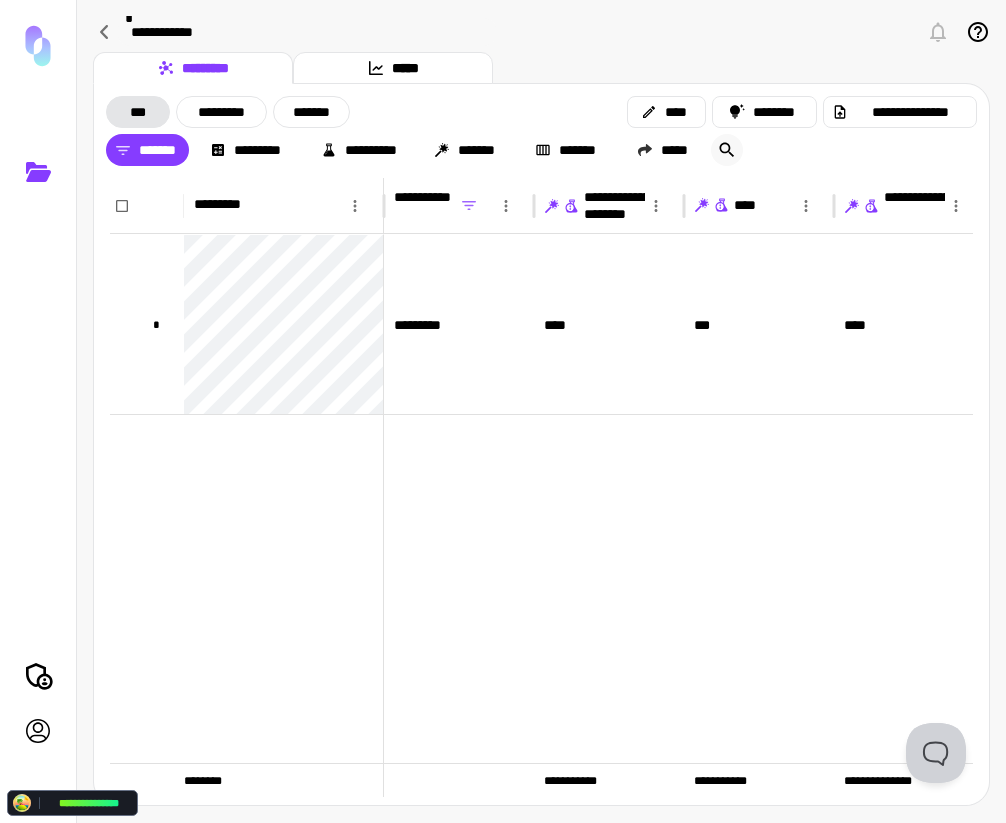 click 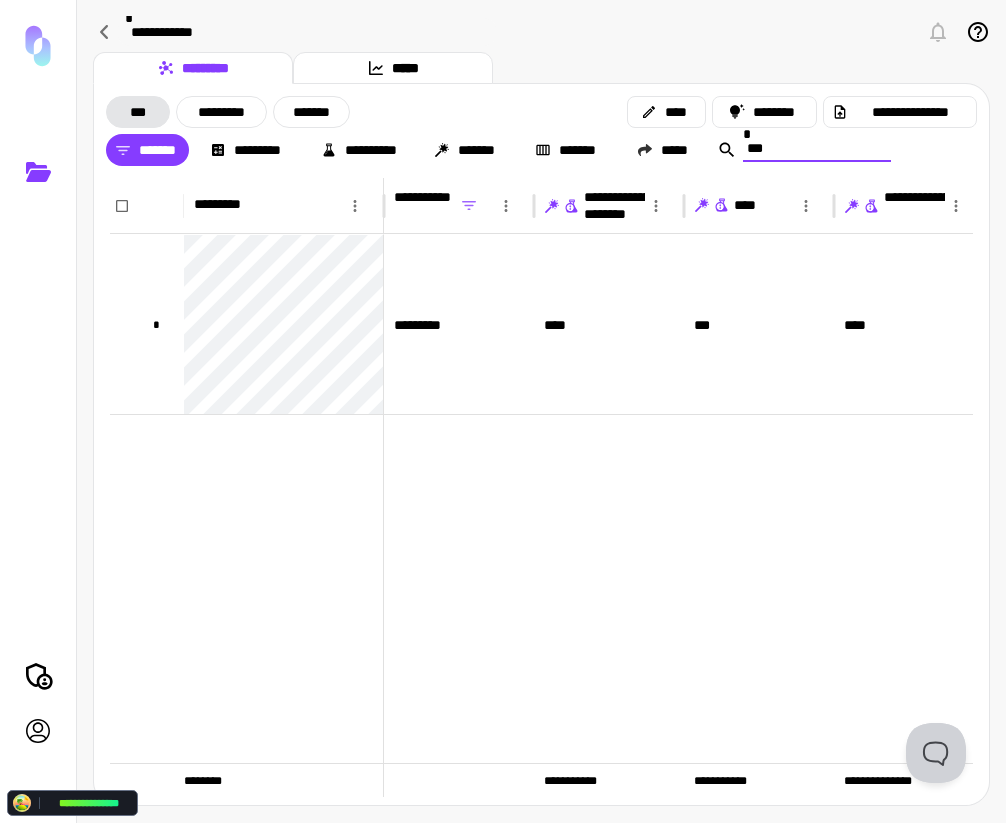 scroll, scrollTop: 0, scrollLeft: 11, axis: horizontal 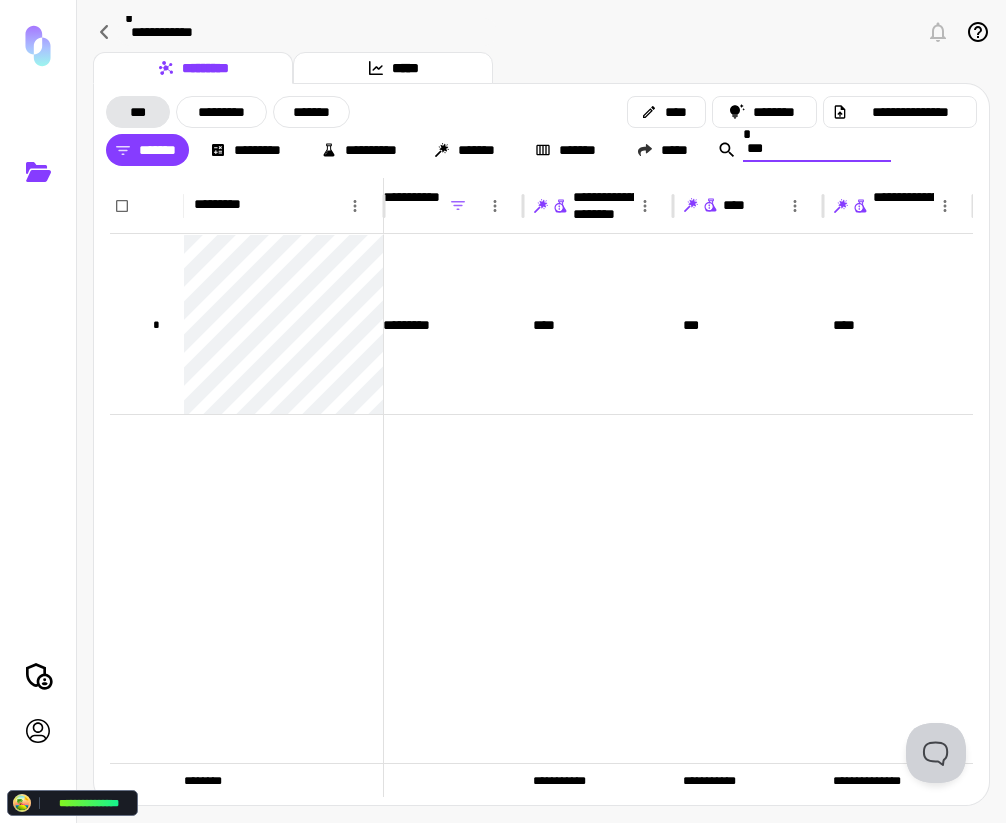click on "********* *****" at bounding box center [541, 68] 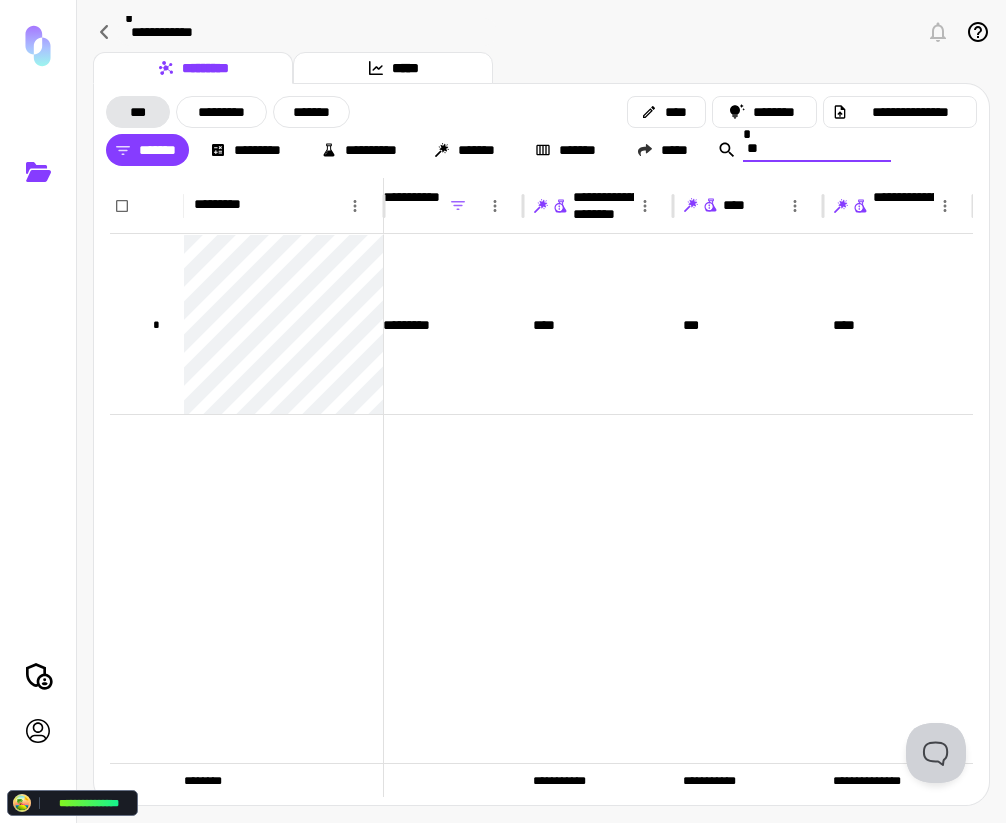 type on "*" 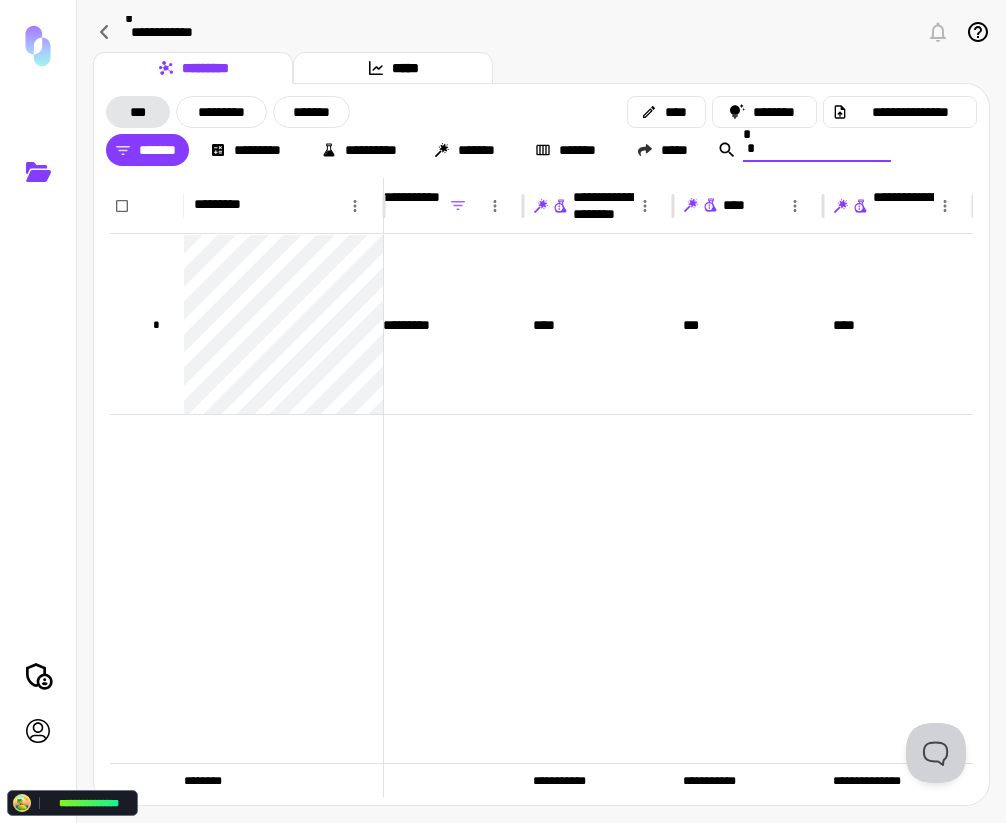 type 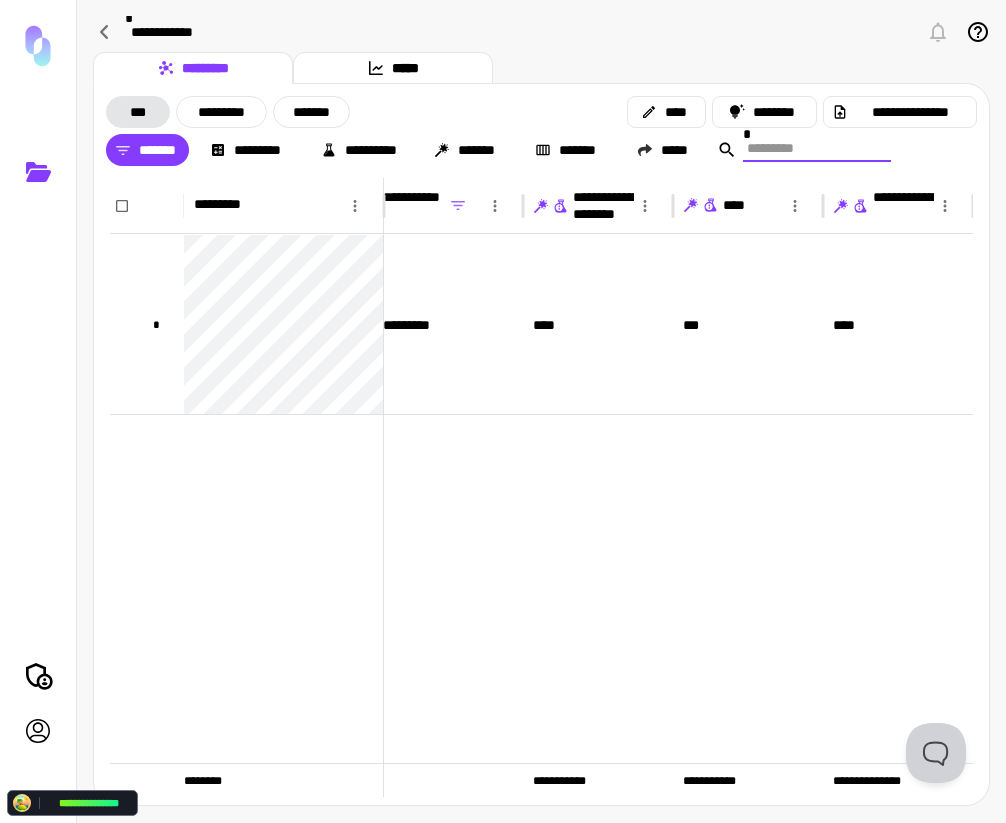click on "**********" at bounding box center [541, 32] 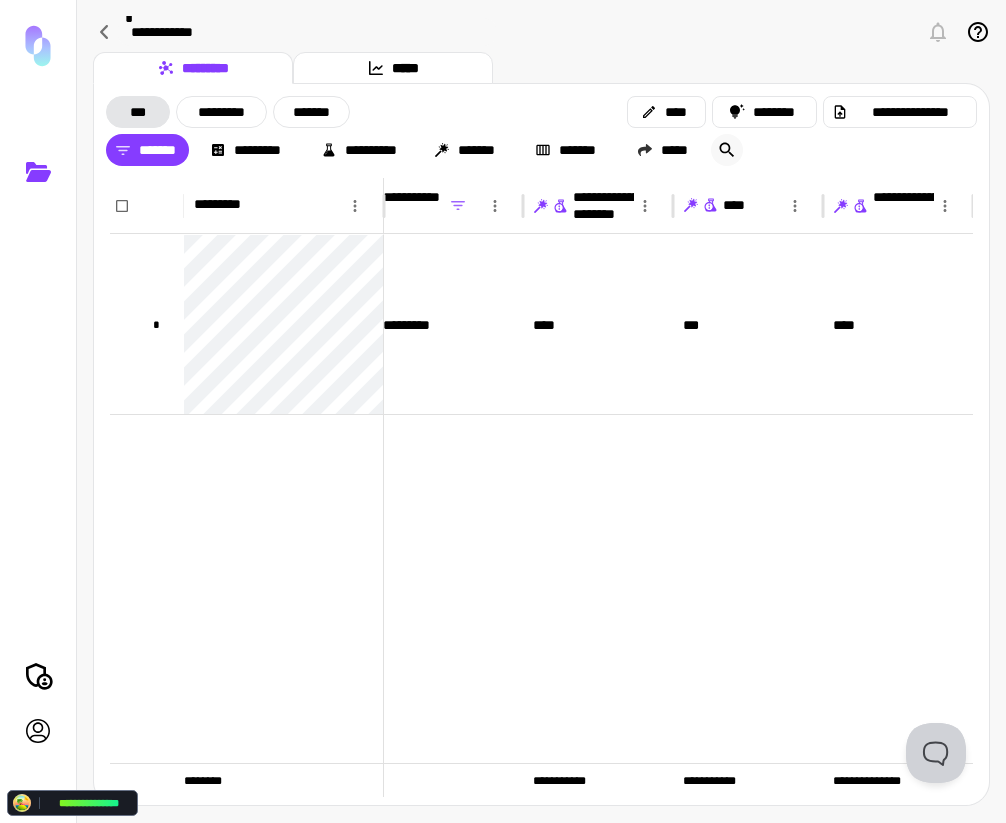 click 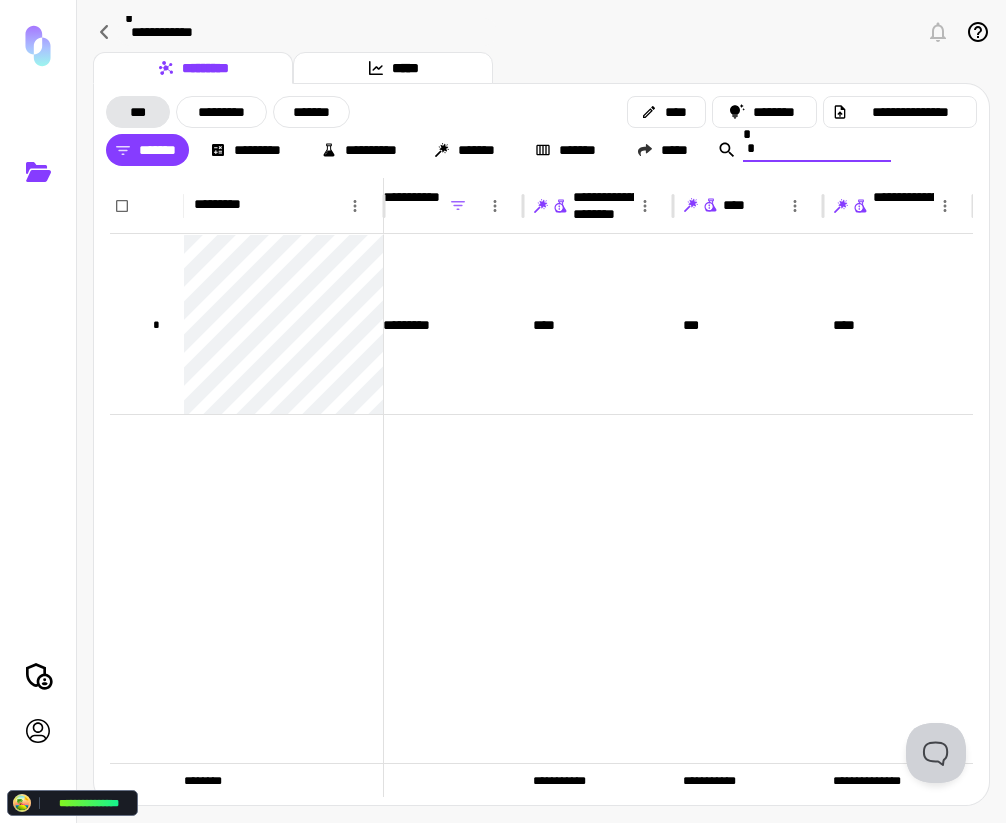 type 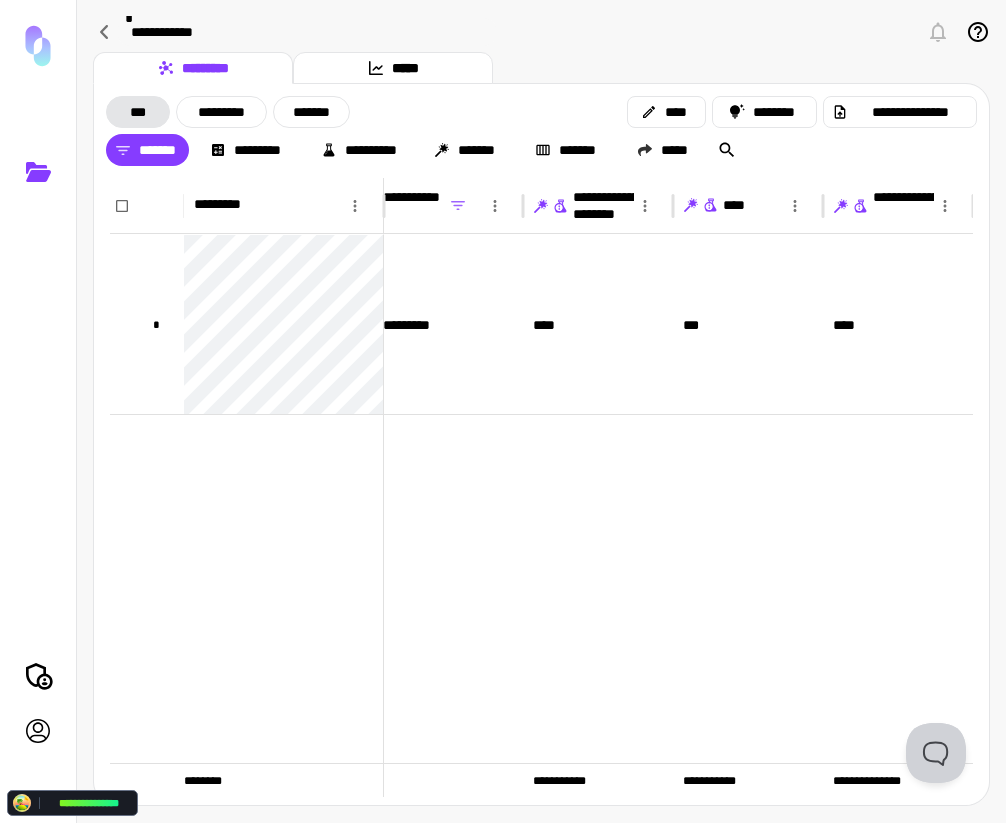 click on "**********" at bounding box center (541, 32) 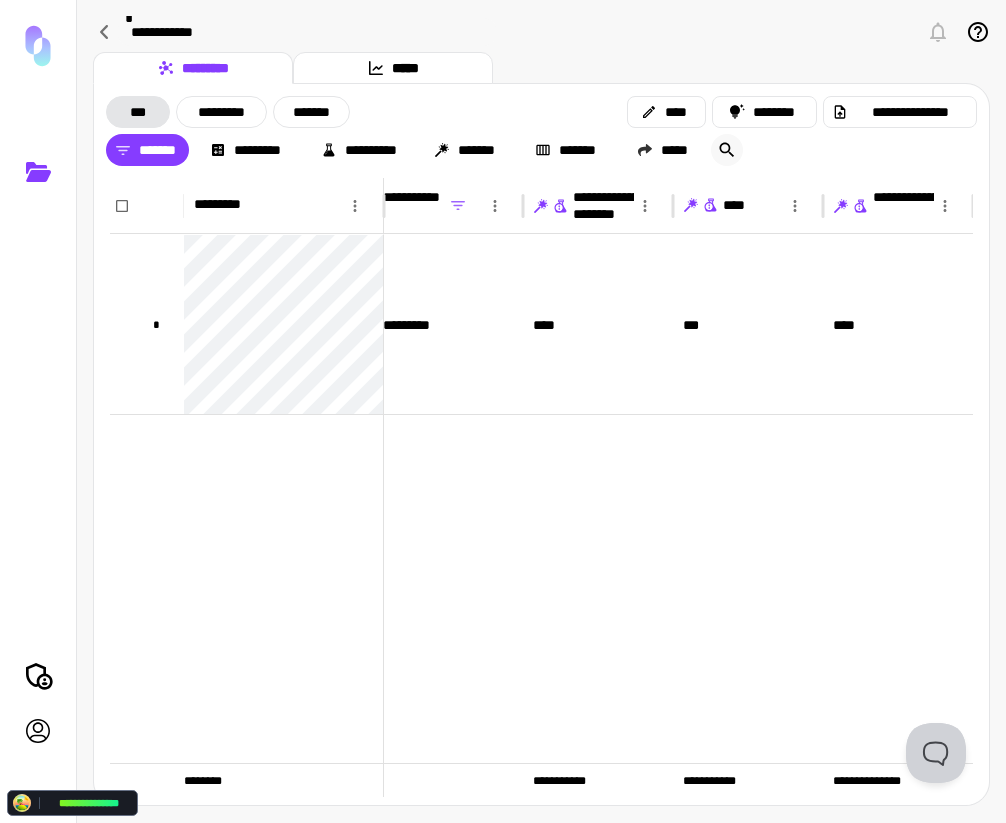 click 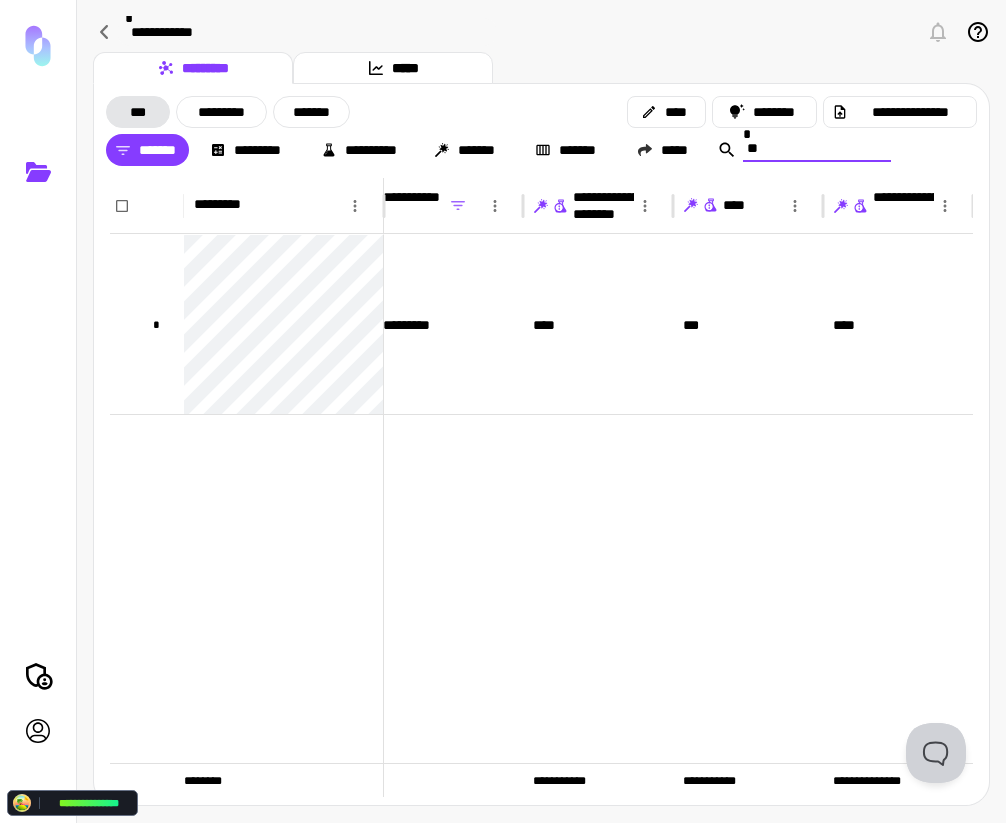 type on "*" 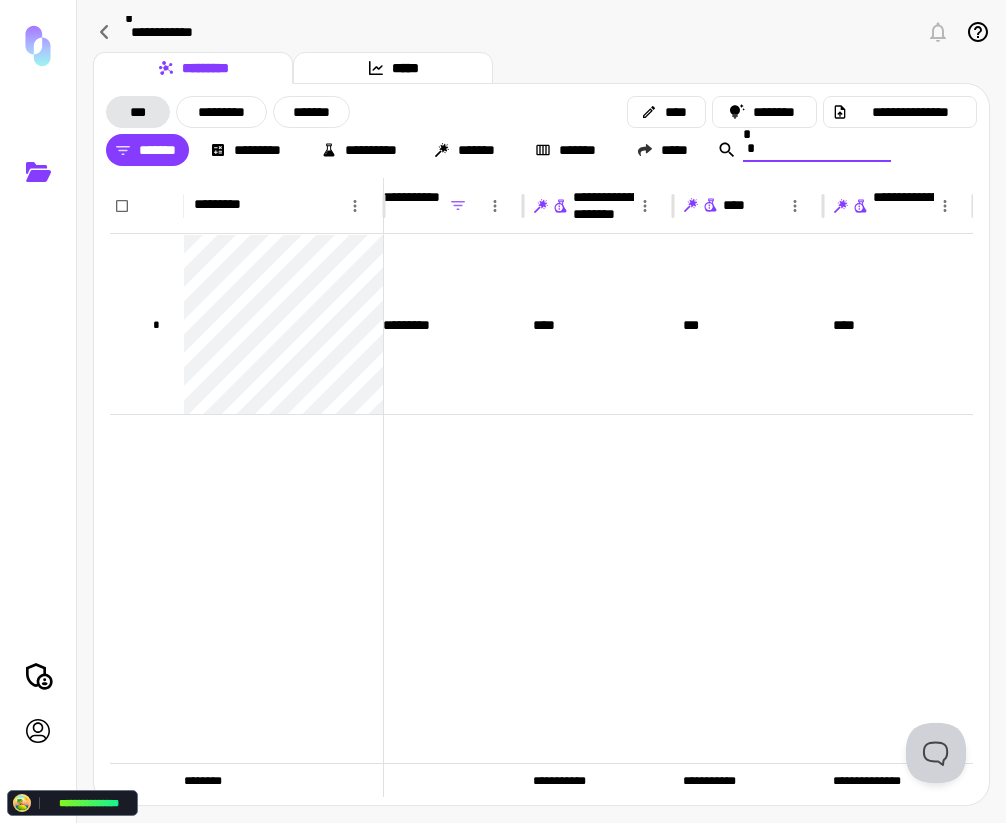 type 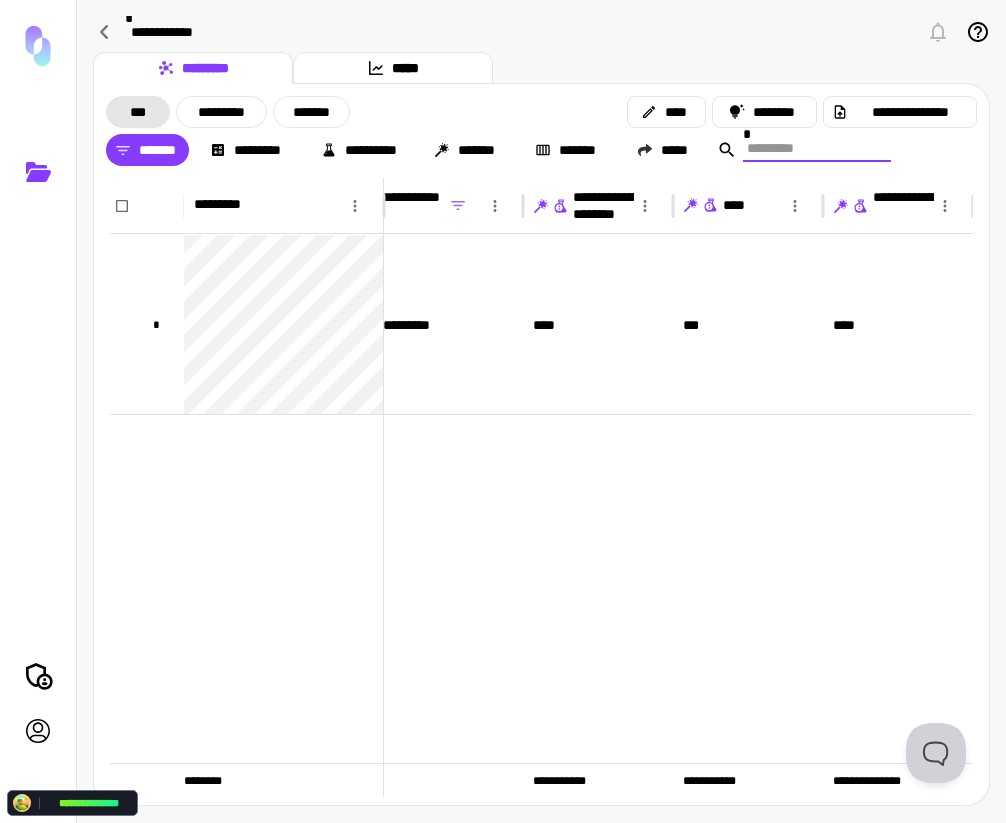 click on "**********" at bounding box center [541, 32] 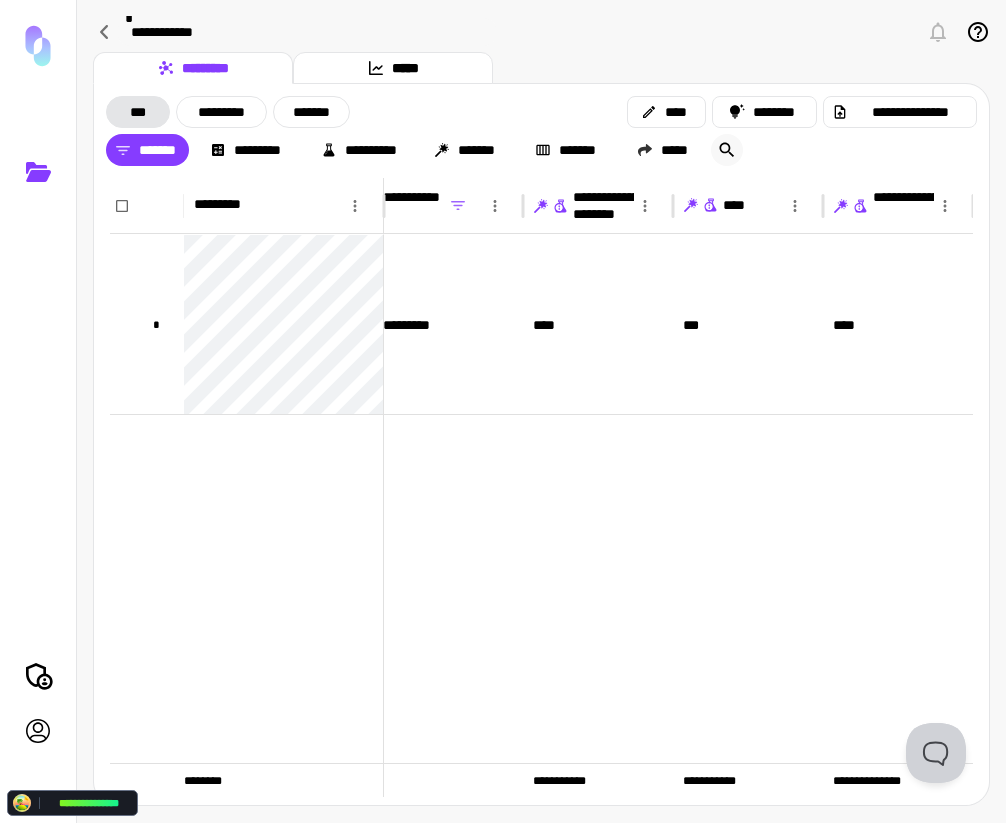 click 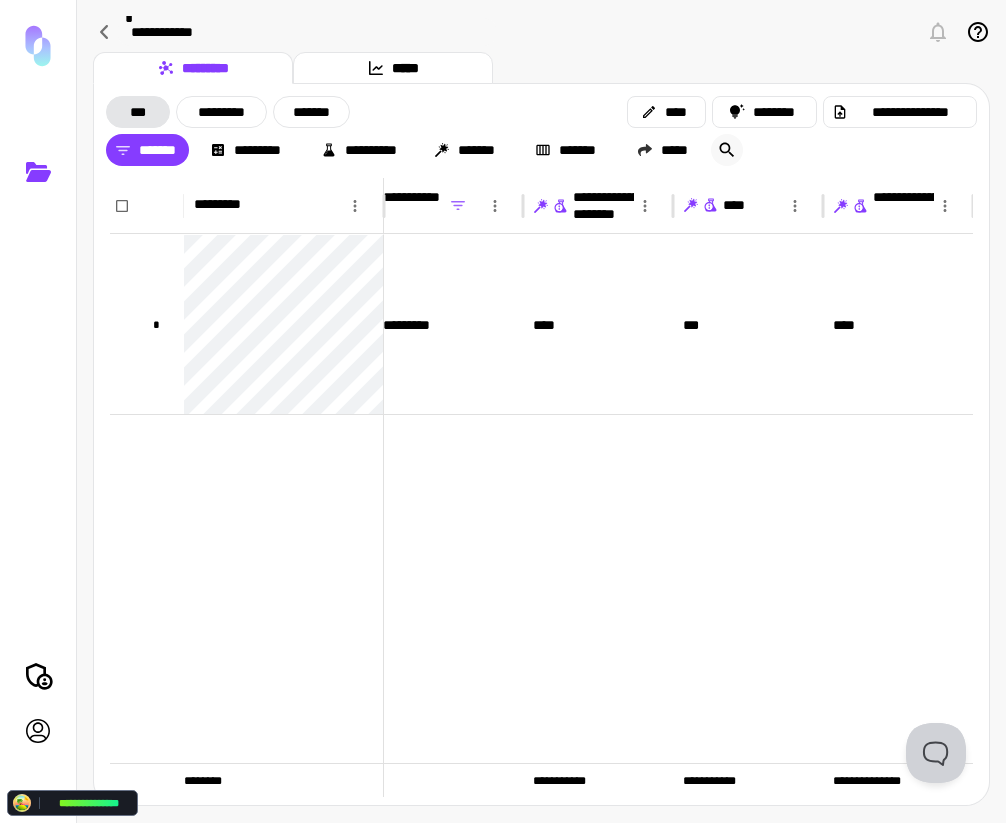click 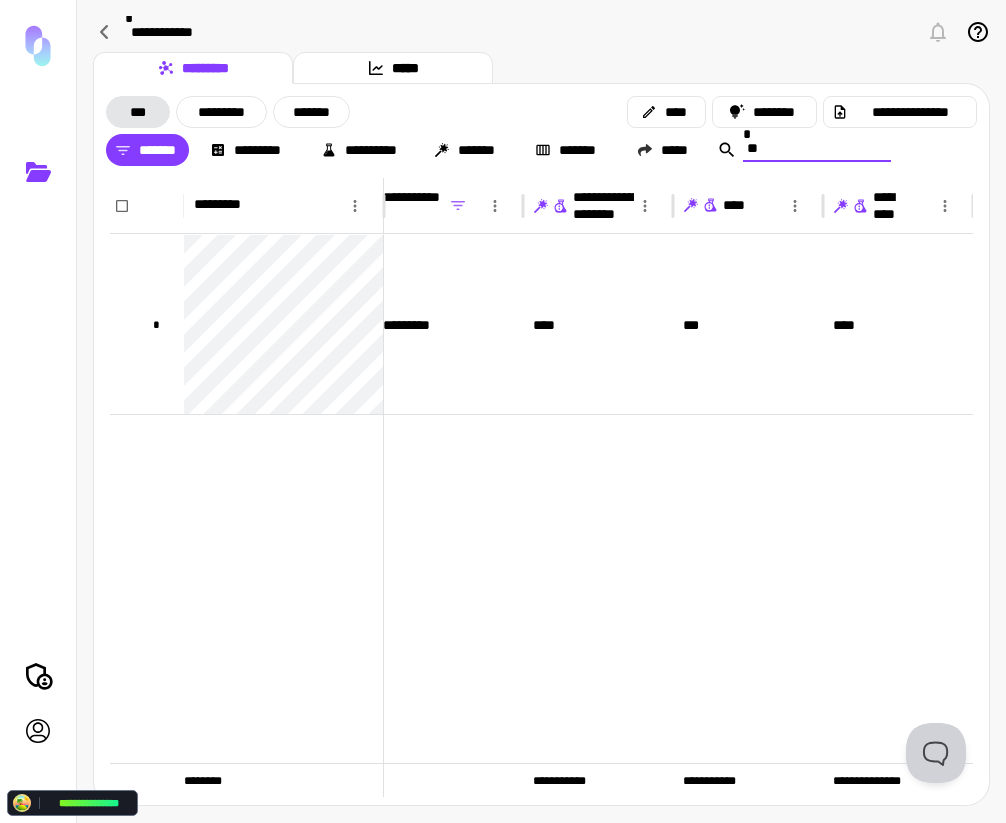 type on "*" 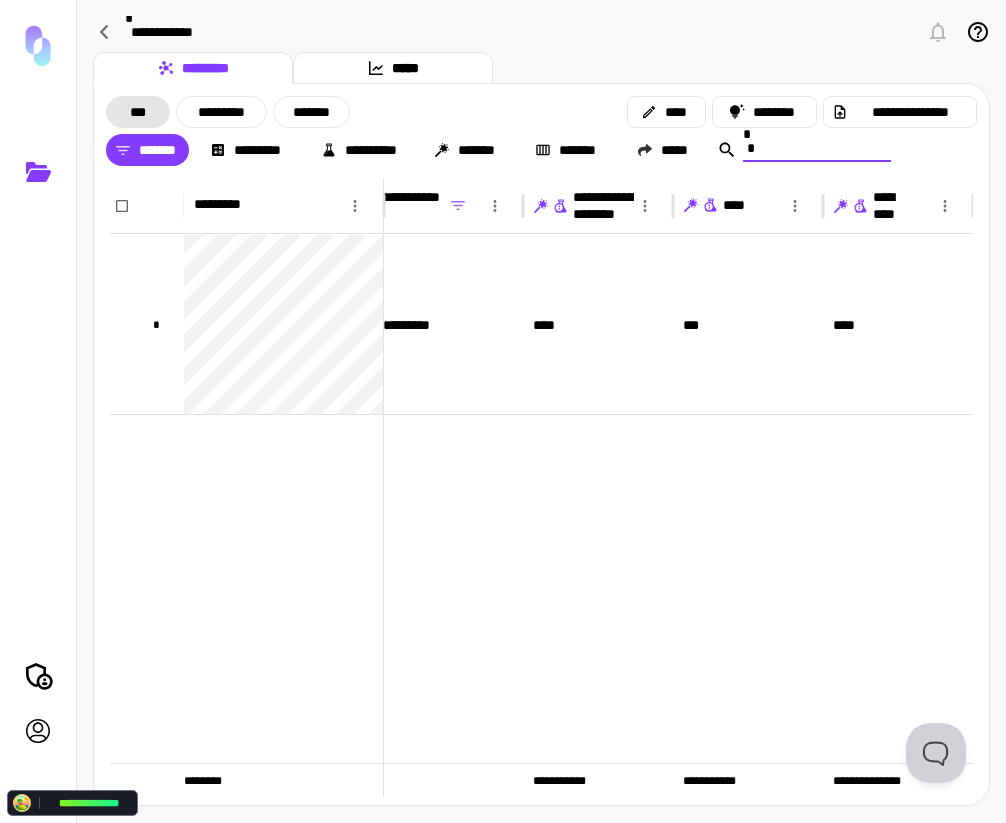 type 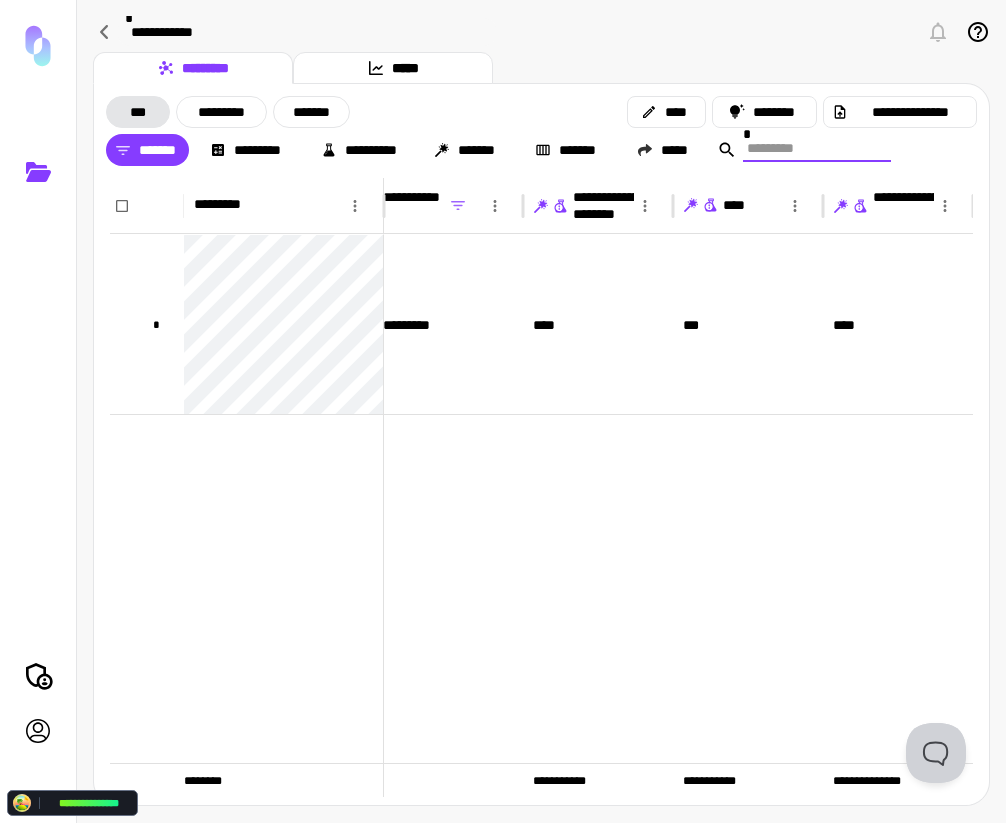 click on "**********" at bounding box center (541, 34) 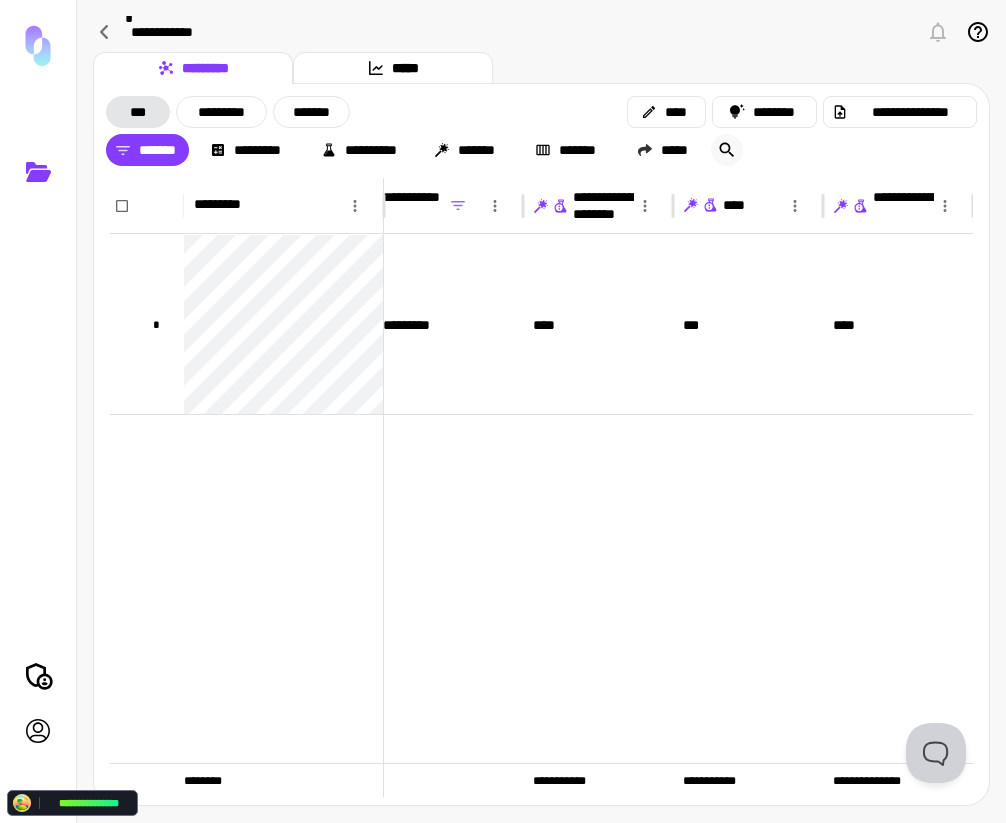 click 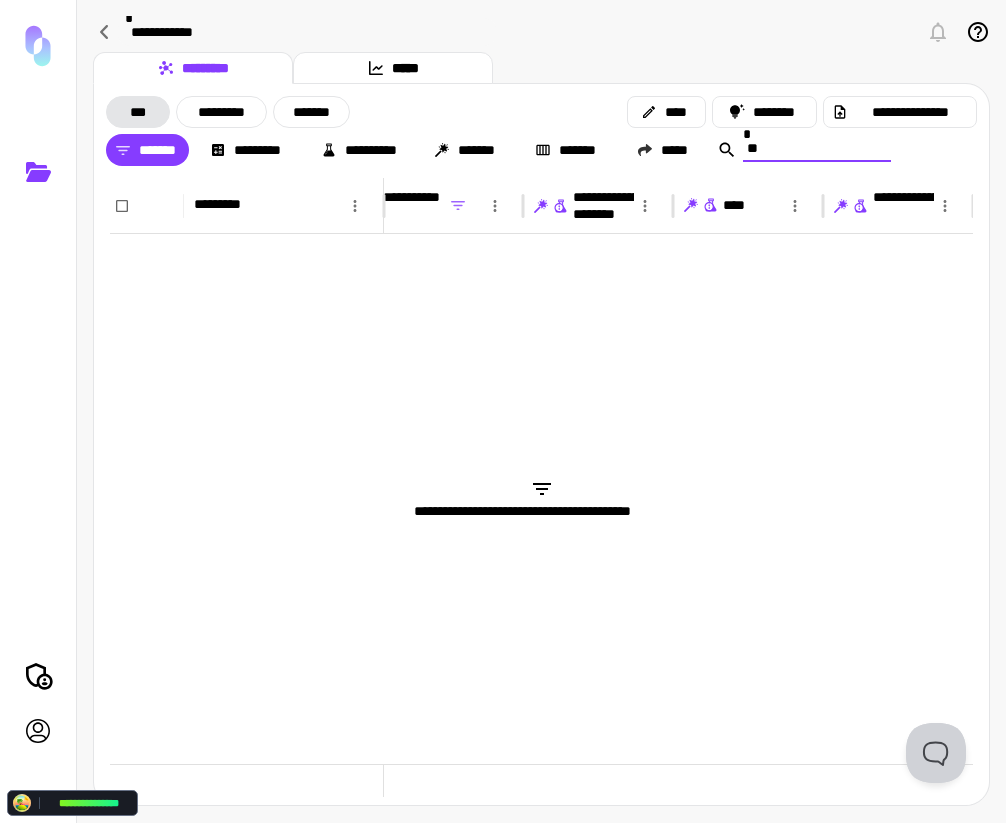 type on "*" 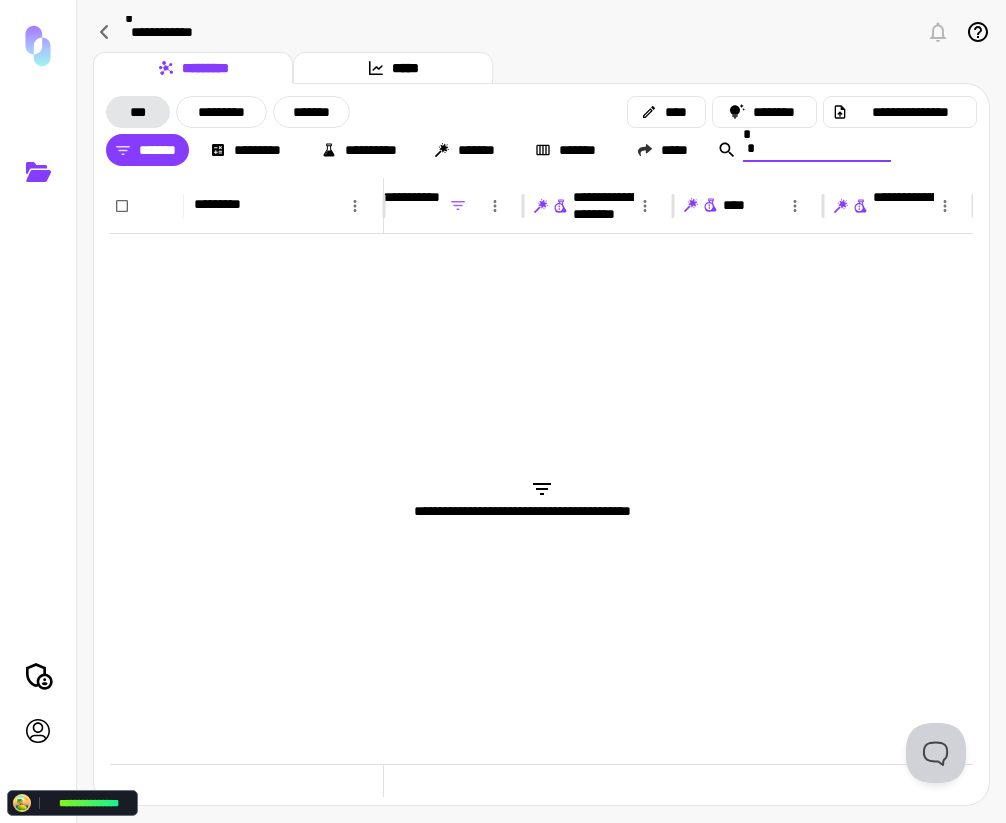 type 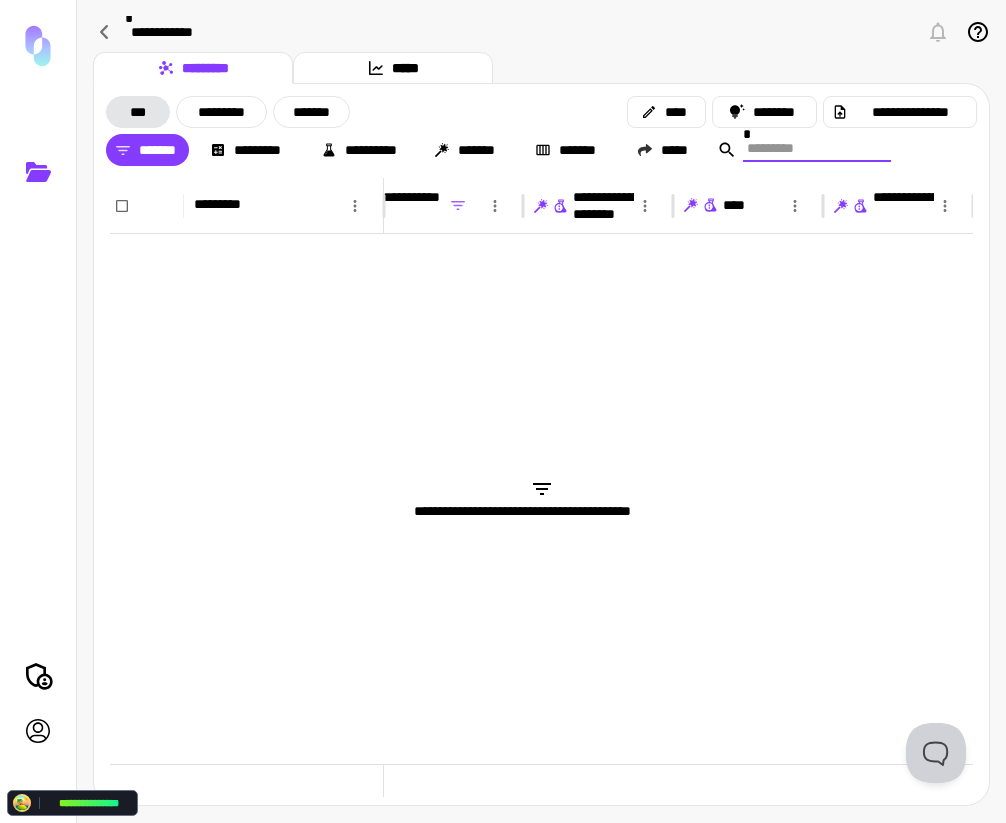 click on "**********" at bounding box center (541, 32) 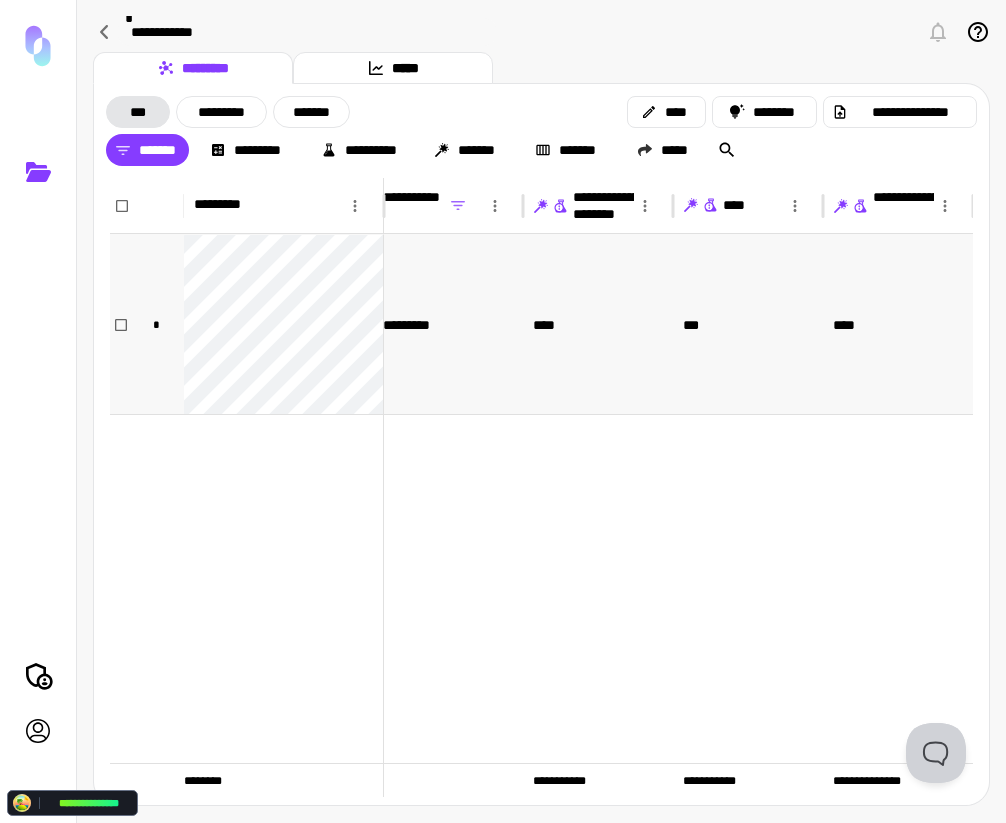 scroll, scrollTop: 0, scrollLeft: 0, axis: both 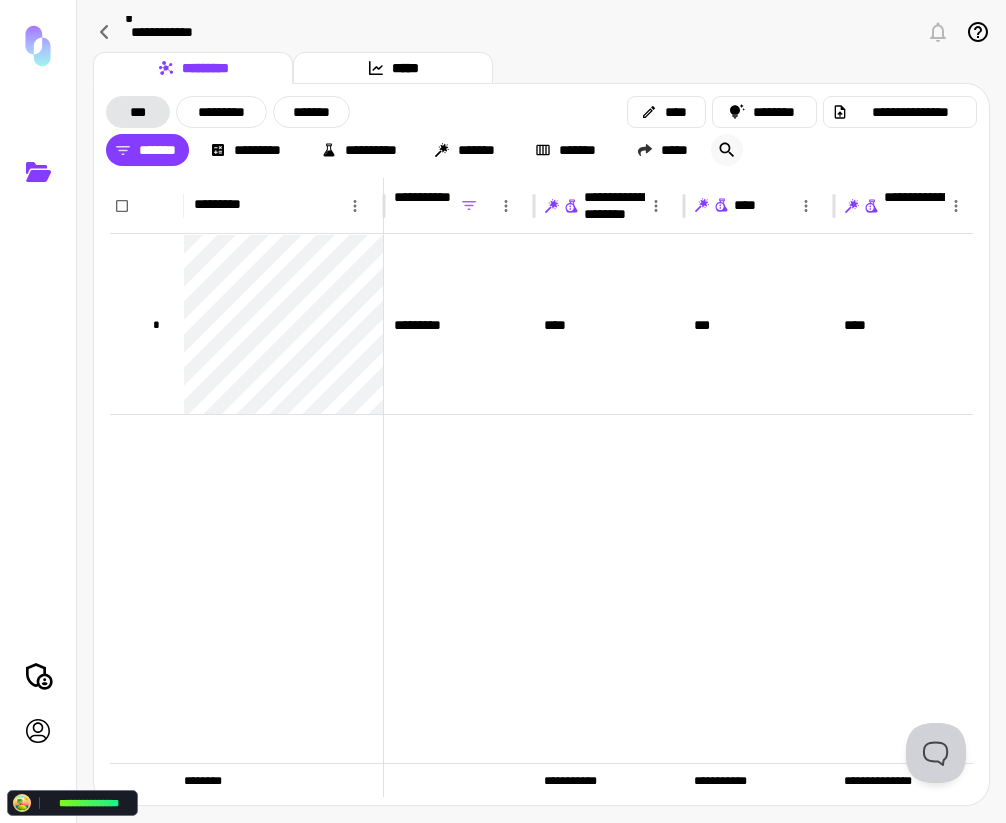 click 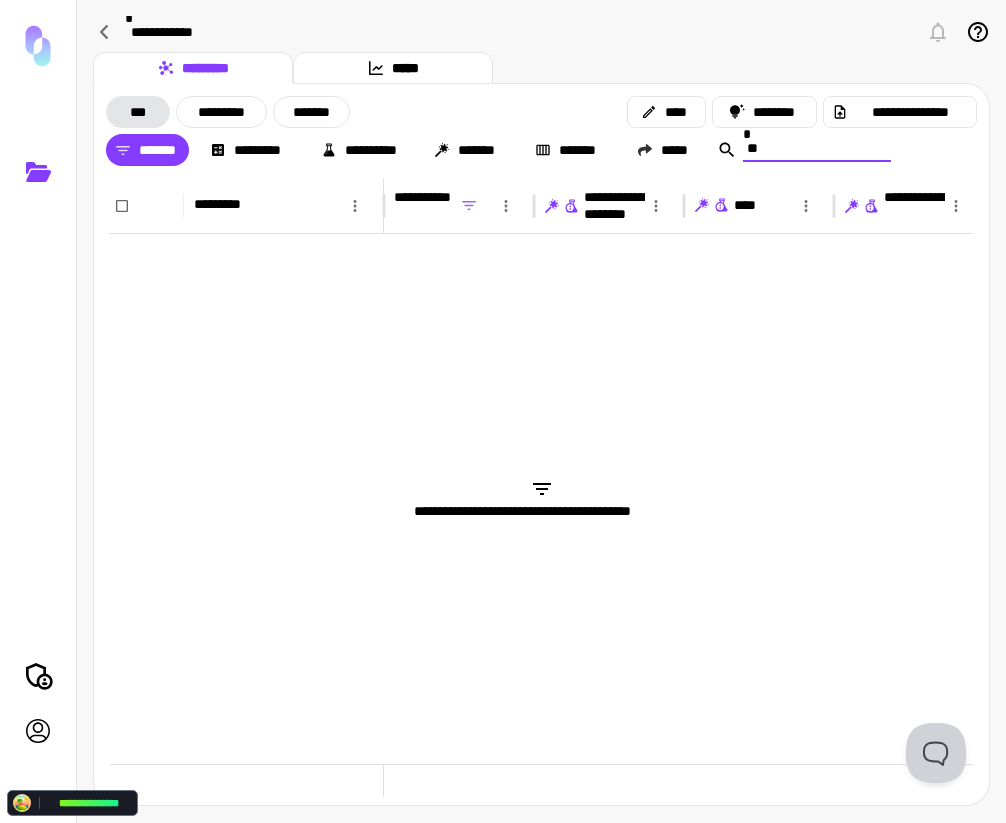 type on "*" 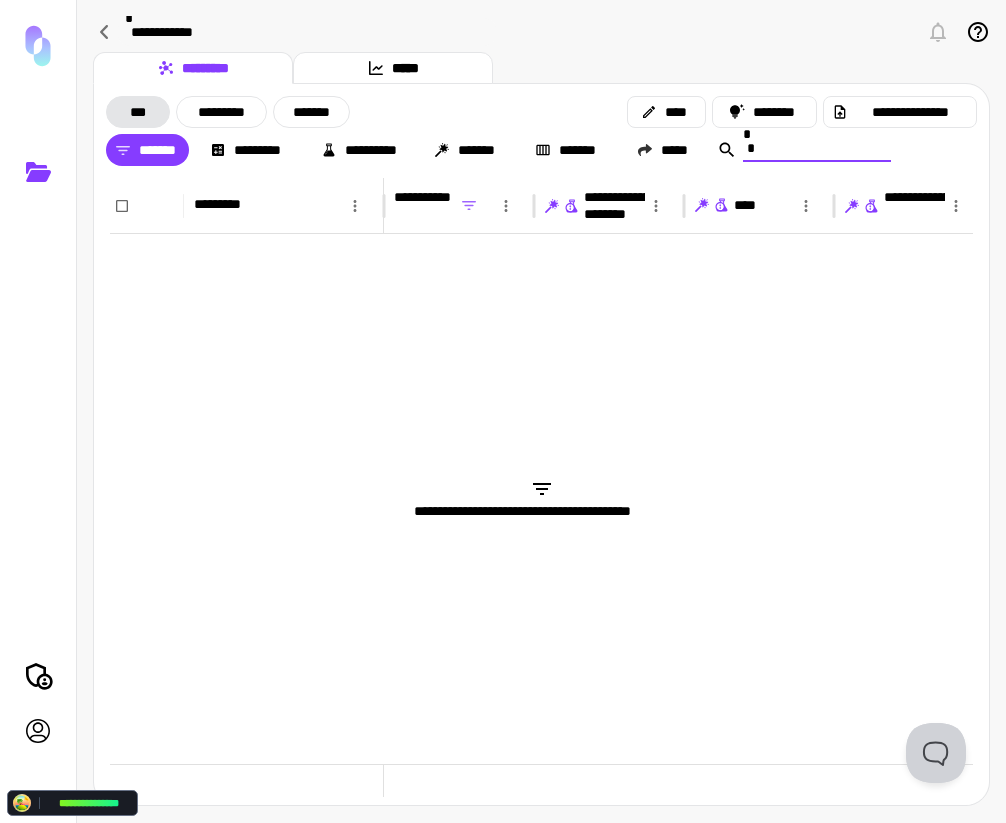 type 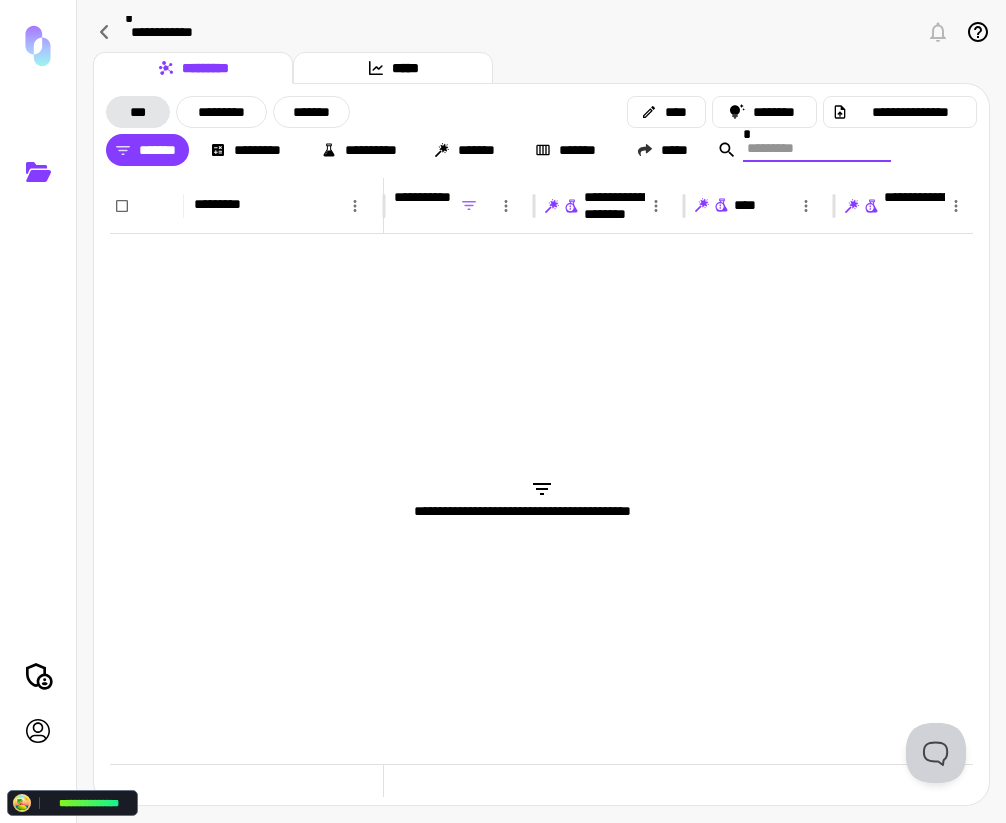 click on "********* *****" at bounding box center (541, 68) 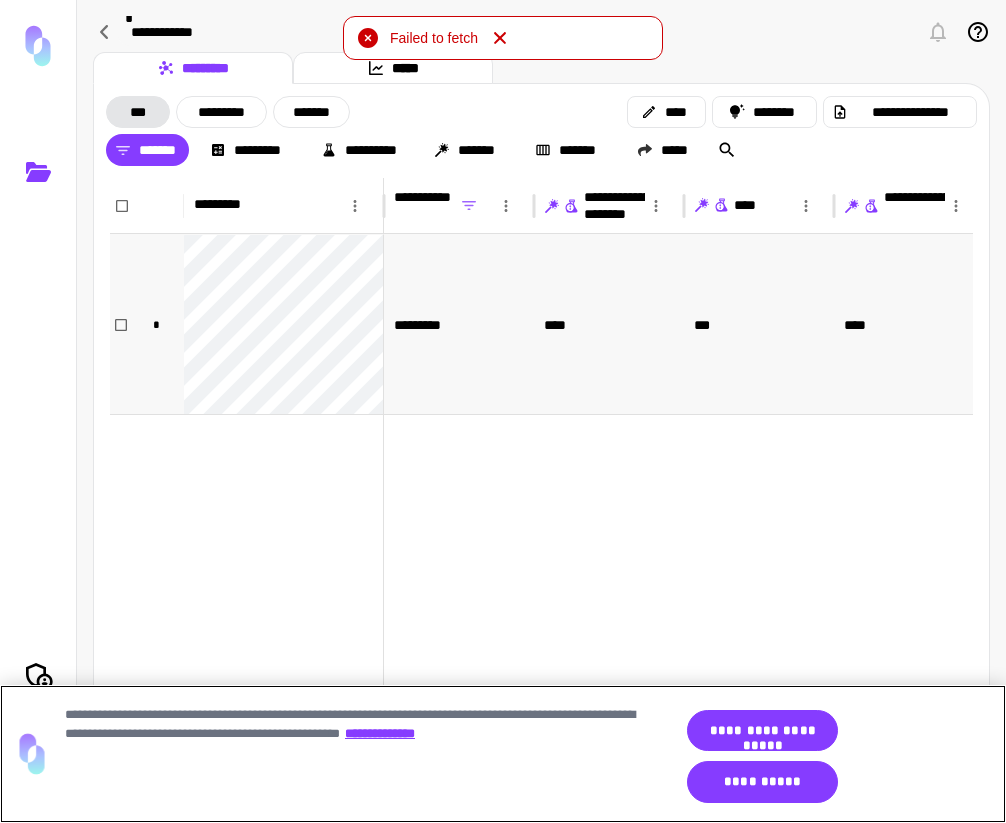 scroll, scrollTop: 0, scrollLeft: 0, axis: both 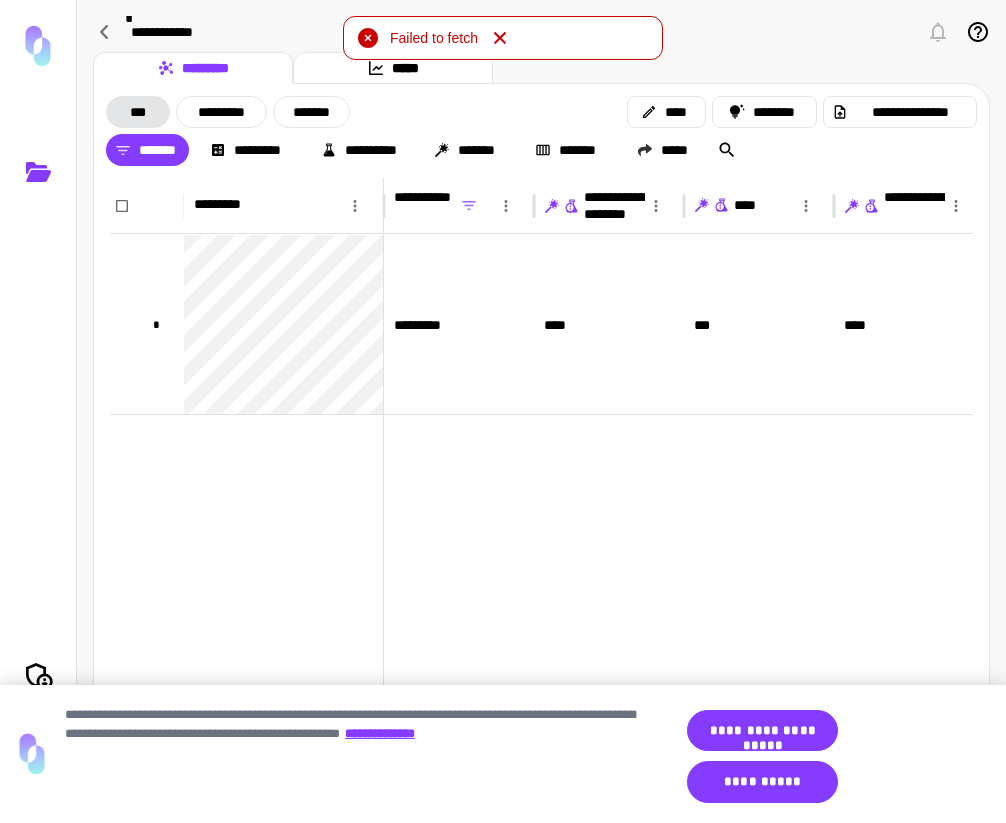 click 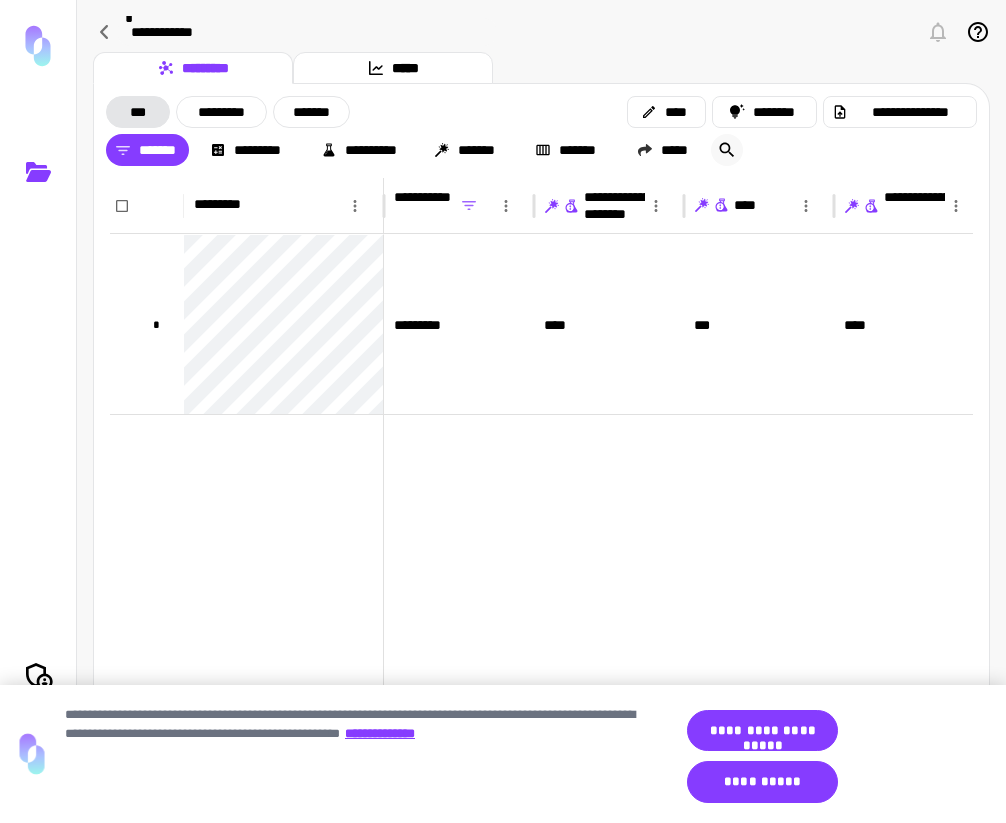 click 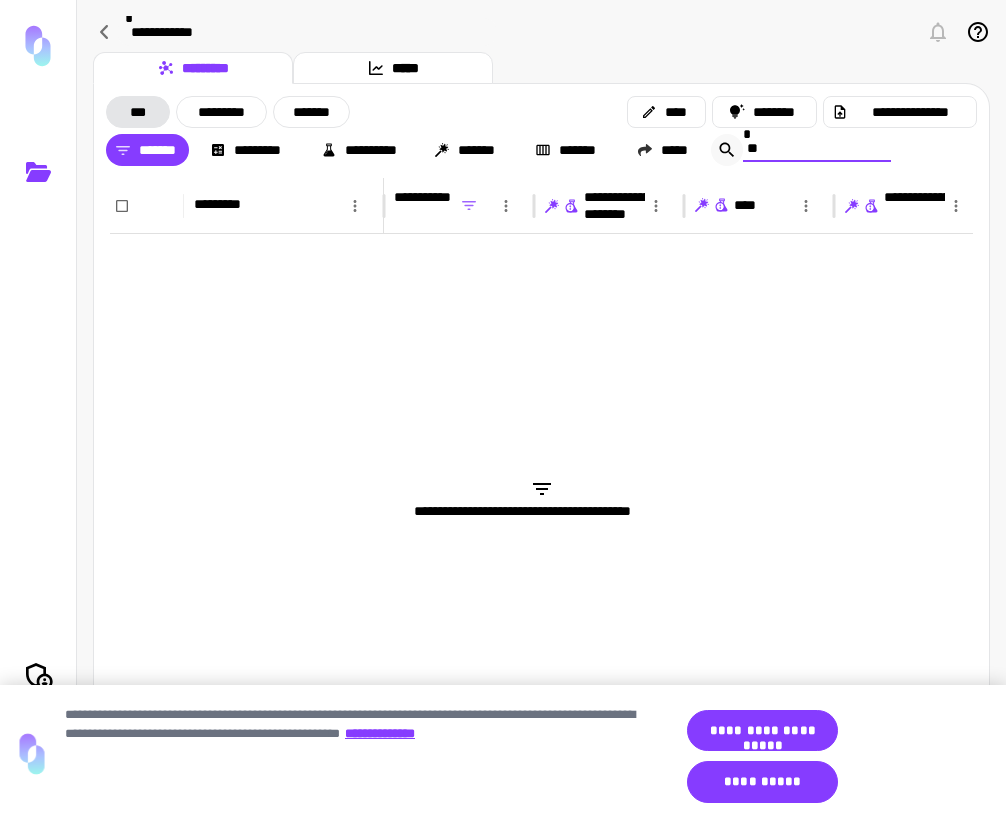 type on "*" 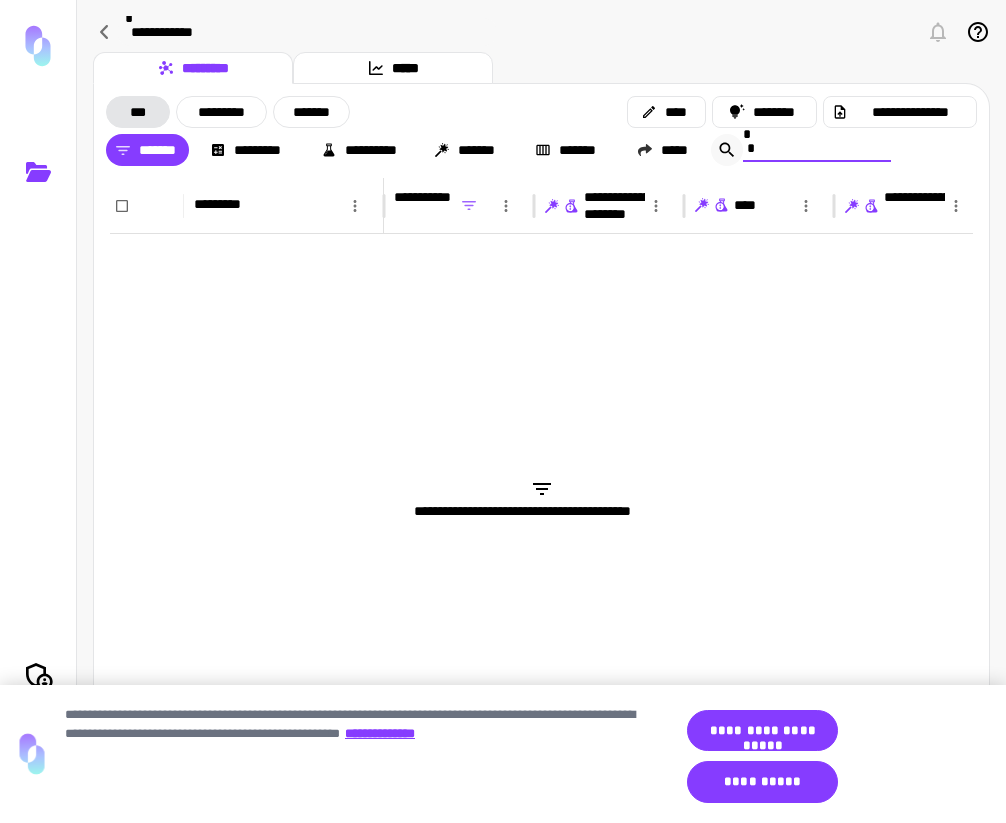 type 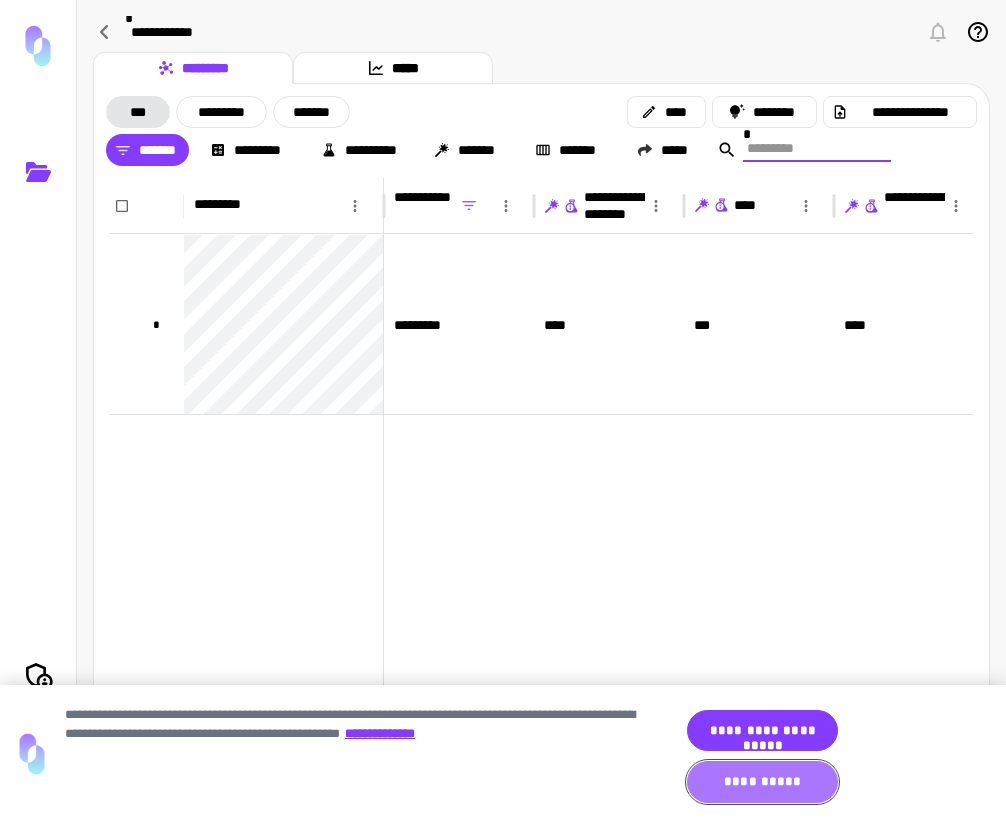 click on "**********" at bounding box center [762, 782] 